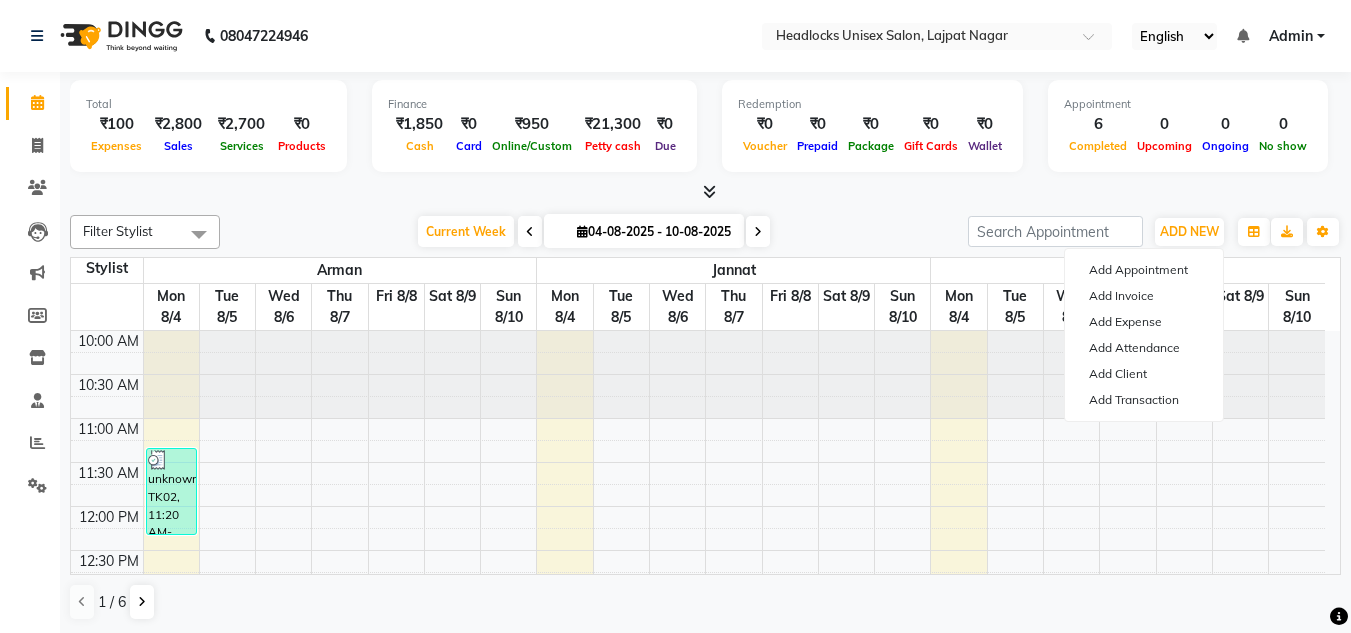 scroll, scrollTop: 0, scrollLeft: 0, axis: both 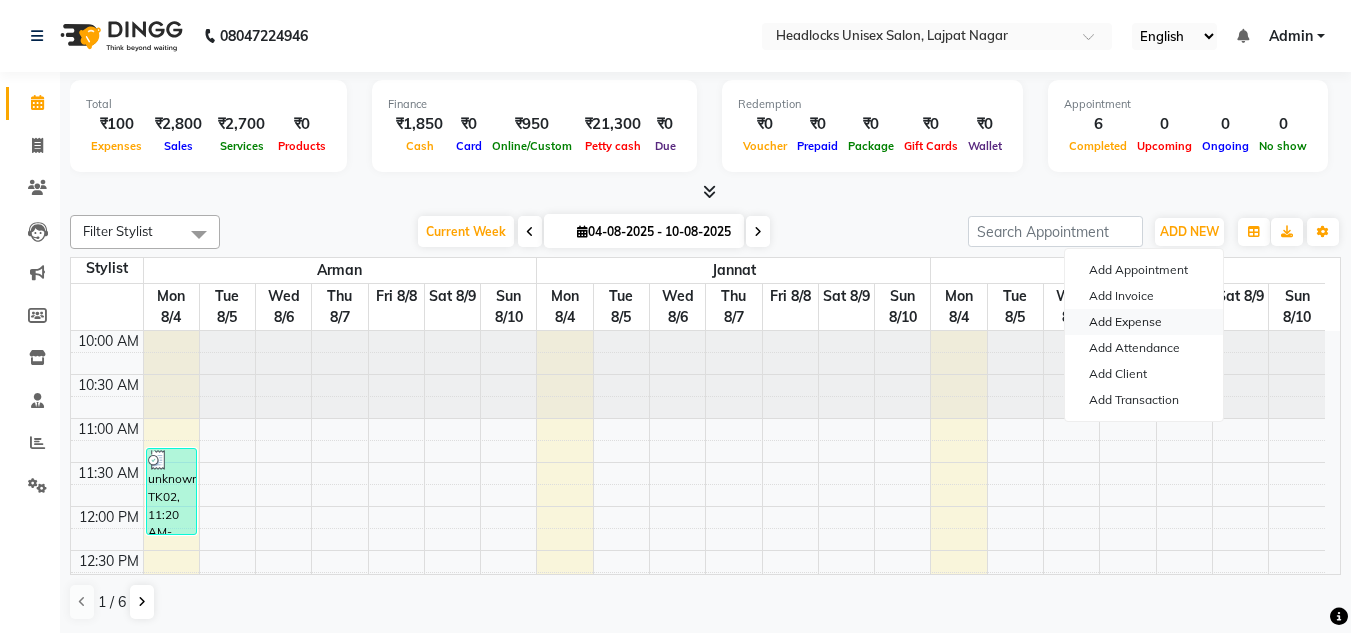 click on "Add Expense" at bounding box center [1144, 322] 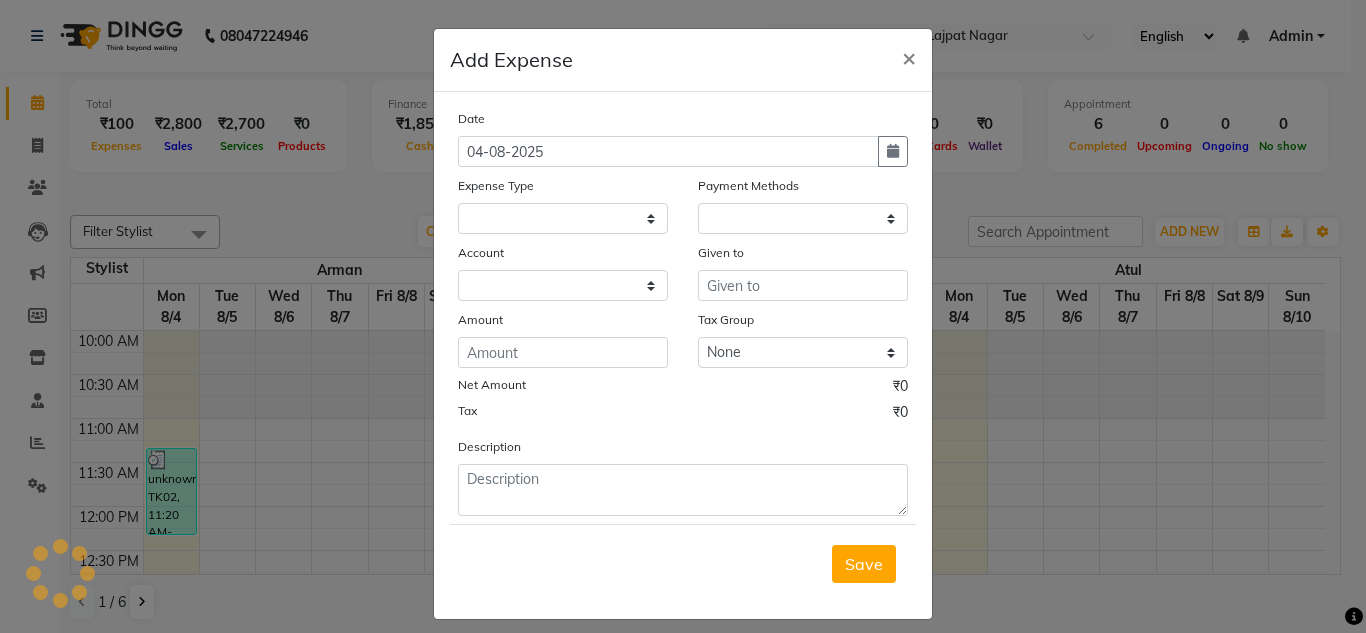 select 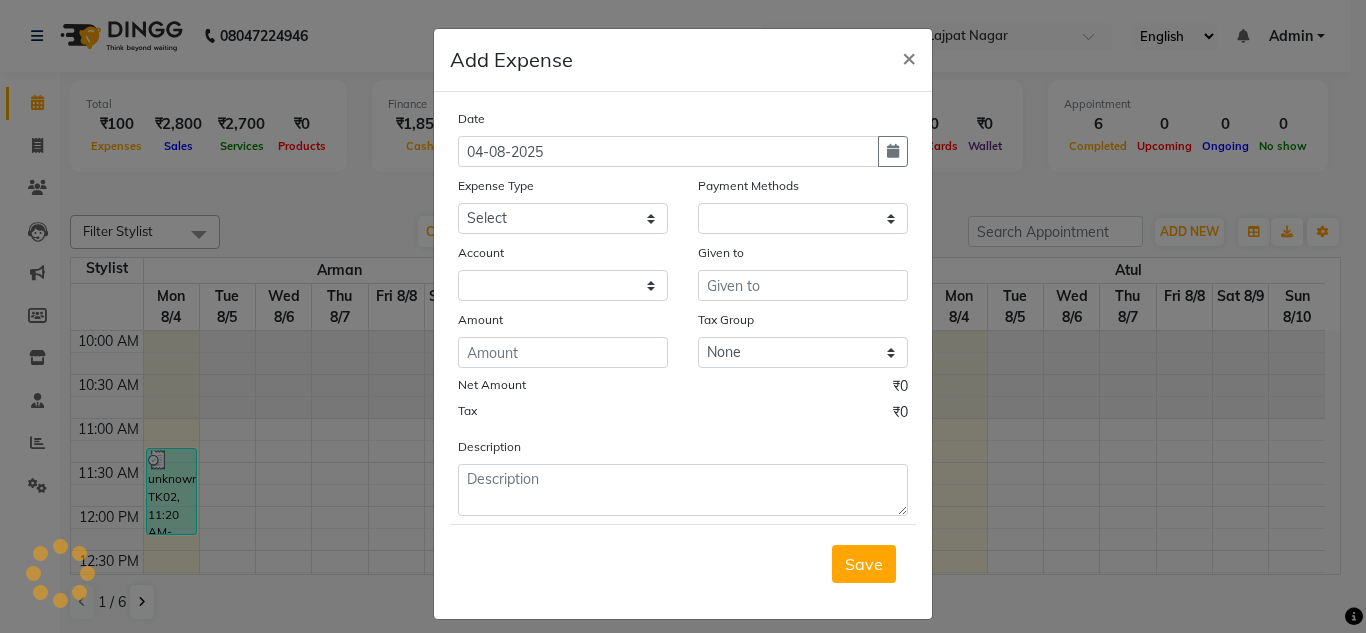 select on "1" 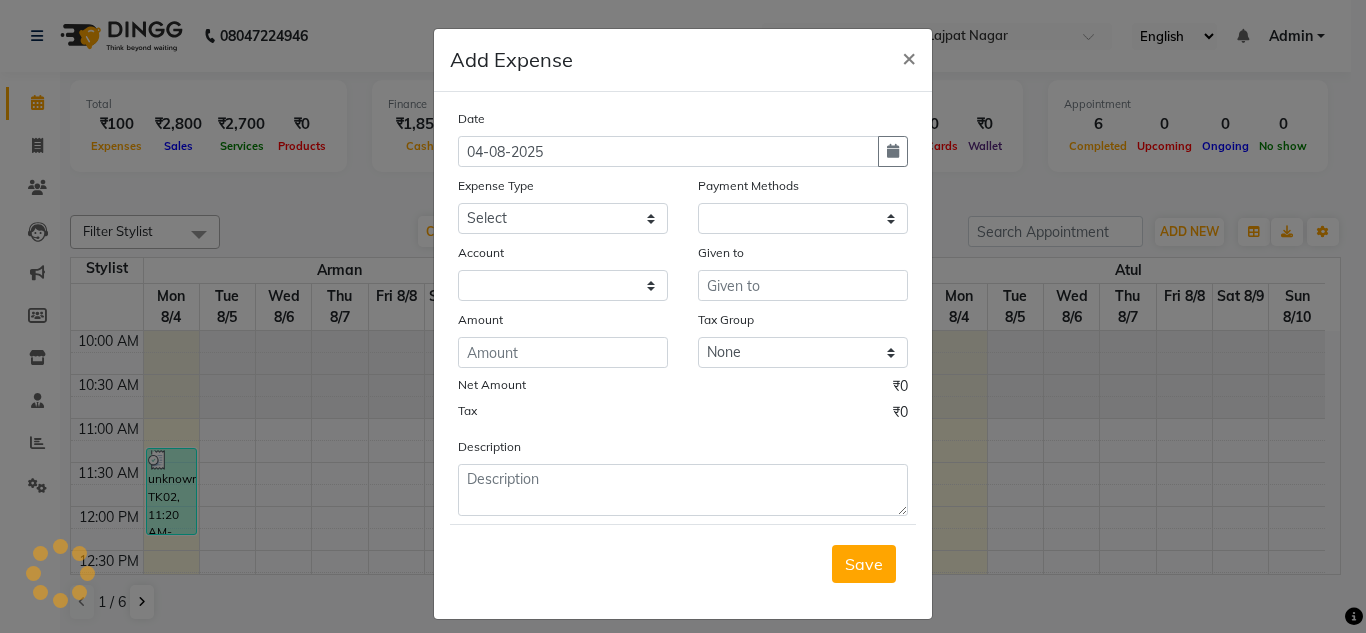 select on "5907" 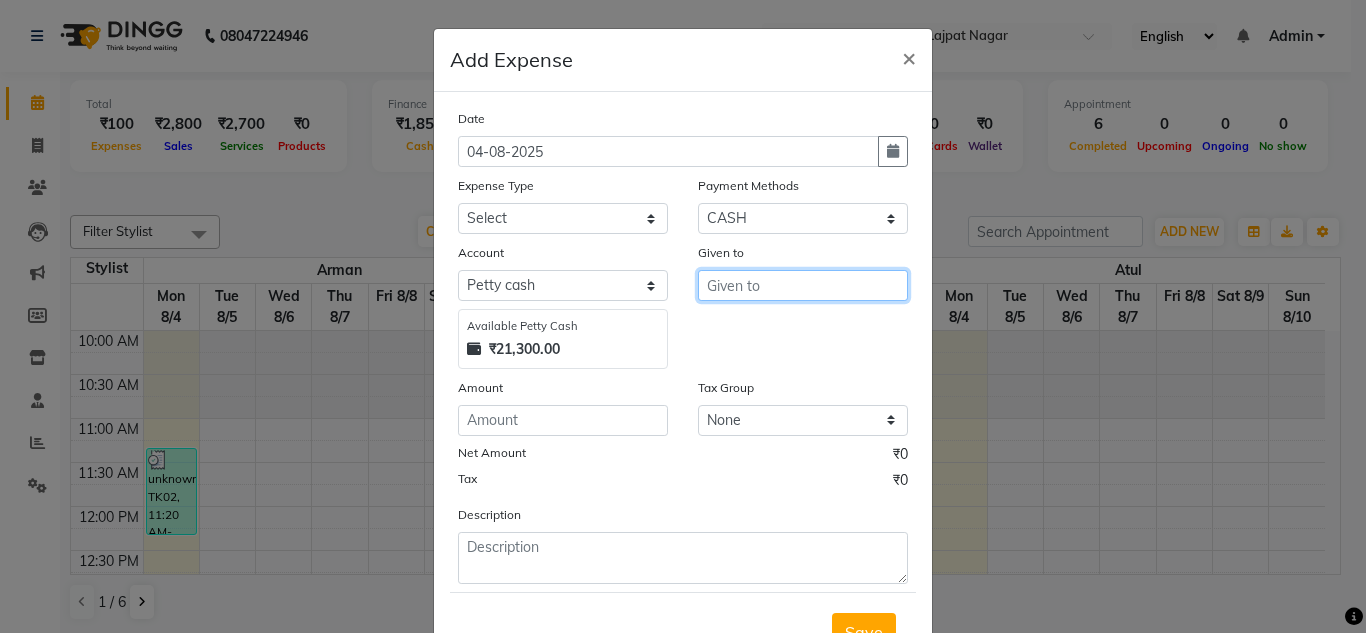 click at bounding box center [803, 285] 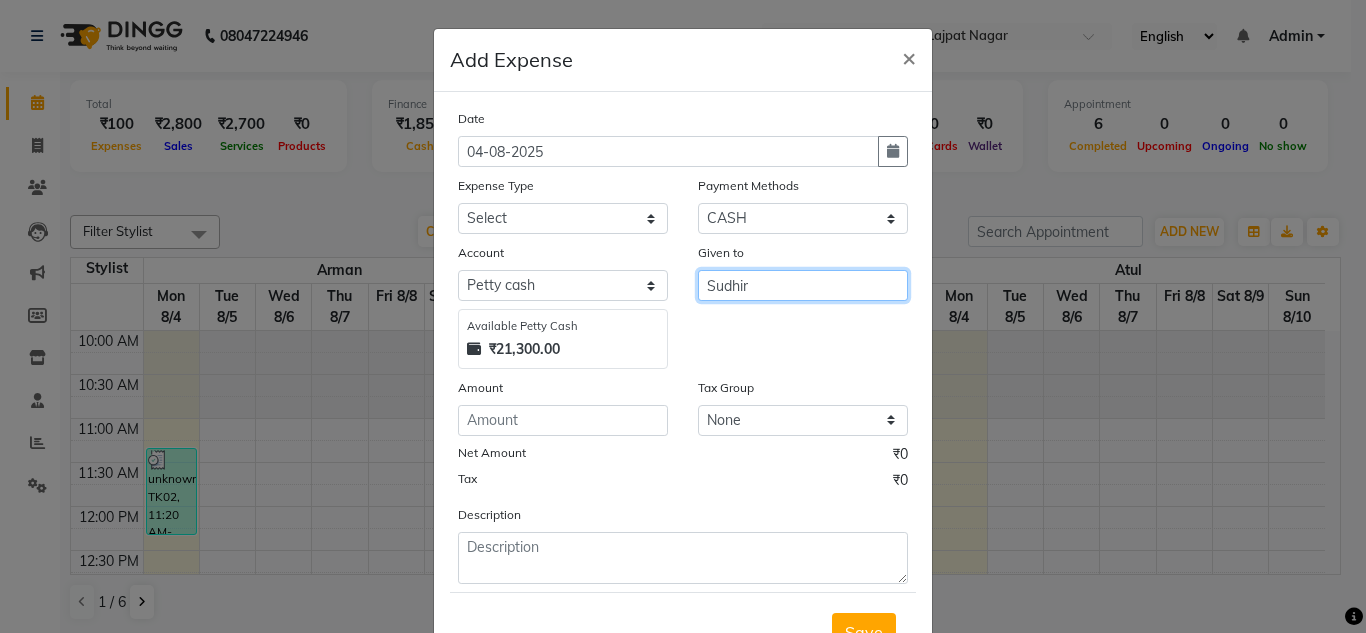 type on "Sudhir" 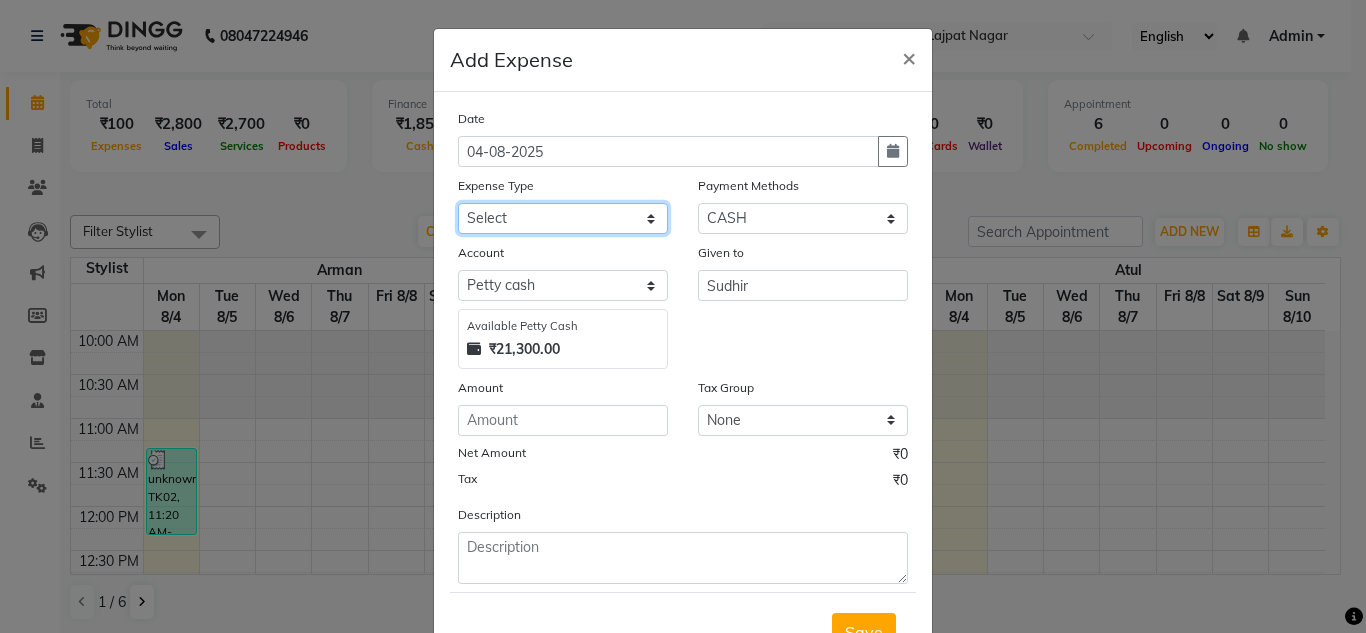 click on "Select Advance Salary Bank charges Car maintenance  Cash transfer to bank Cash transfer to hub charity client food Client Snacks Clinical charges coffee Equipment Fuel Govt fee Incentive Insurance International purchase Loan Repayment Maintenance maintenance Marketing milk Miscellaneous MRA night convence oil Other Pantry pentary item Product product incentive Rent Salary Staff Snacks sugar Tax tea Tea & Refreshment tip urgent stock Utilities water bottles" 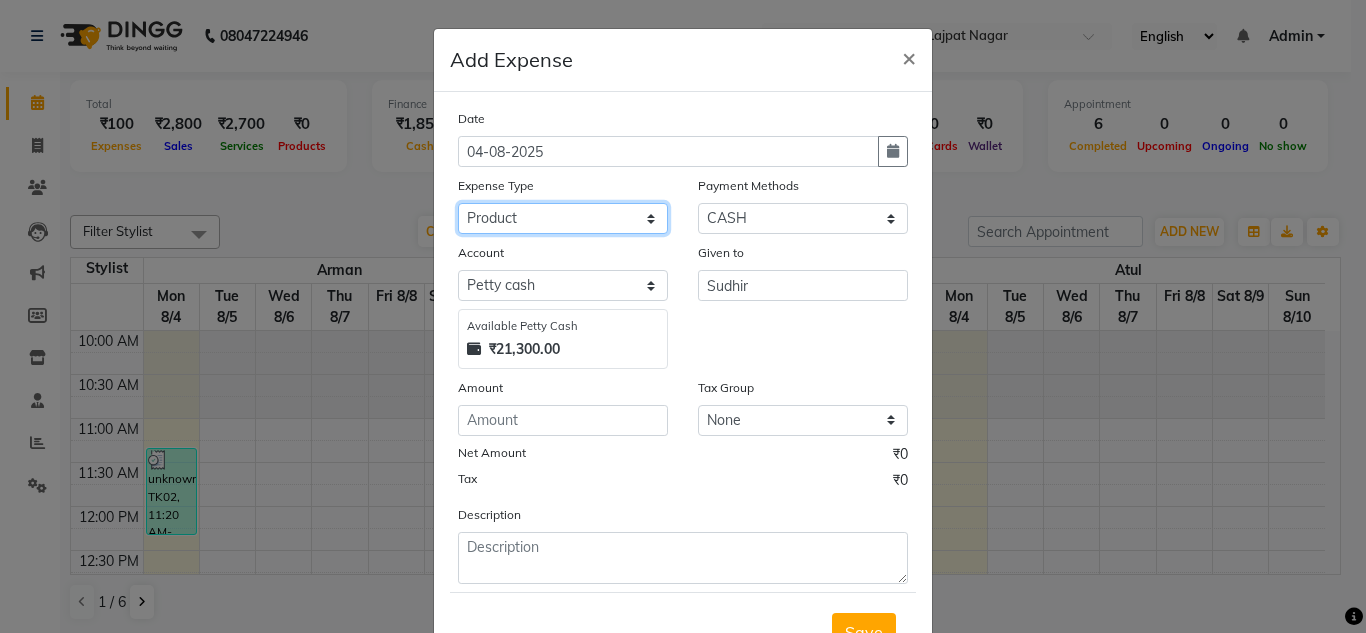 click on "Select Advance Salary Bank charges Car maintenance  Cash transfer to bank Cash transfer to hub charity client food Client Snacks Clinical charges coffee Equipment Fuel Govt fee Incentive Insurance International purchase Loan Repayment Maintenance maintenance Marketing milk Miscellaneous MRA night convence oil Other Pantry pentary item Product product incentive Rent Salary Staff Snacks sugar Tax tea Tea & Refreshment tip urgent stock Utilities water bottles" 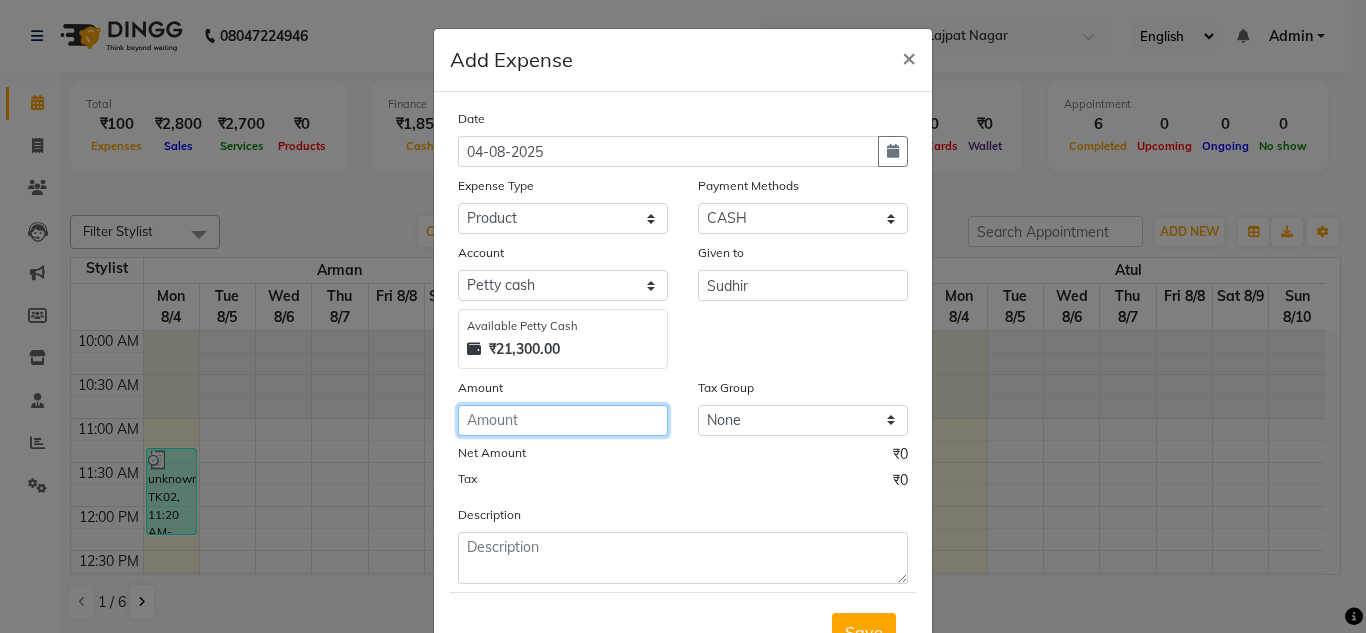 click 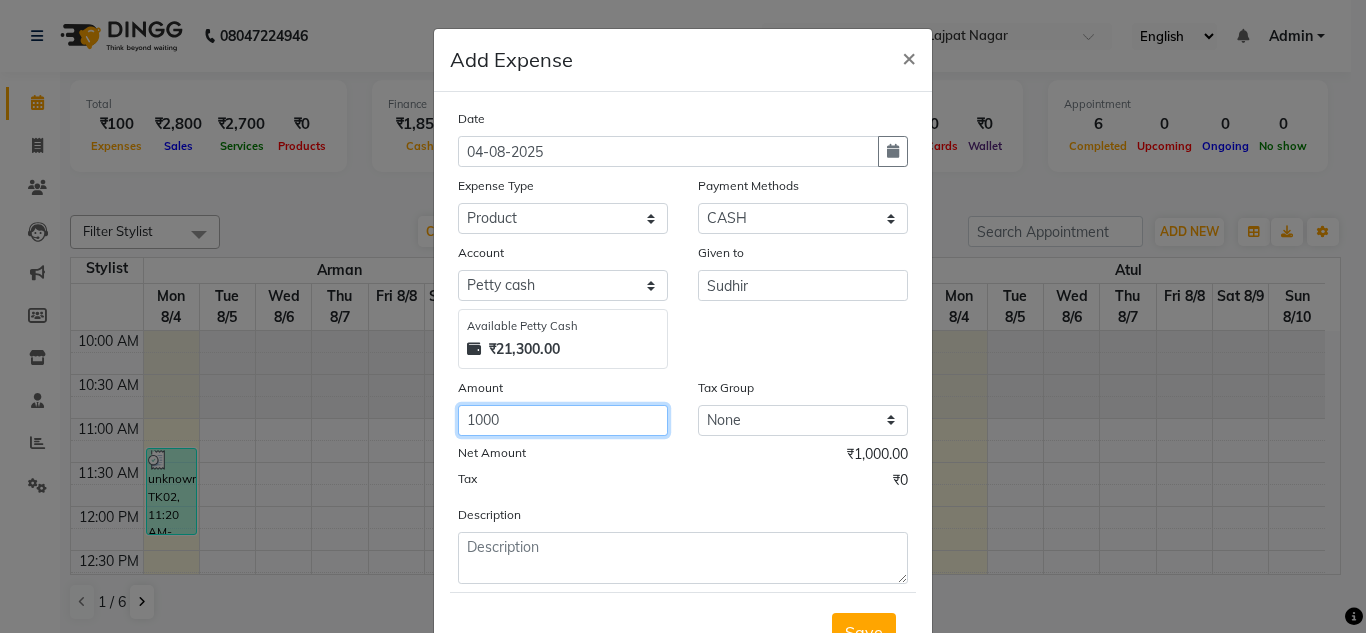 type on "1000" 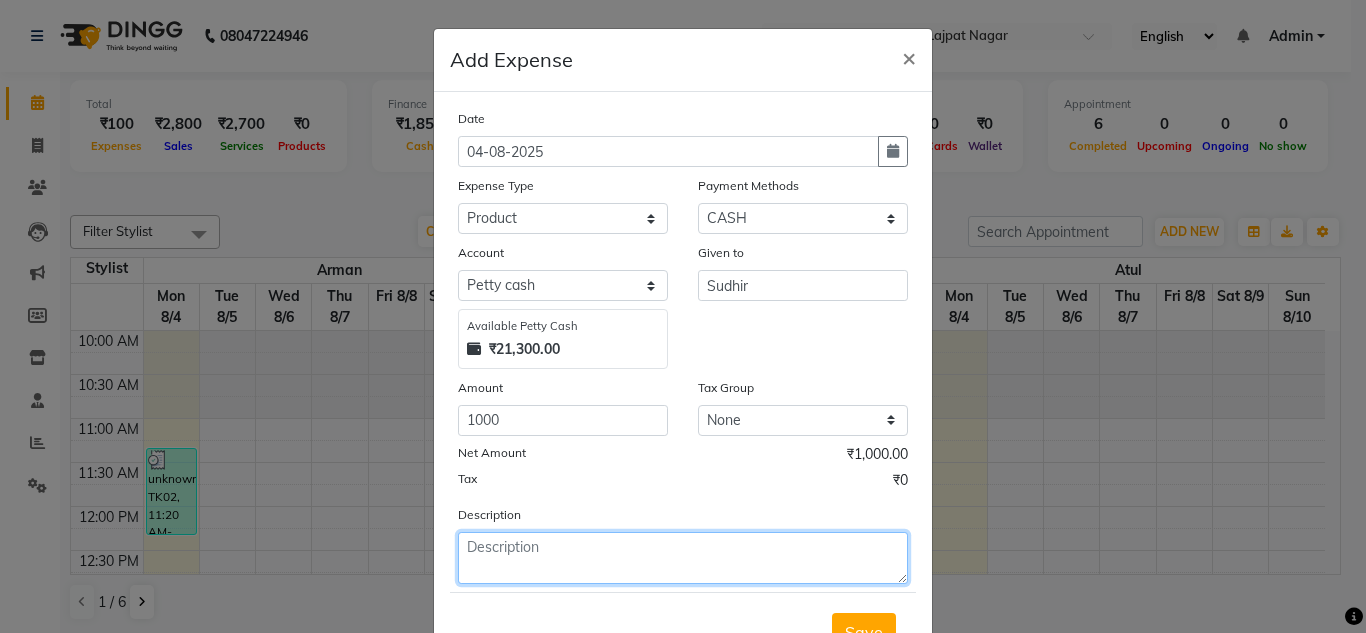 click 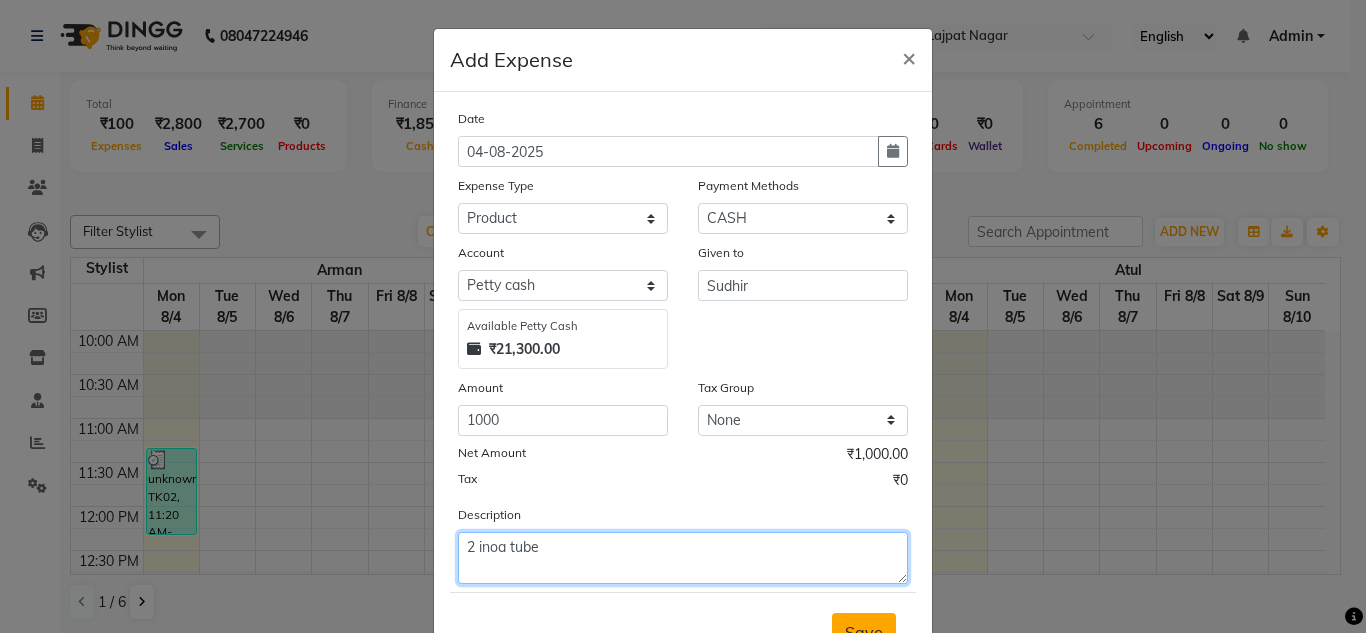 type on "2 inoa tube" 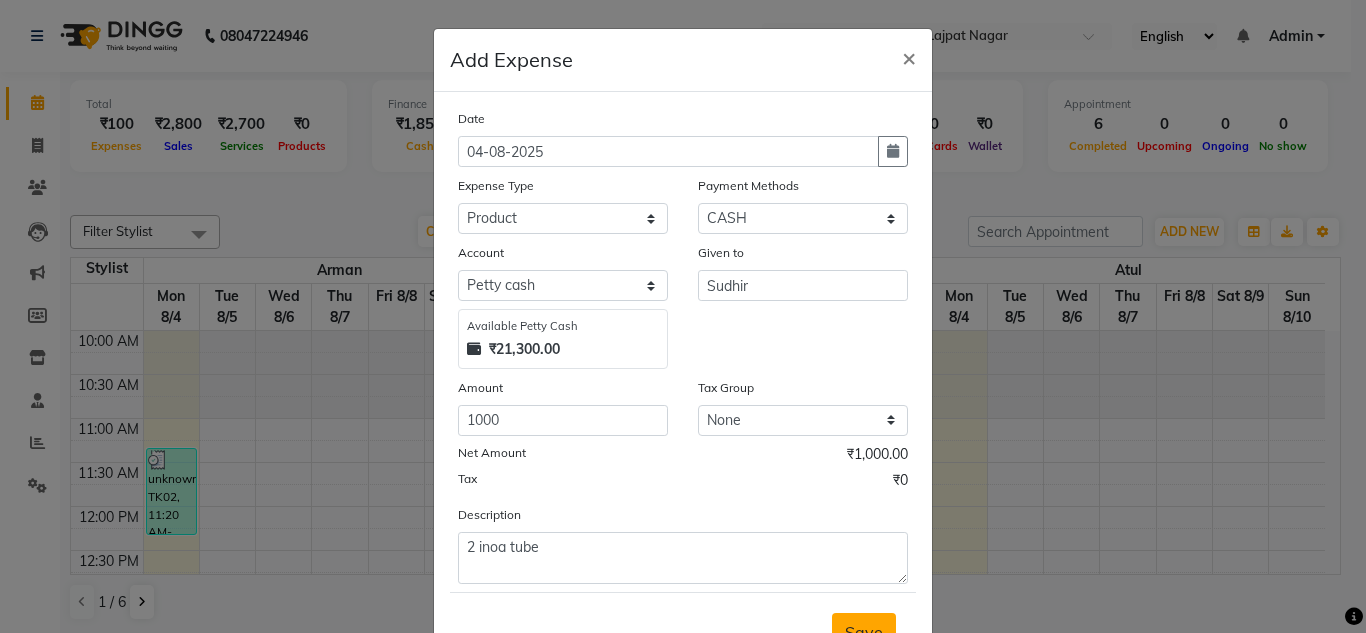 click on "Save" at bounding box center (864, 632) 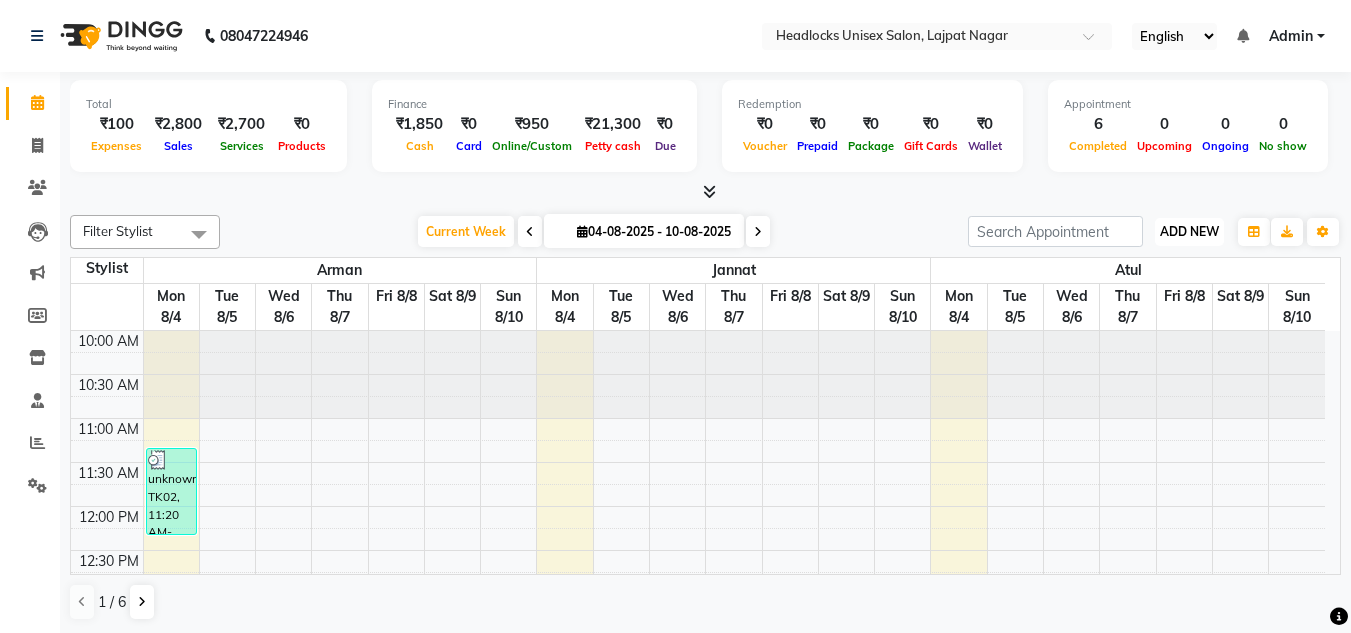click on "ADD NEW" at bounding box center [1189, 231] 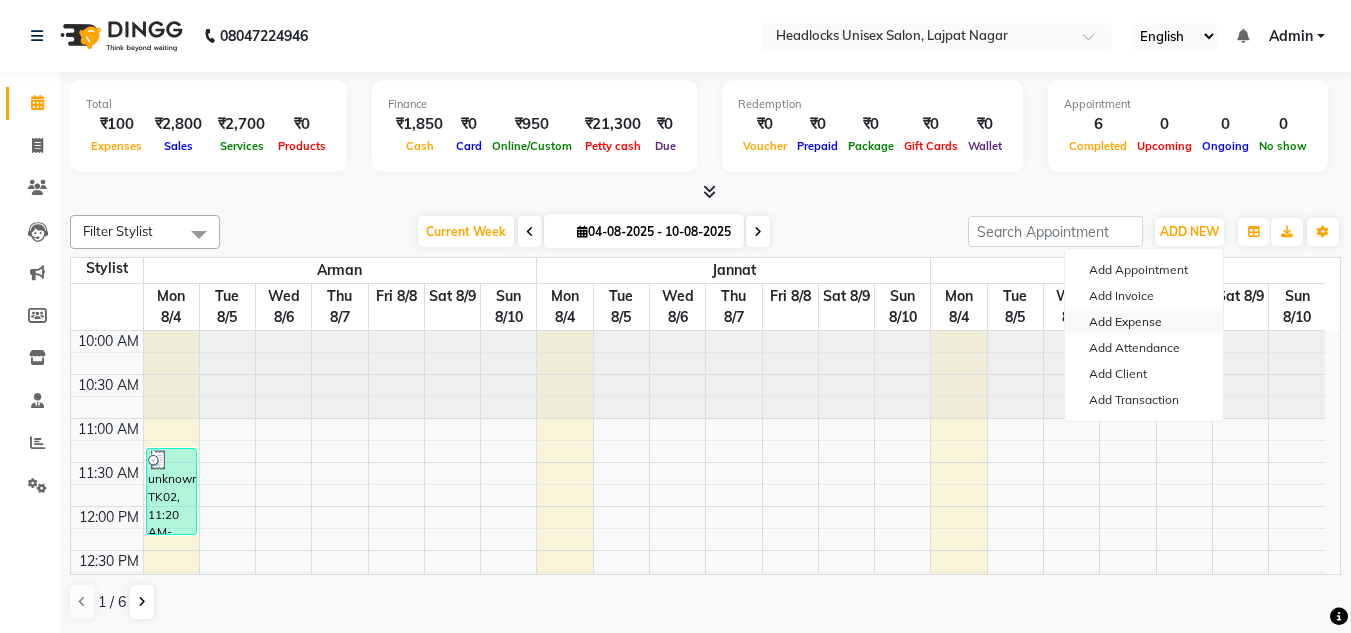 click on "Add Expense" at bounding box center [1144, 322] 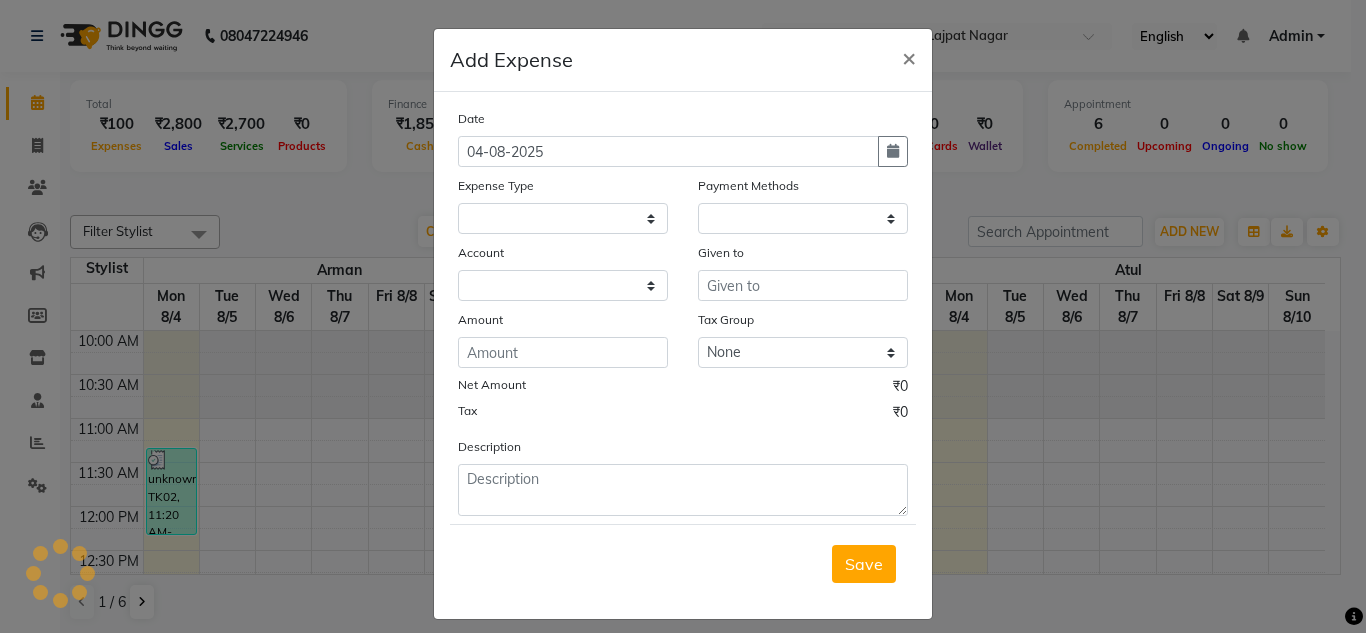 select 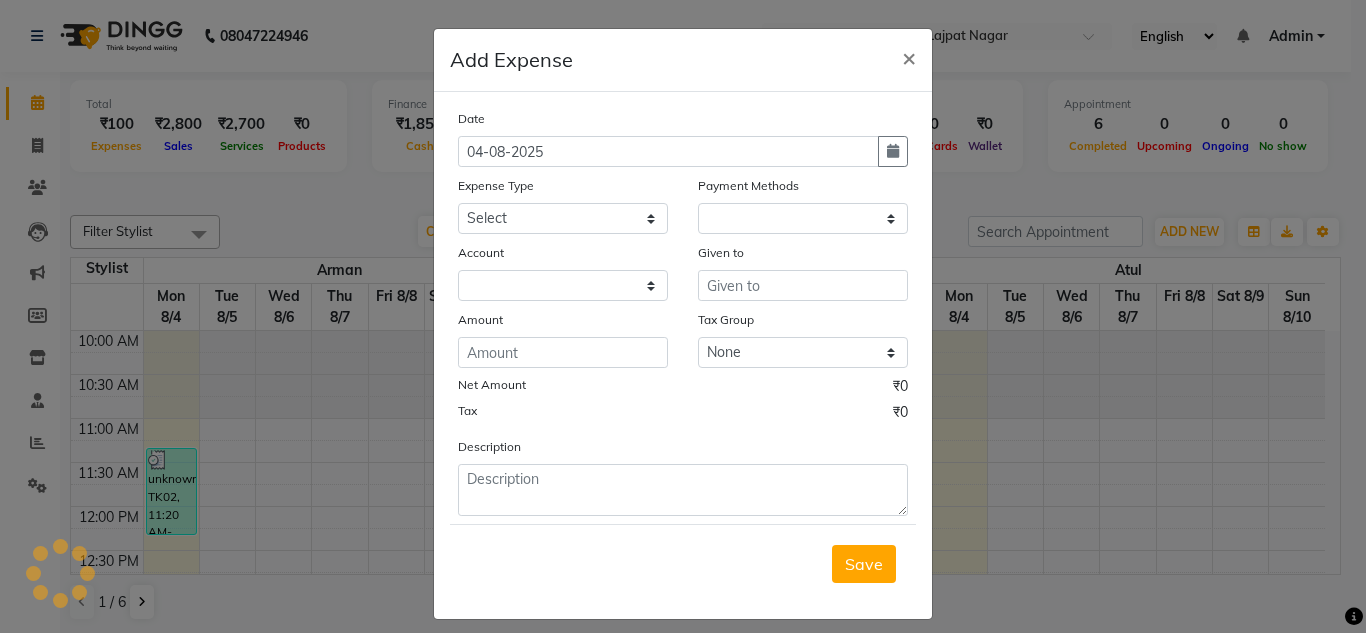 select on "1" 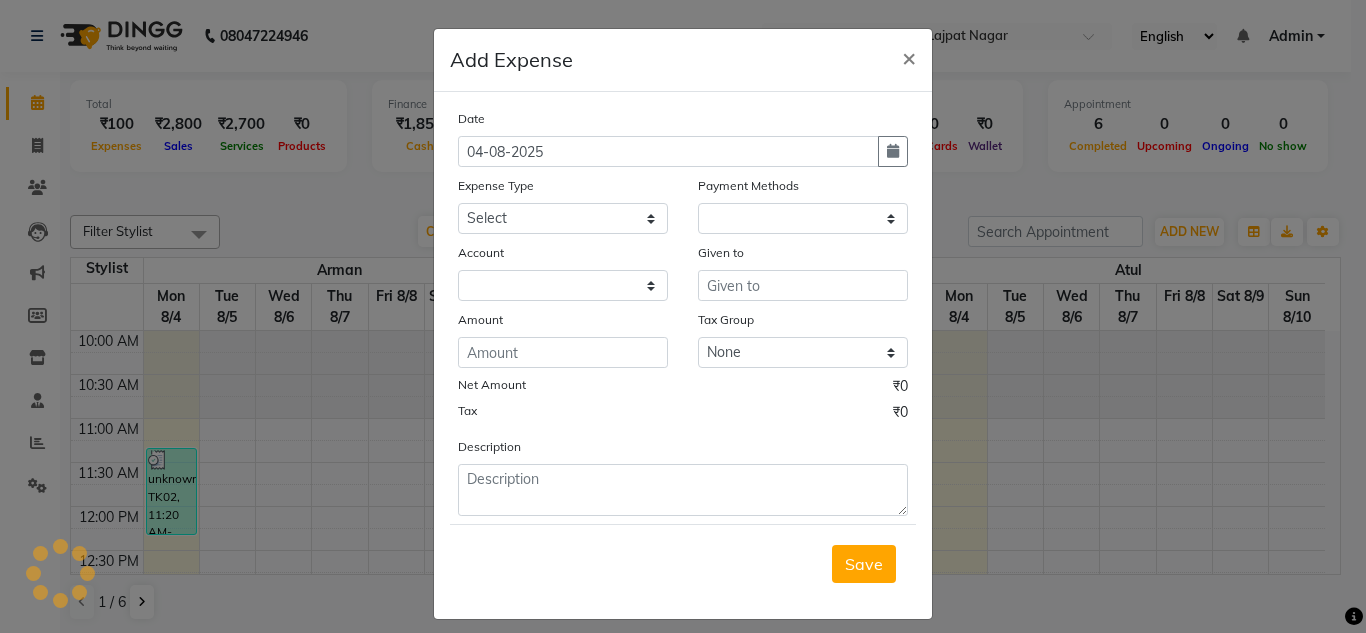 select on "5907" 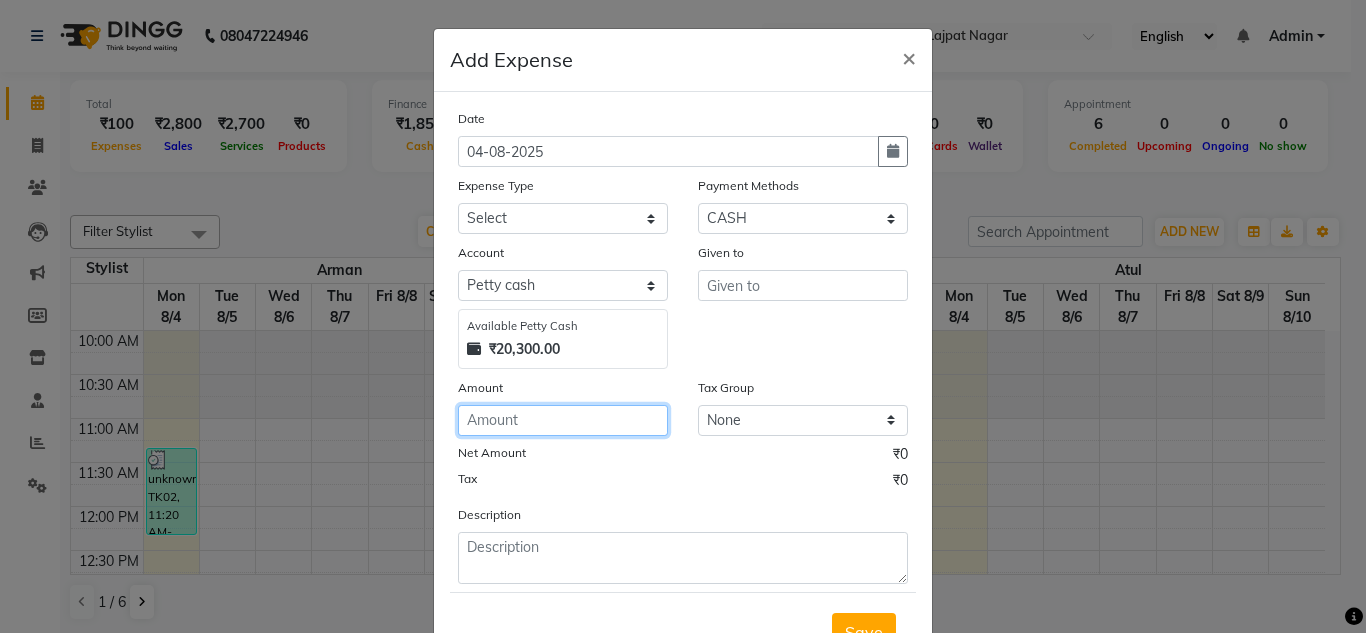 click 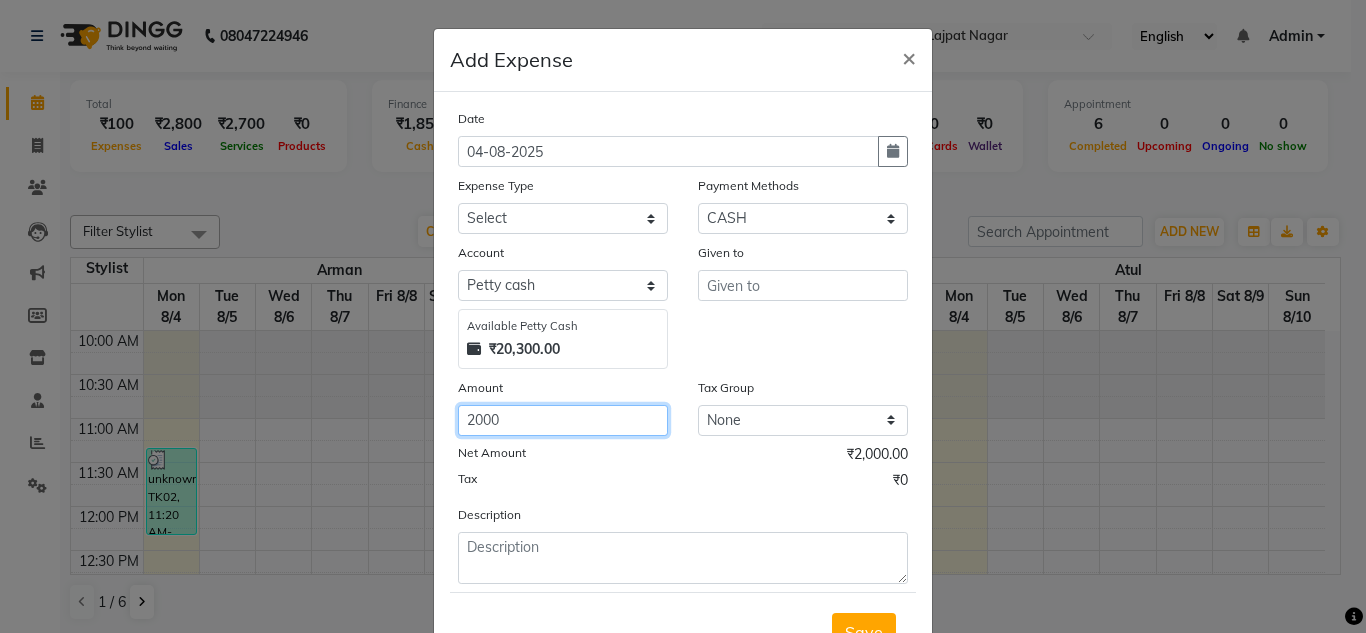 type on "2000" 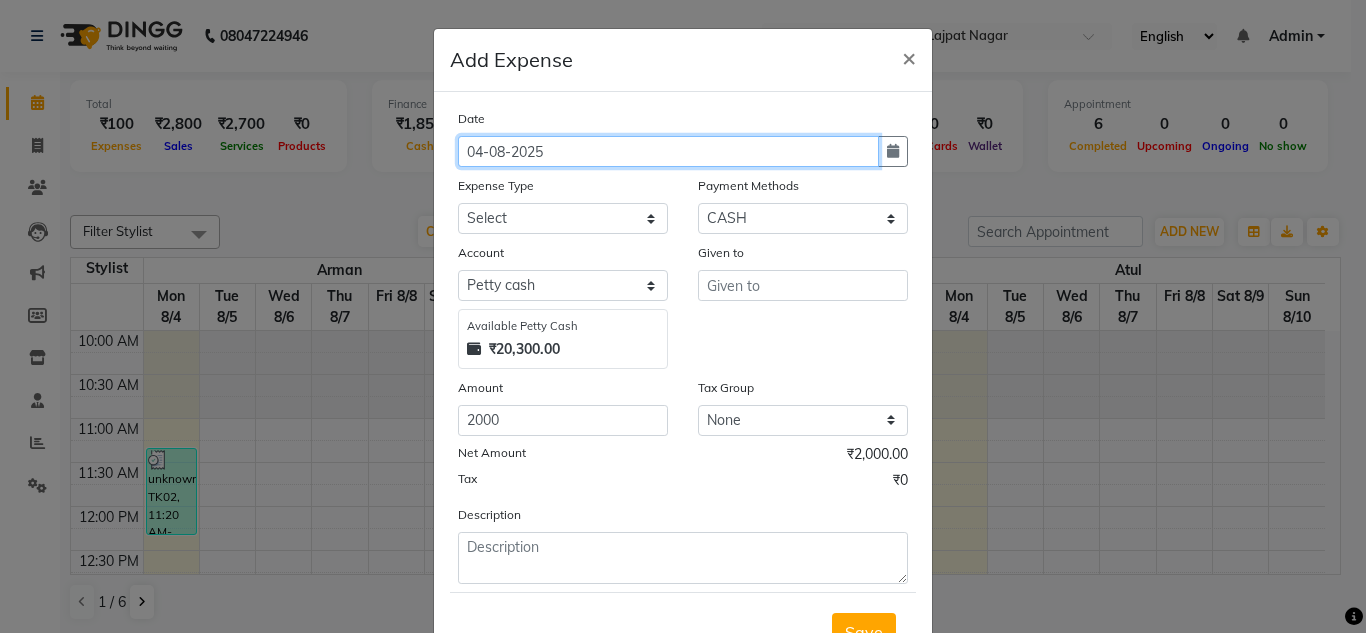 click on "04-08-2025" 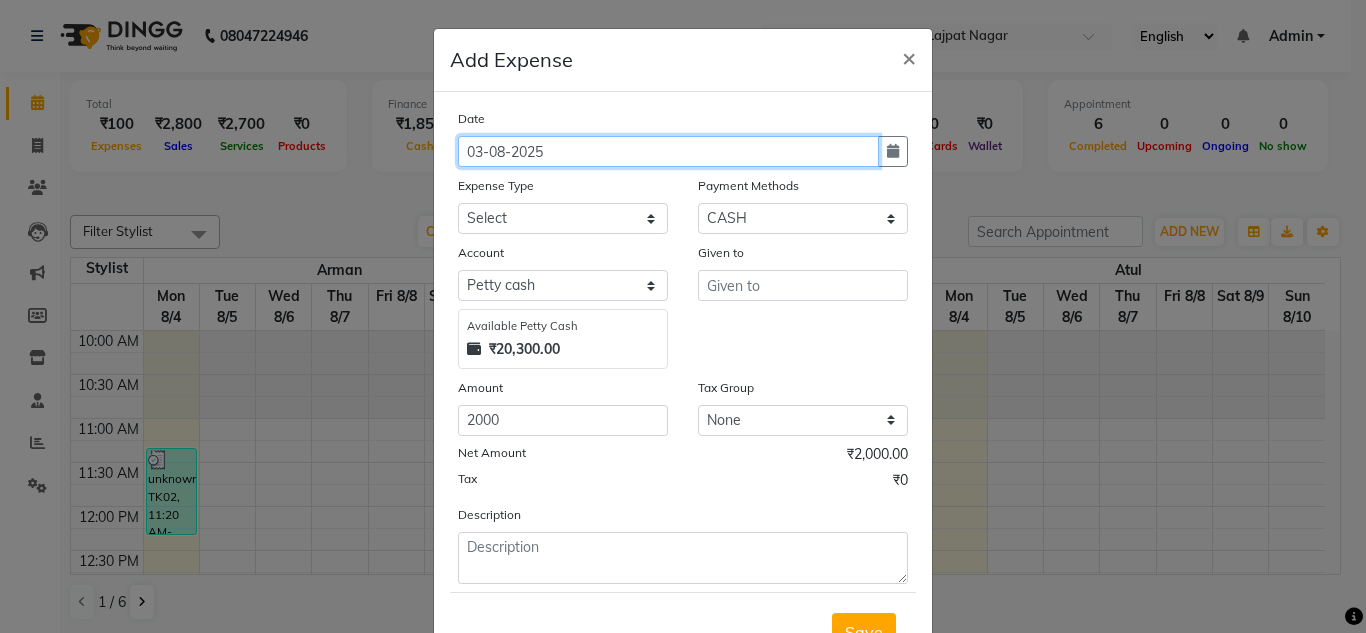 type on "03-08-2025" 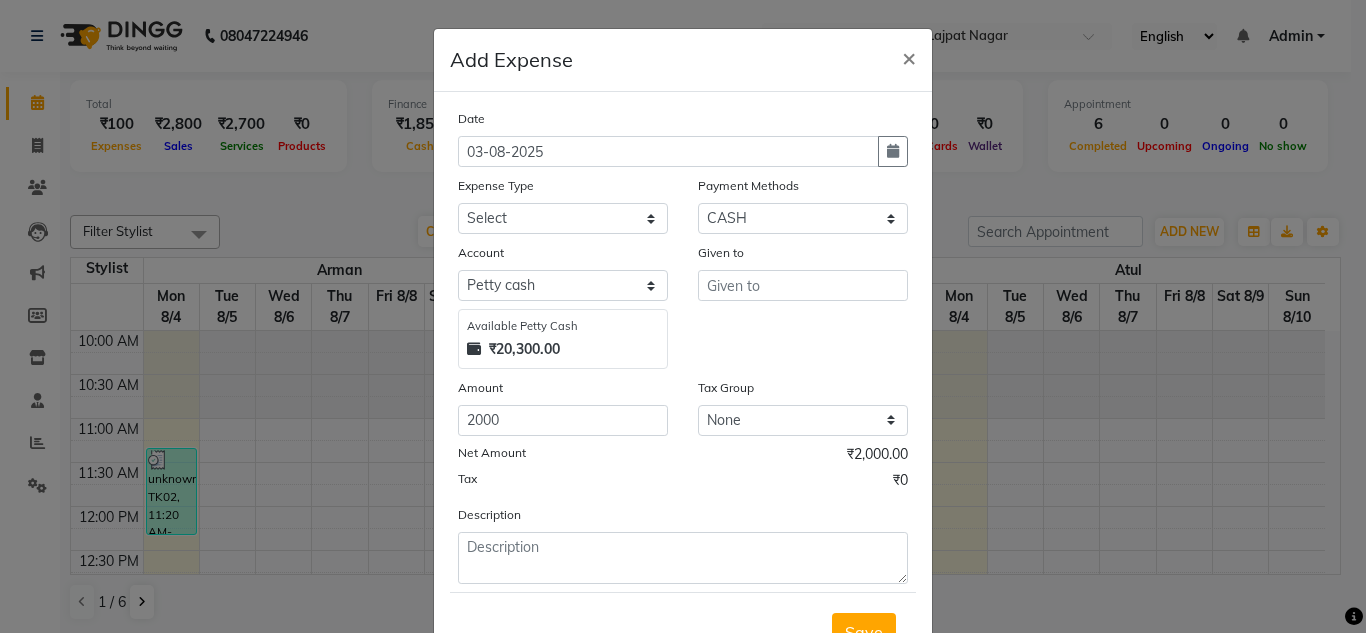 click on "Expense Type" 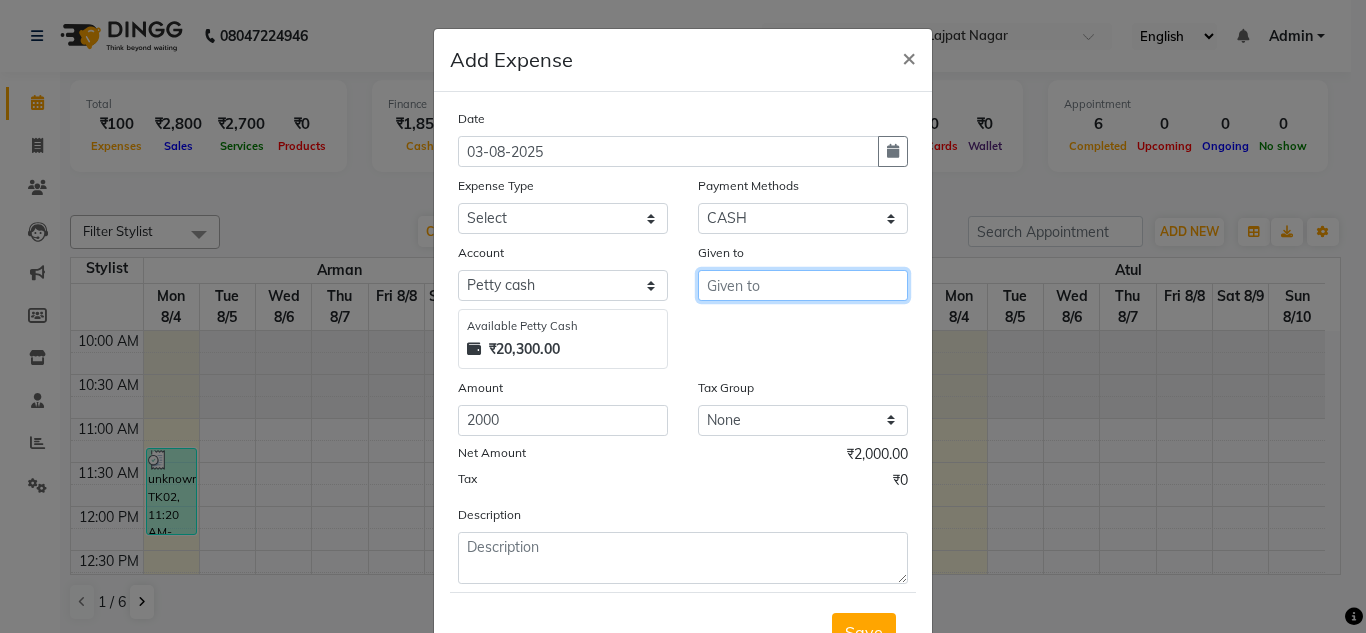 click at bounding box center (803, 285) 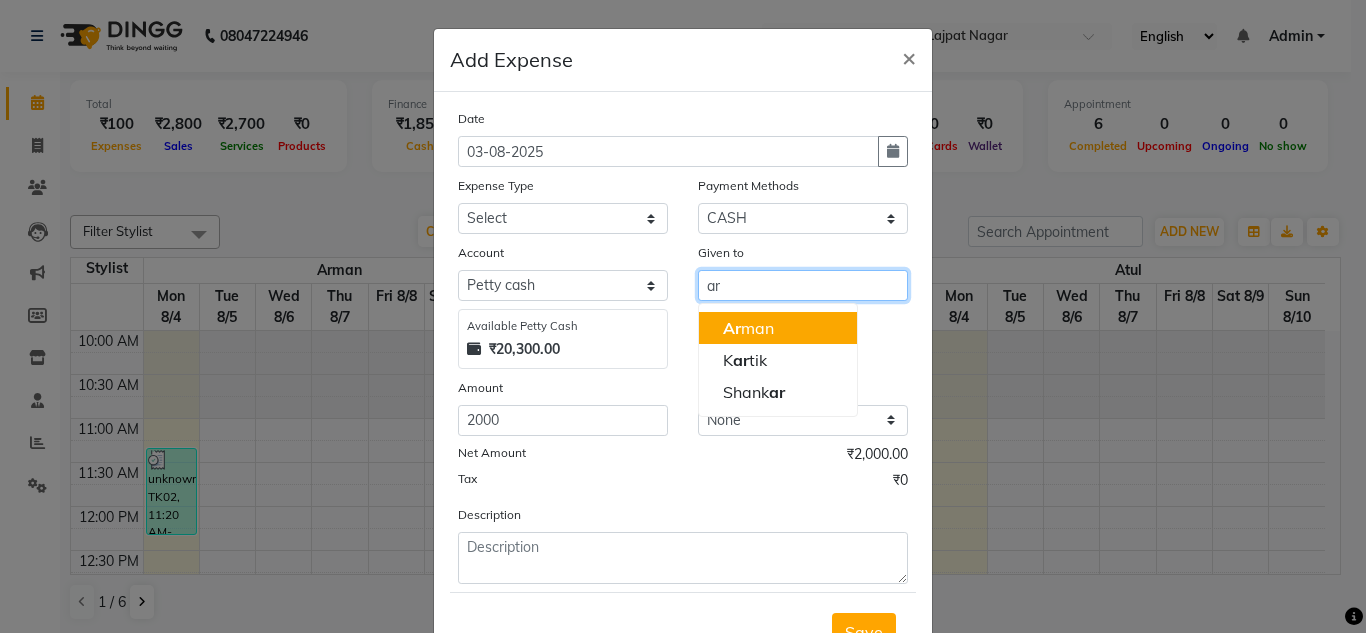 click on "Ar man" at bounding box center (778, 328) 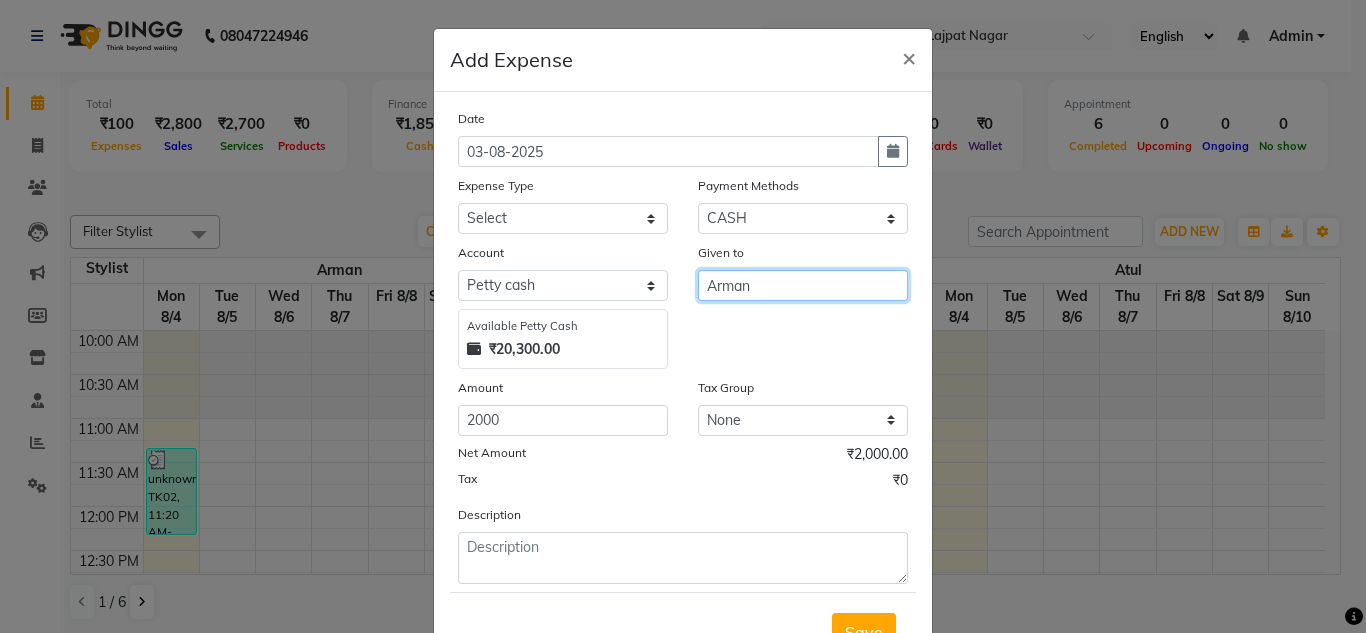 type on "Arman" 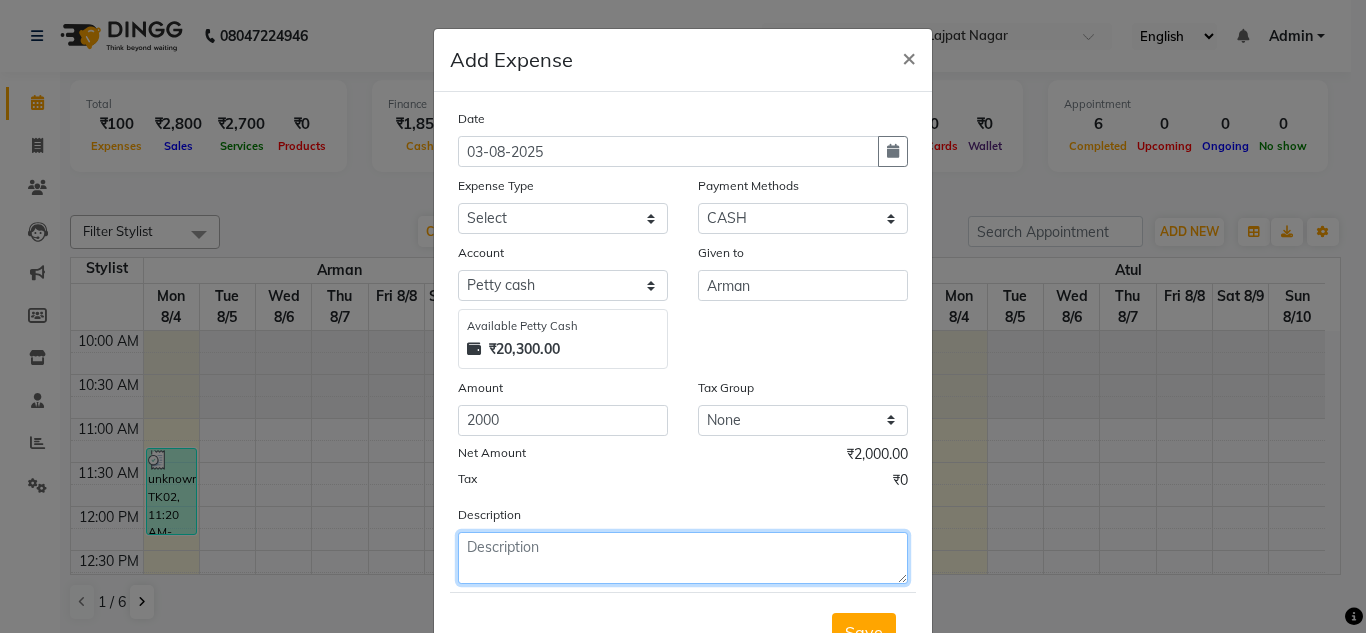 click 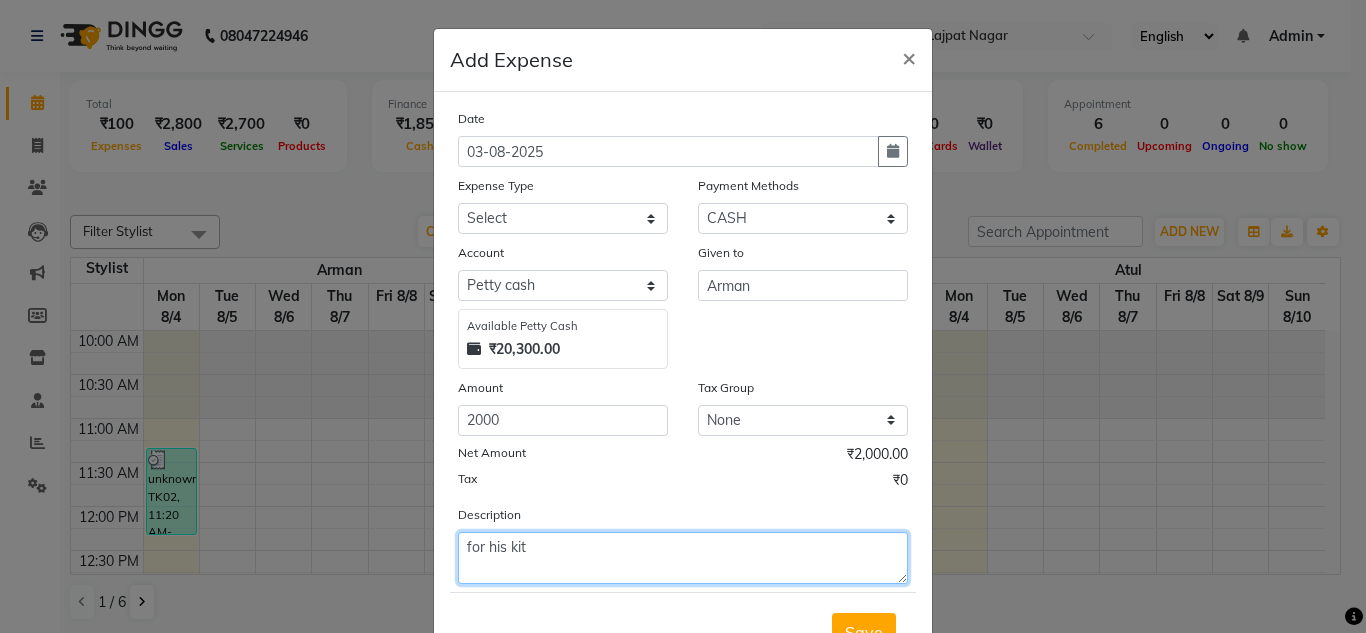 type on "for his kit" 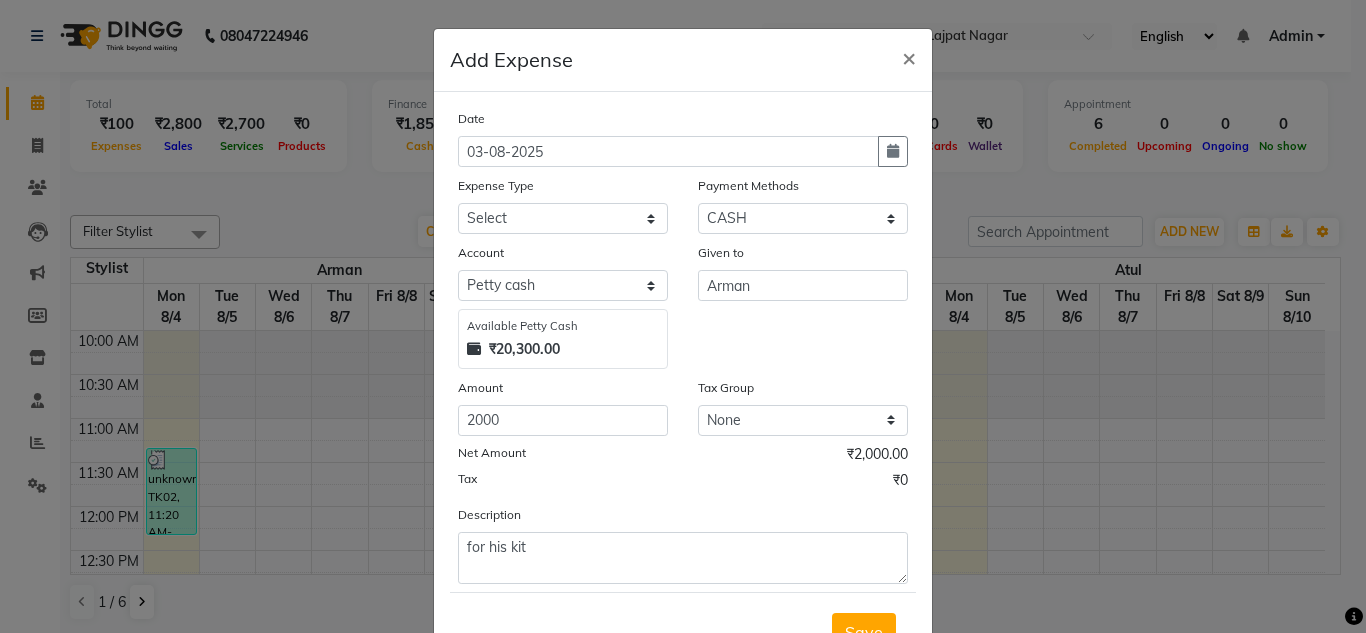 click on "Tax ₹0" 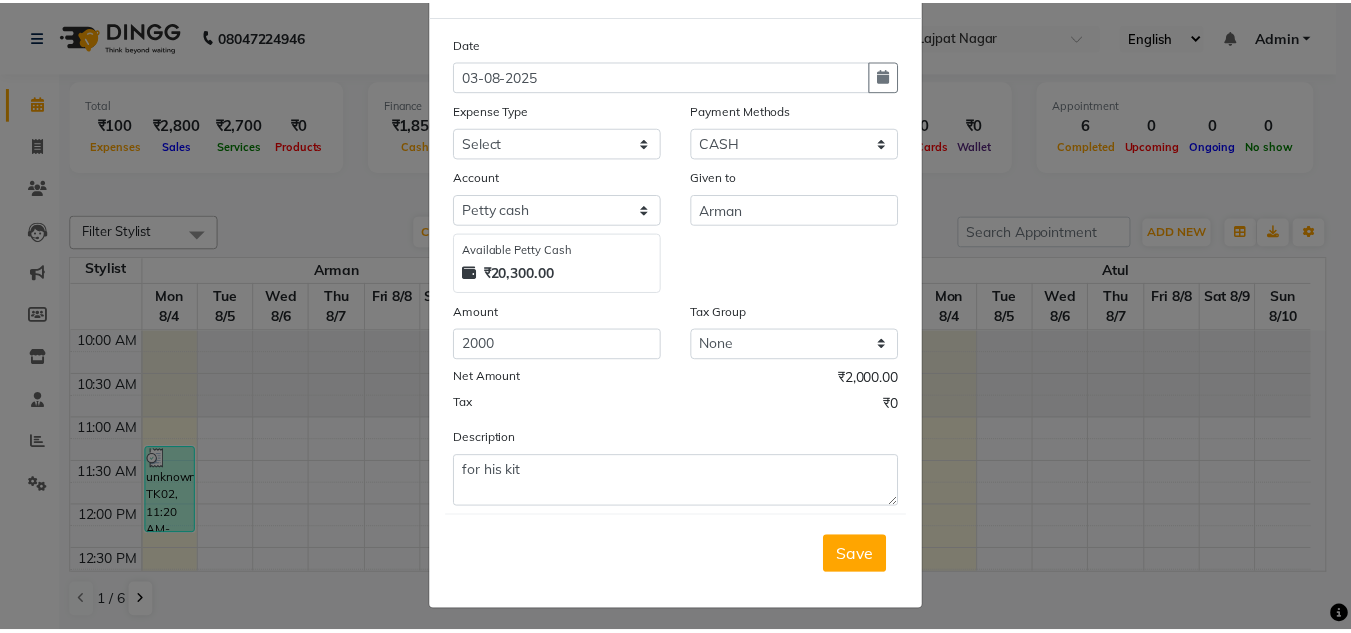 scroll, scrollTop: 83, scrollLeft: 0, axis: vertical 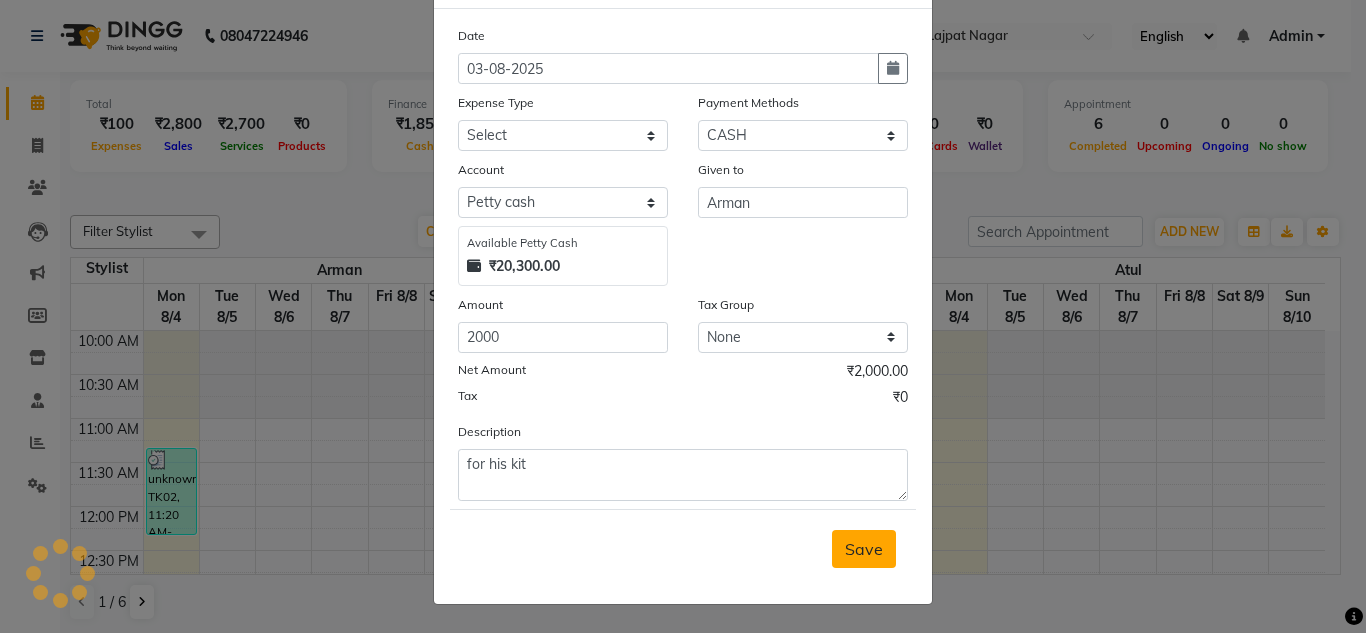 click on "Save" at bounding box center [864, 549] 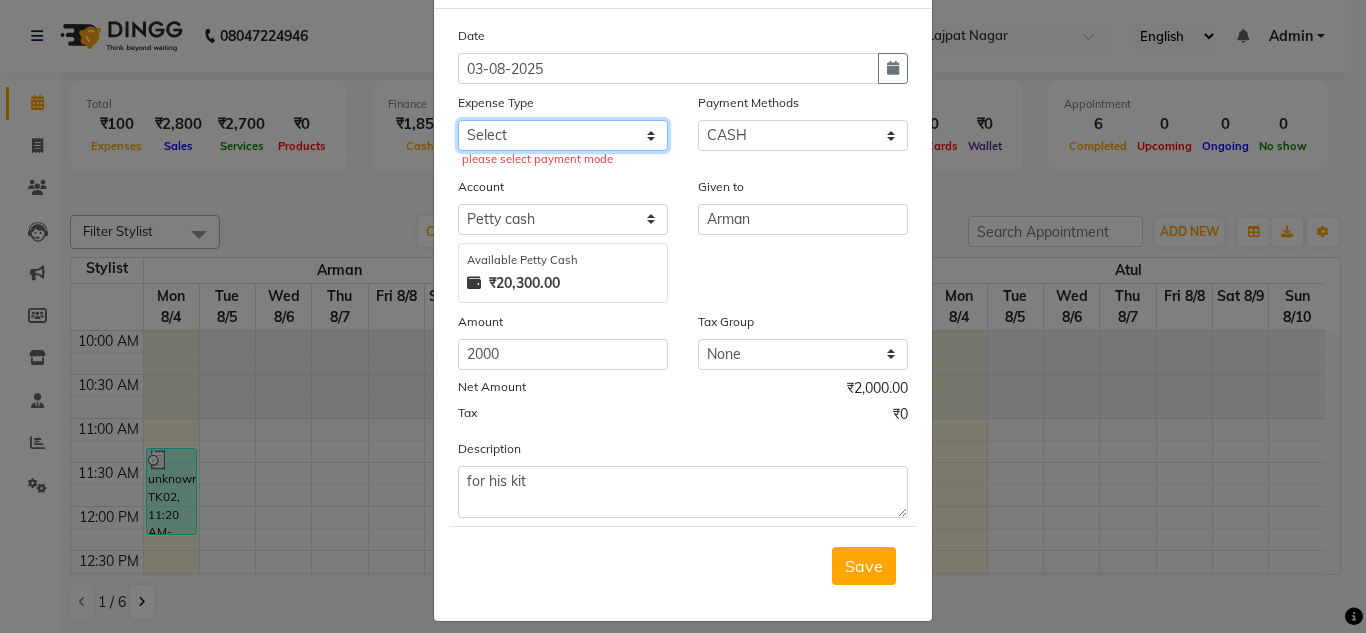 click on "Select Advance Salary Bank charges Car maintenance  Cash transfer to bank Cash transfer to hub charity client food Client Snacks Clinical charges coffee Equipment Fuel Govt fee Incentive Insurance International purchase Loan Repayment Maintenance maintenance Marketing milk Miscellaneous MRA night convence oil Other Pantry pentary item Product product incentive Rent Salary Staff Snacks sugar Tax tea Tea & Refreshment tip urgent stock Utilities water bottles" 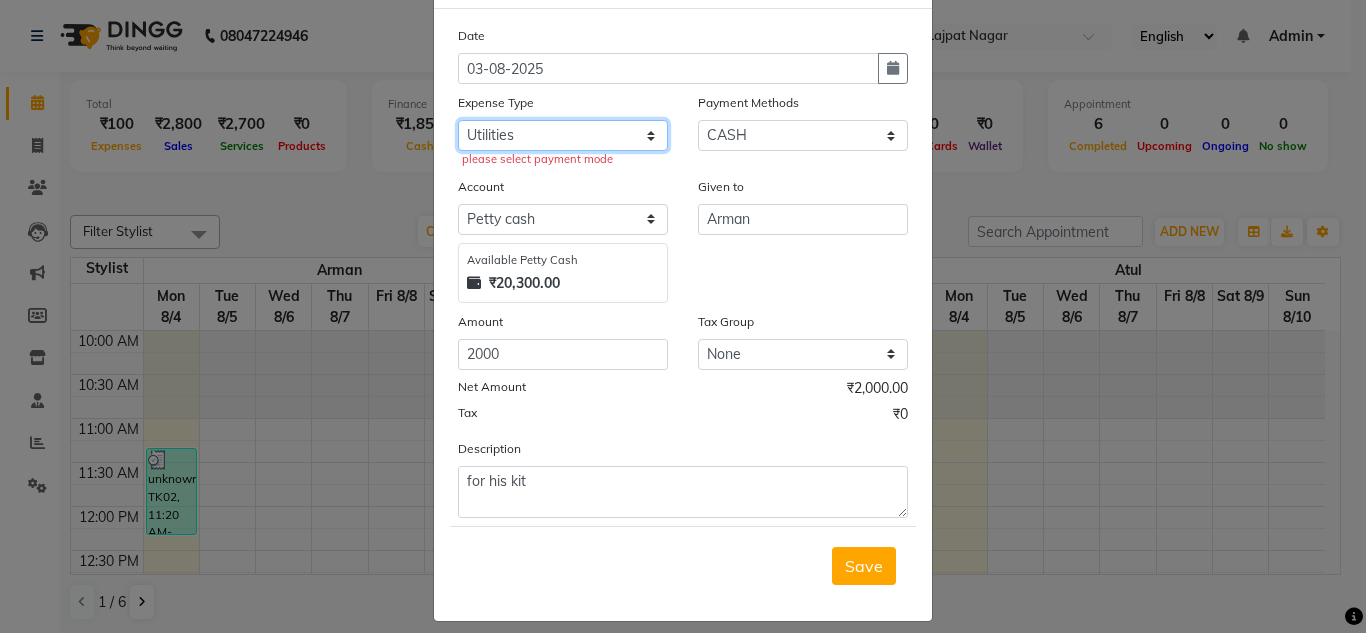 click on "Select Advance Salary Bank charges Car maintenance  Cash transfer to bank Cash transfer to hub charity client food Client Snacks Clinical charges coffee Equipment Fuel Govt fee Incentive Insurance International purchase Loan Repayment Maintenance maintenance Marketing milk Miscellaneous MRA night convence oil Other Pantry pentary item Product product incentive Rent Salary Staff Snacks sugar Tax tea Tea & Refreshment tip urgent stock Utilities water bottles" 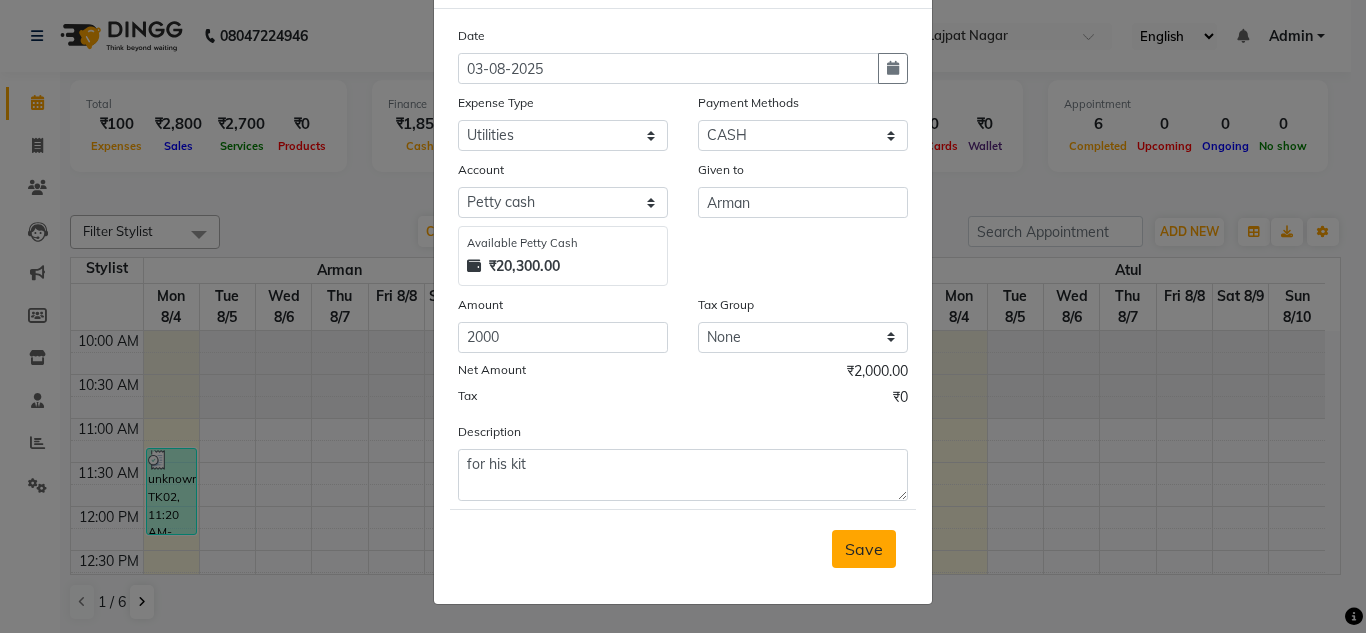 click on "Save" at bounding box center (864, 549) 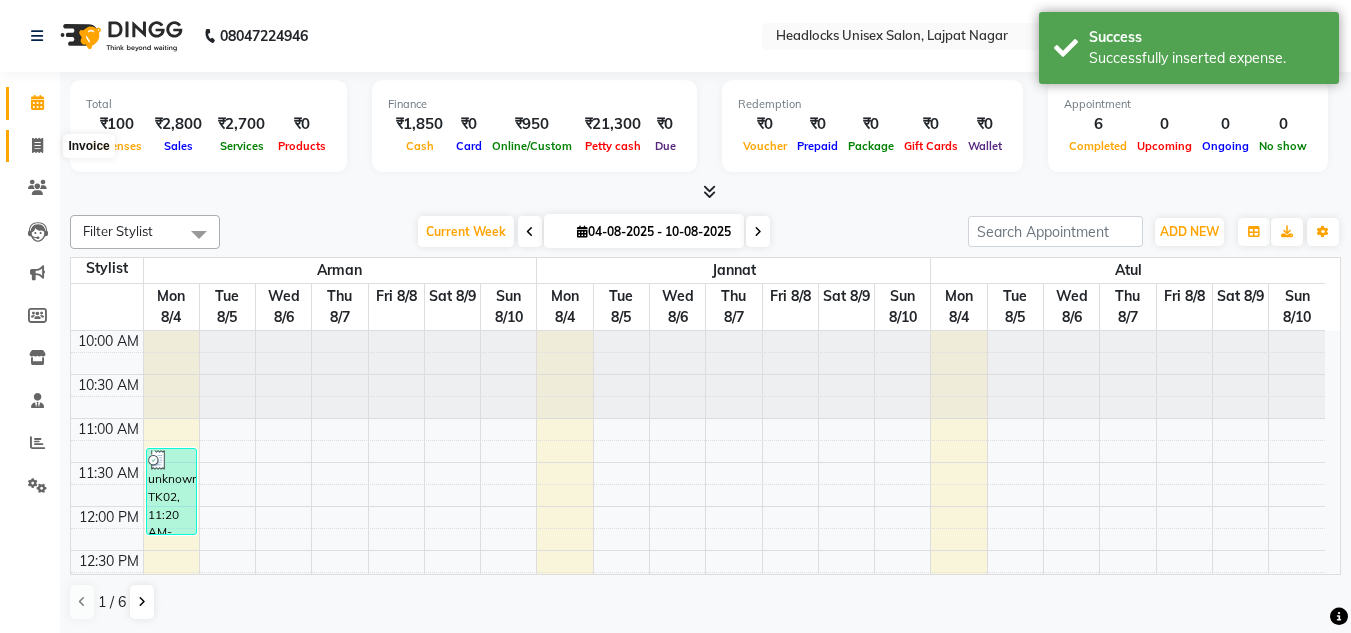click 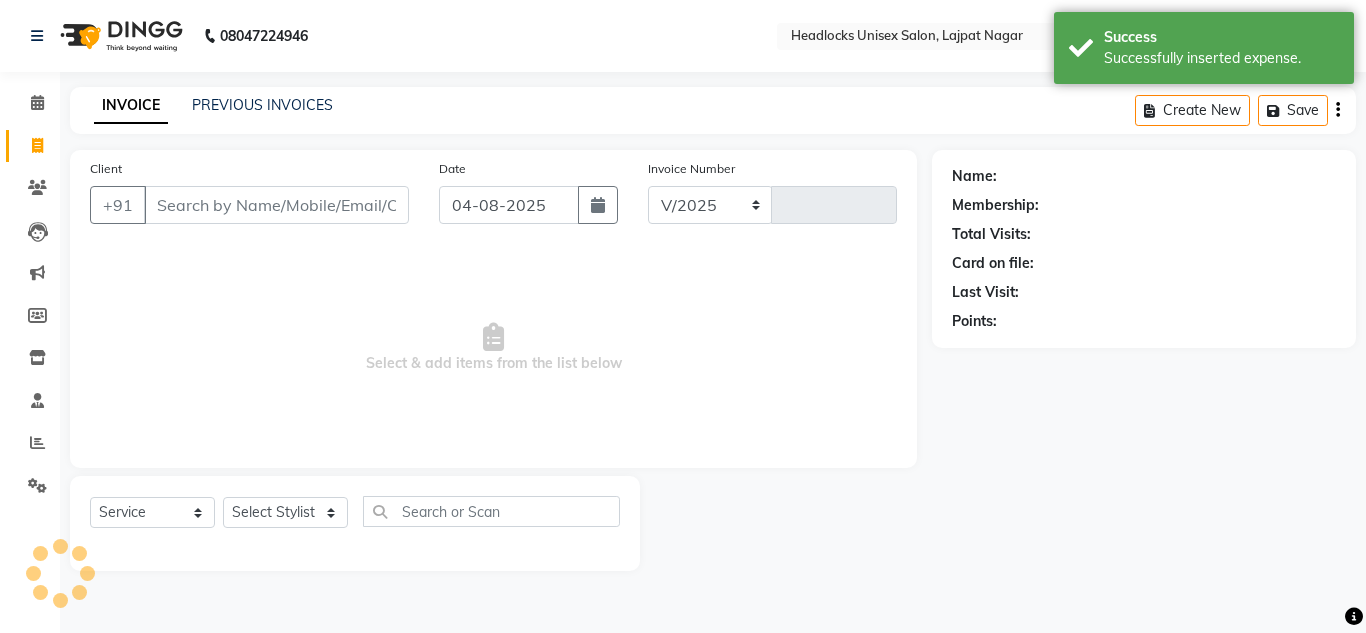 select on "6850" 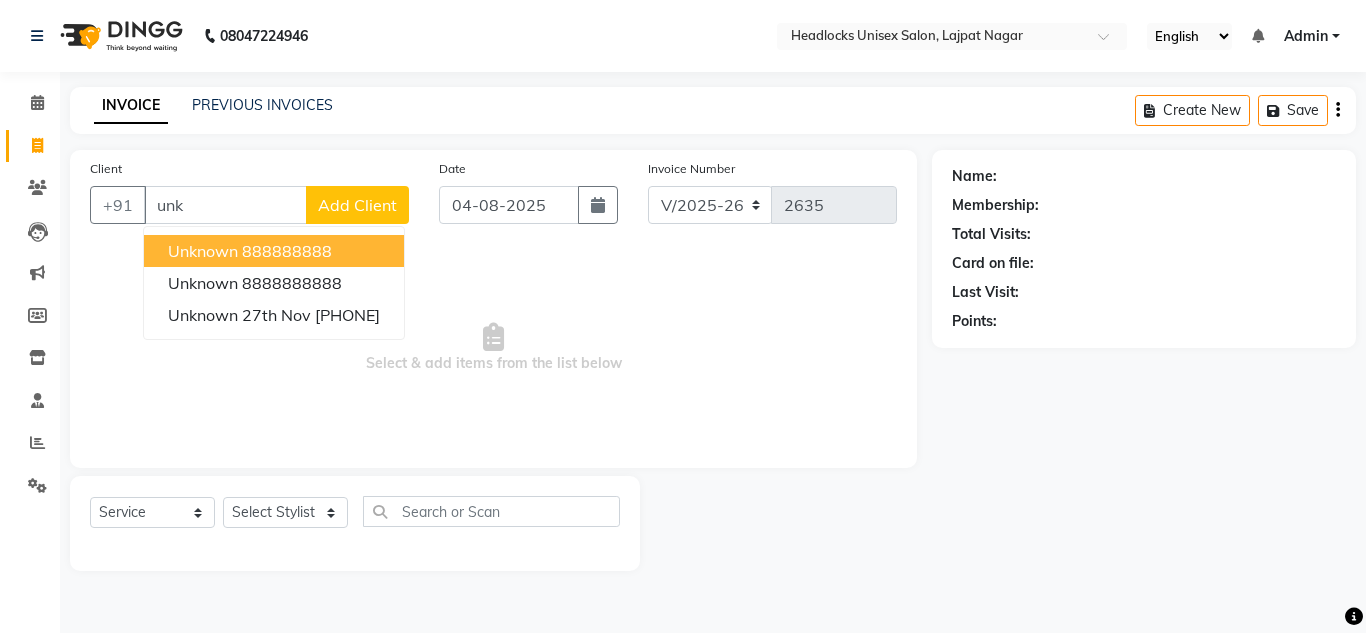 click on "888888888" at bounding box center (287, 251) 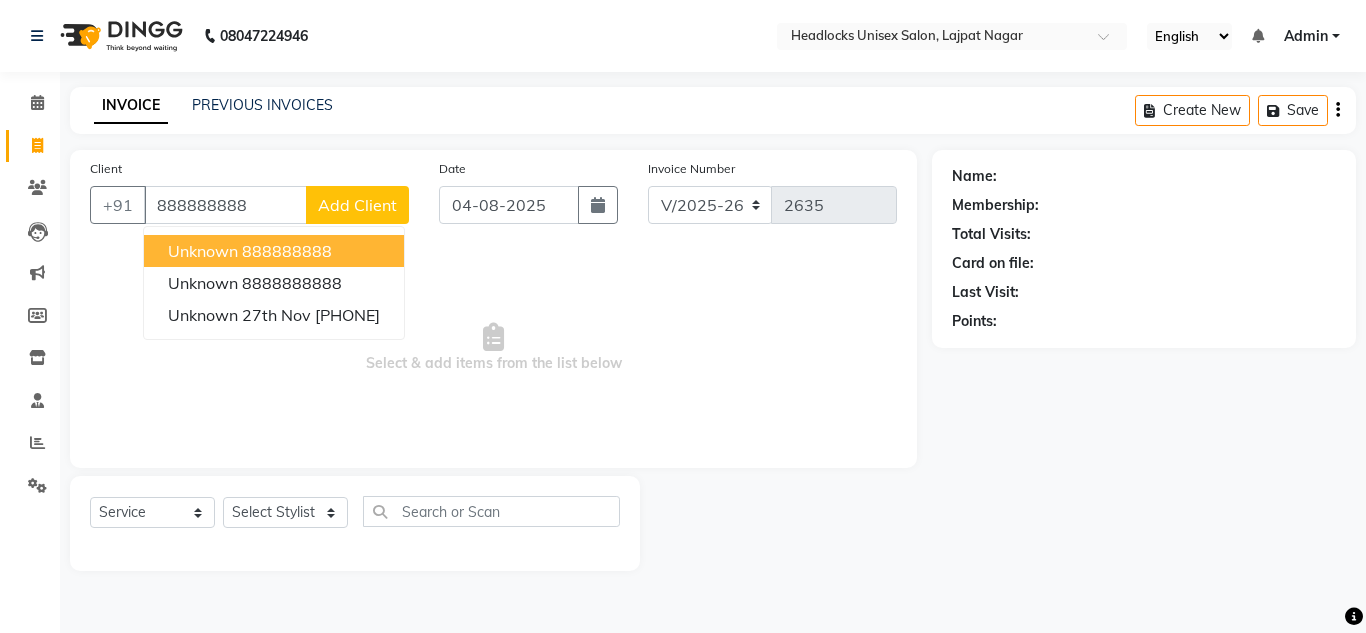 type on "888888888" 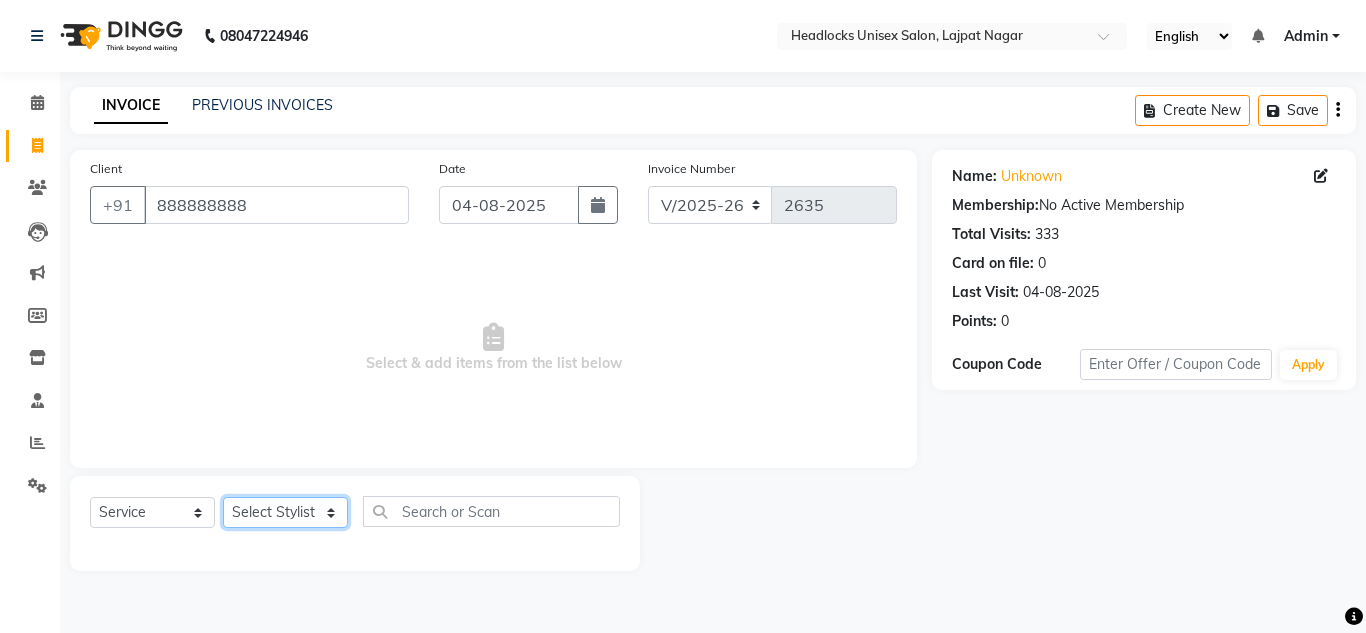 click on "Select Stylist Arman Atul Jannat Kaif Kartik Lucky Nazia Pinky Rashid Sabiya Sandeep Shankar Shavaz Malik Sudhir Suraj Vikas Vinay Roy Vinod" 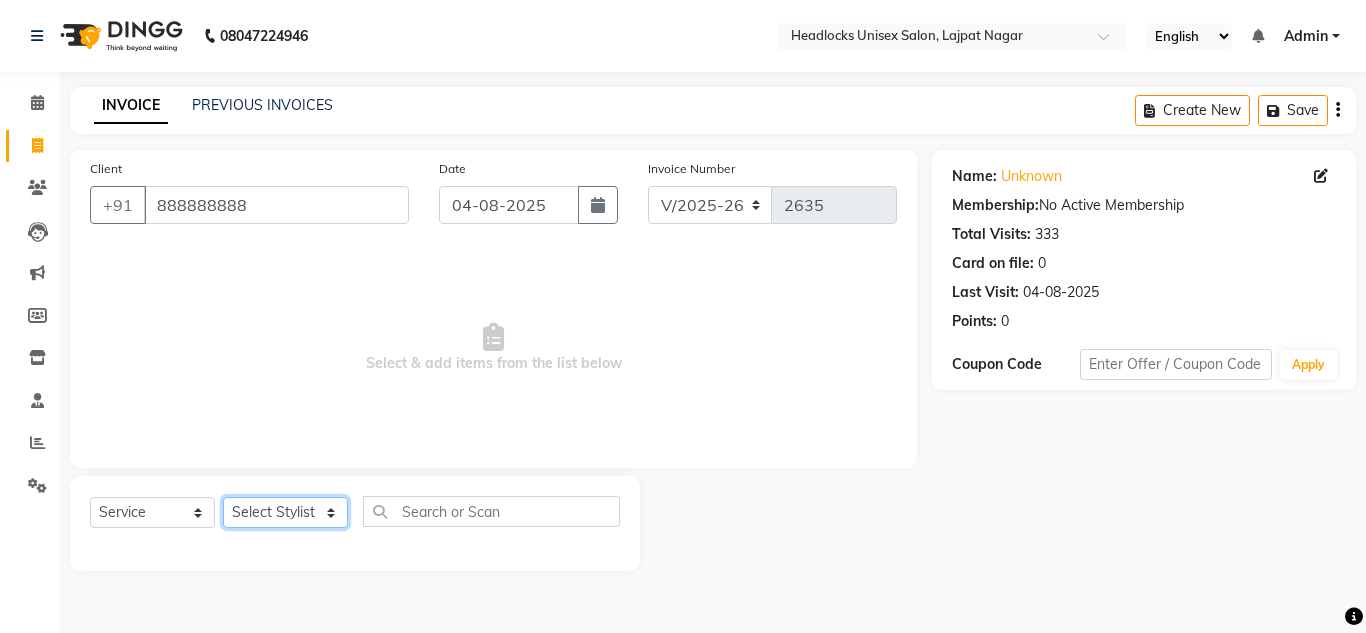 select on "53625" 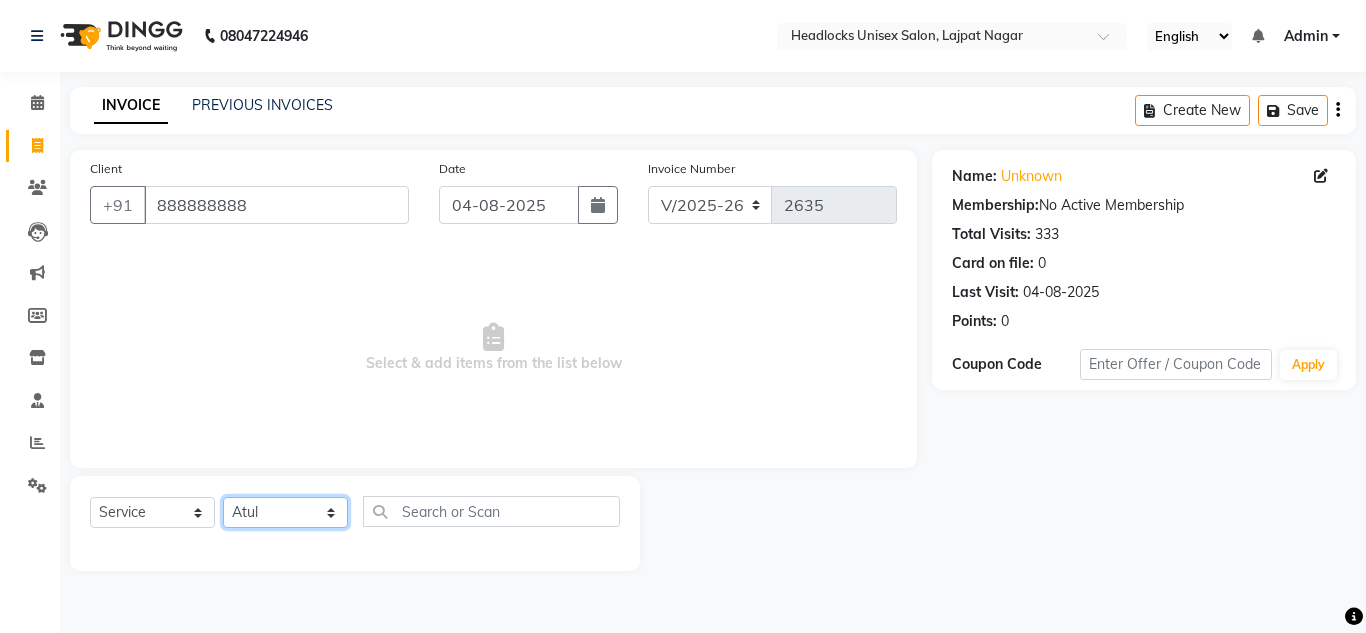 click on "Select Stylist Arman Atul Jannat Kaif Kartik Lucky Nazia Pinky Rashid Sabiya Sandeep Shankar Shavaz Malik Sudhir Suraj Vikas Vinay Roy Vinod" 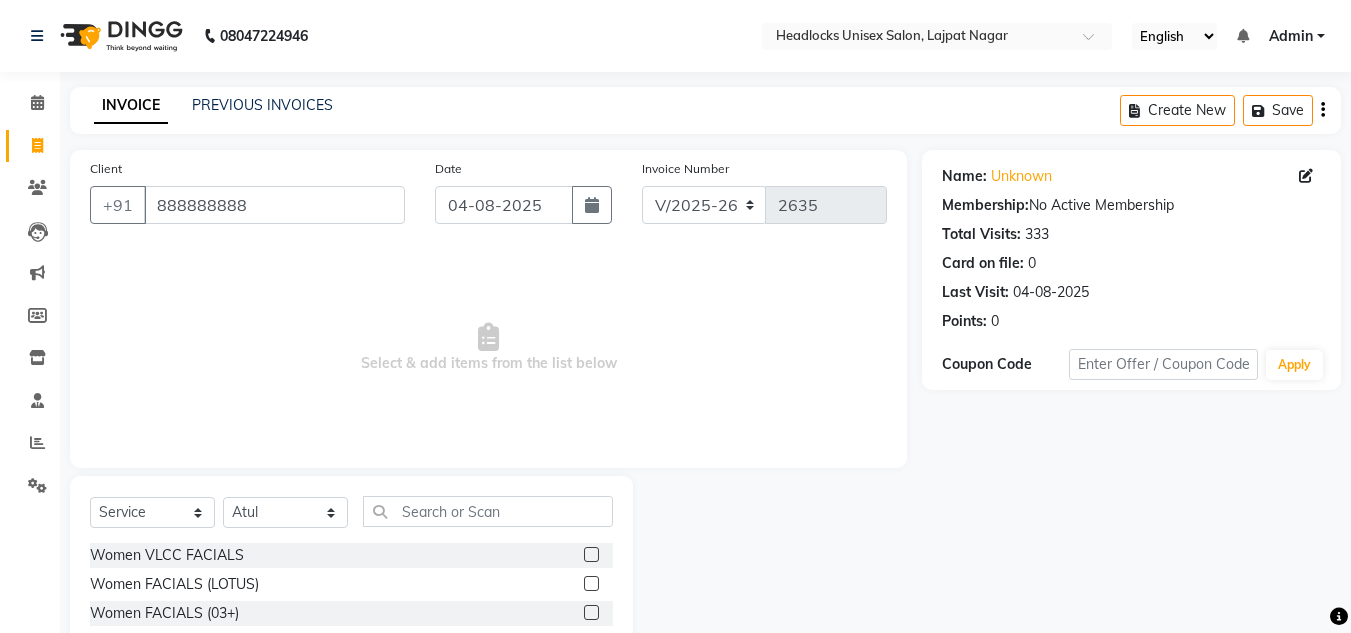 click on "Select & add items from the list below" at bounding box center [488, 348] 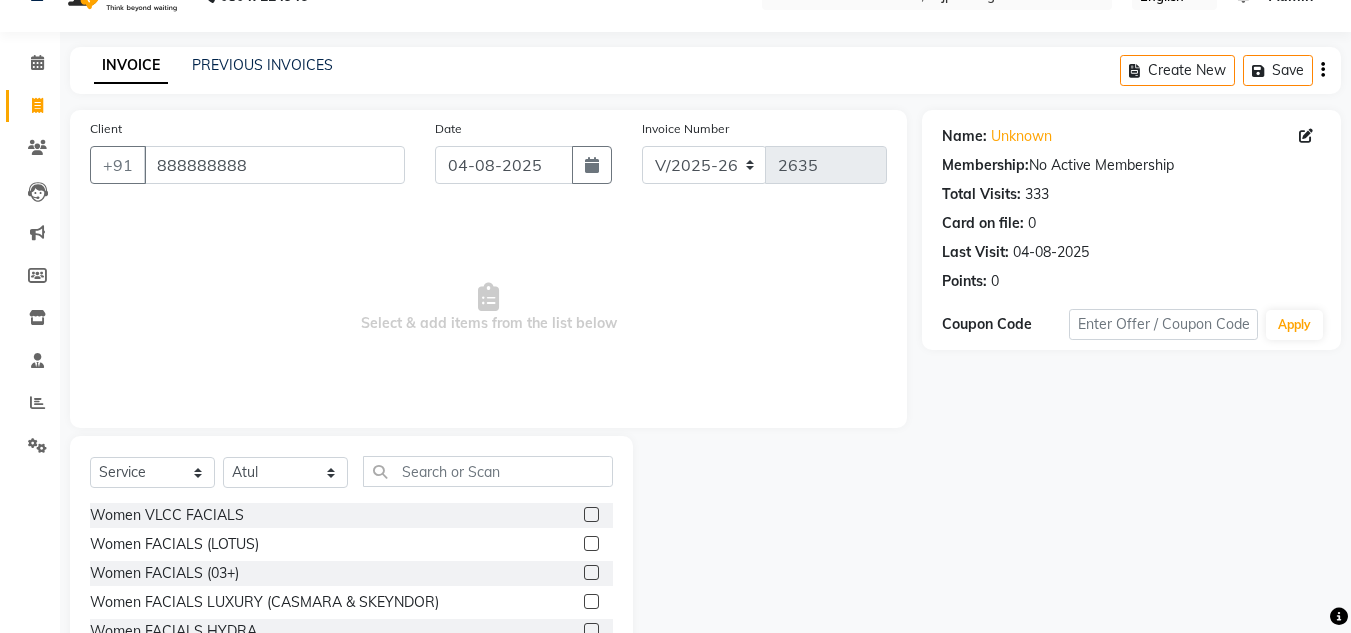 scroll, scrollTop: 168, scrollLeft: 0, axis: vertical 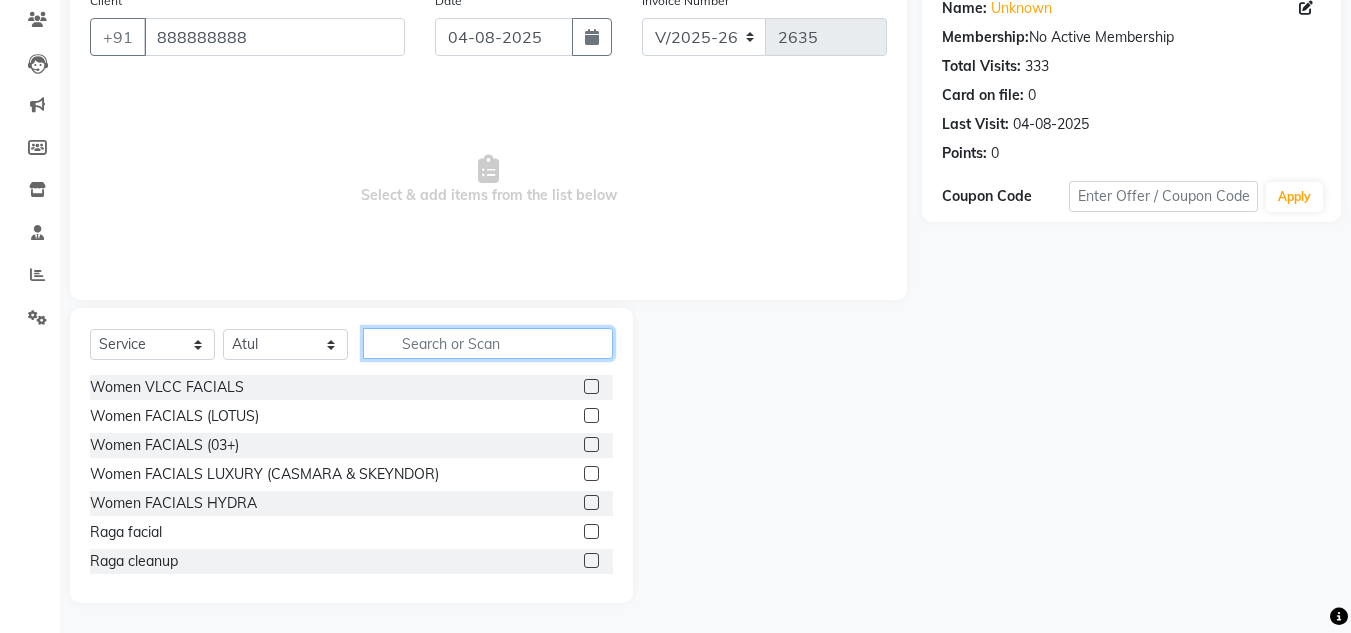 click 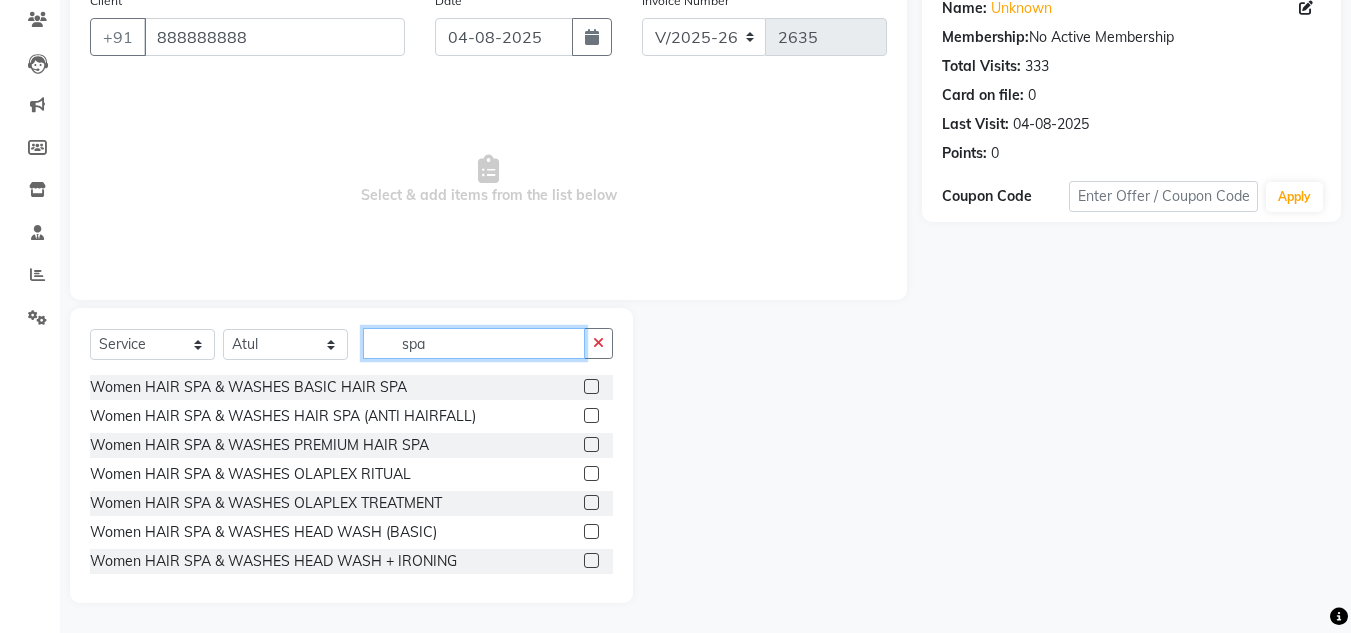 type on "spa" 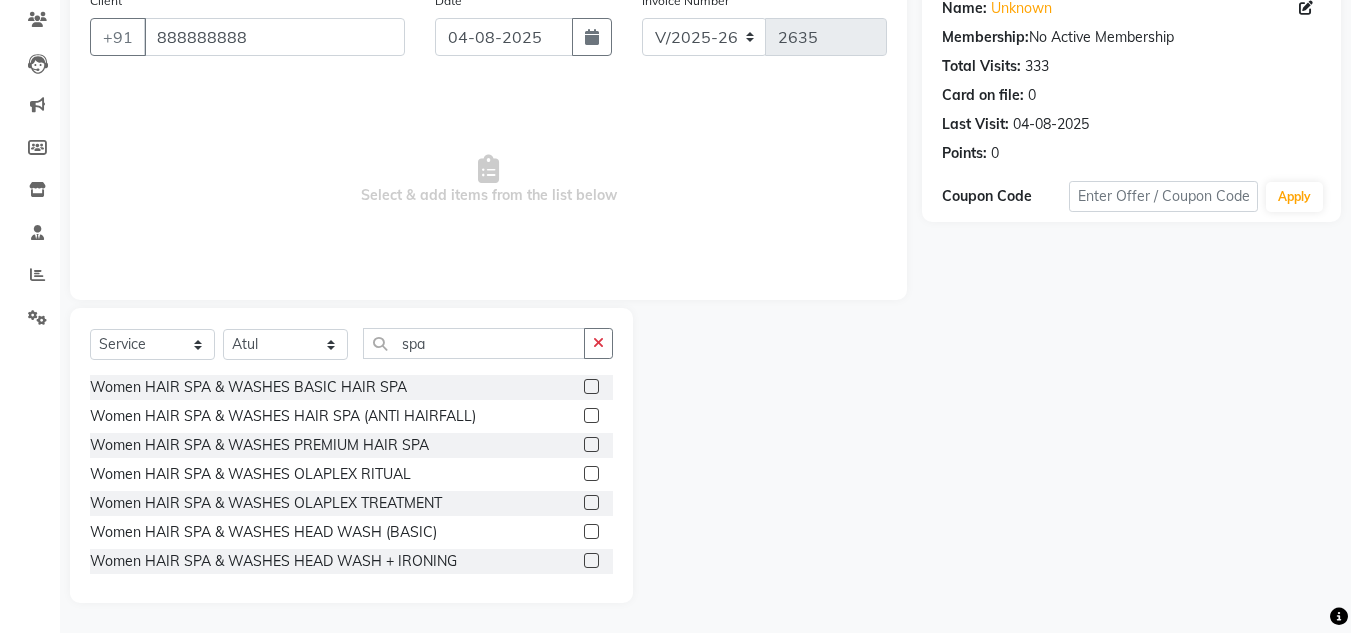 click 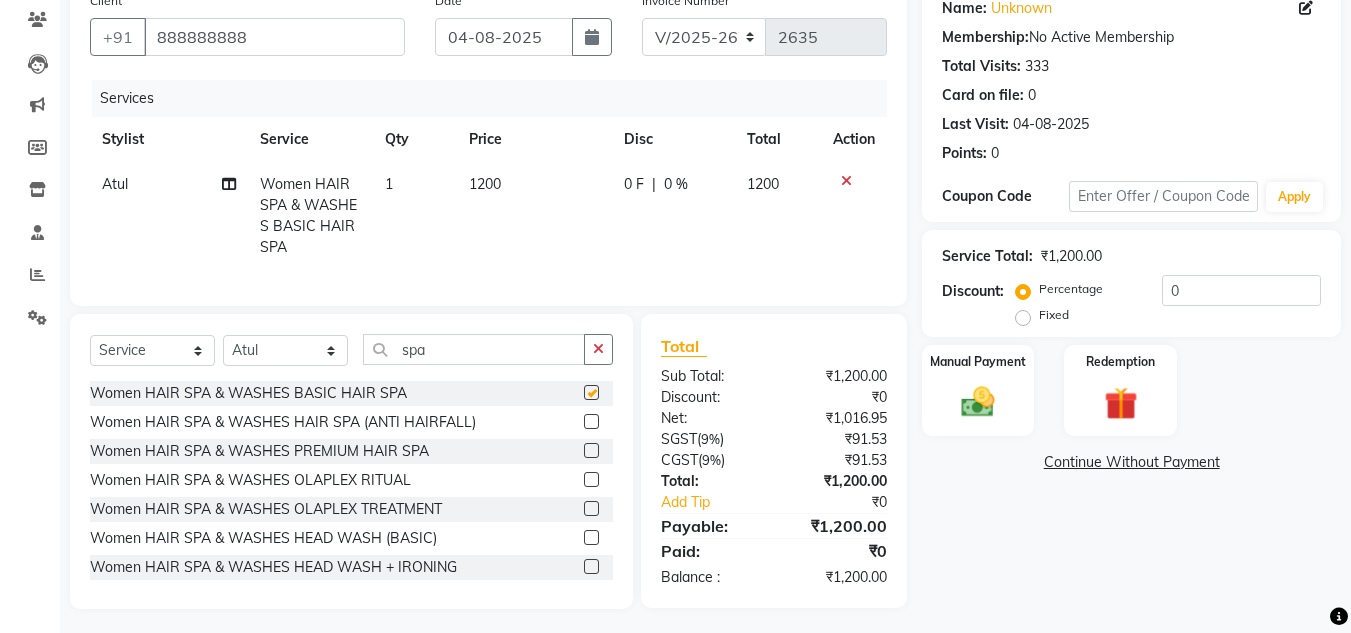 checkbox on "false" 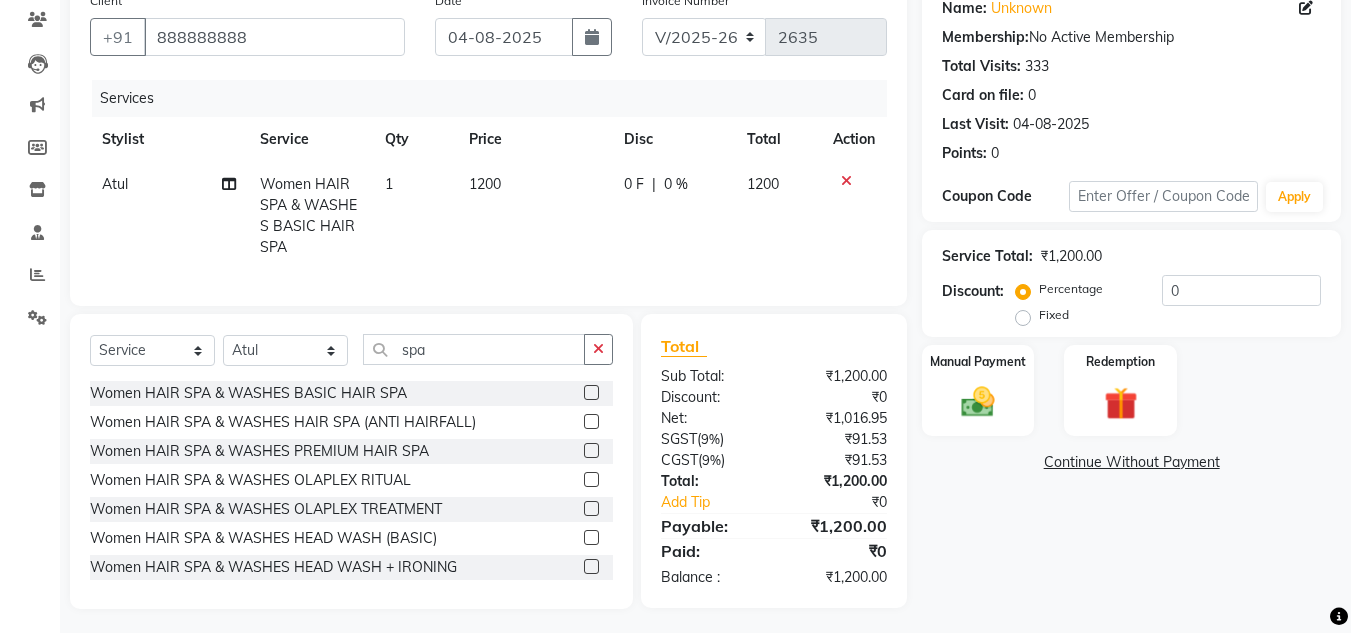click on "1200" 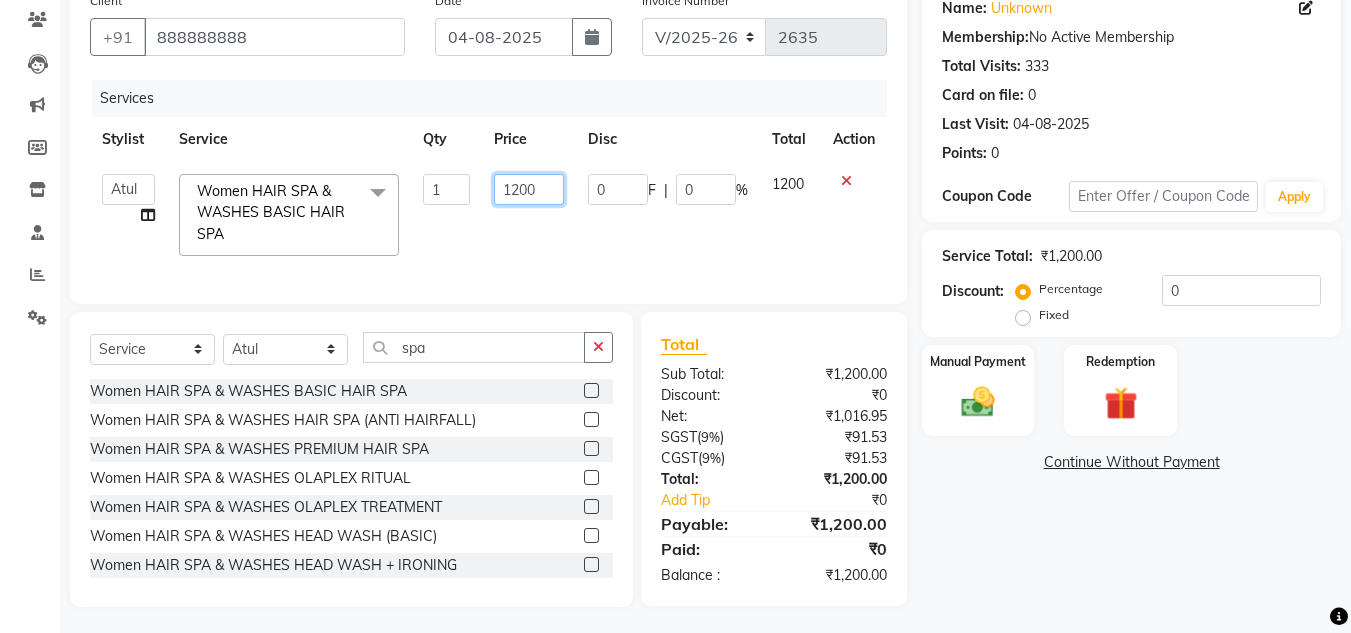 click on "1200" 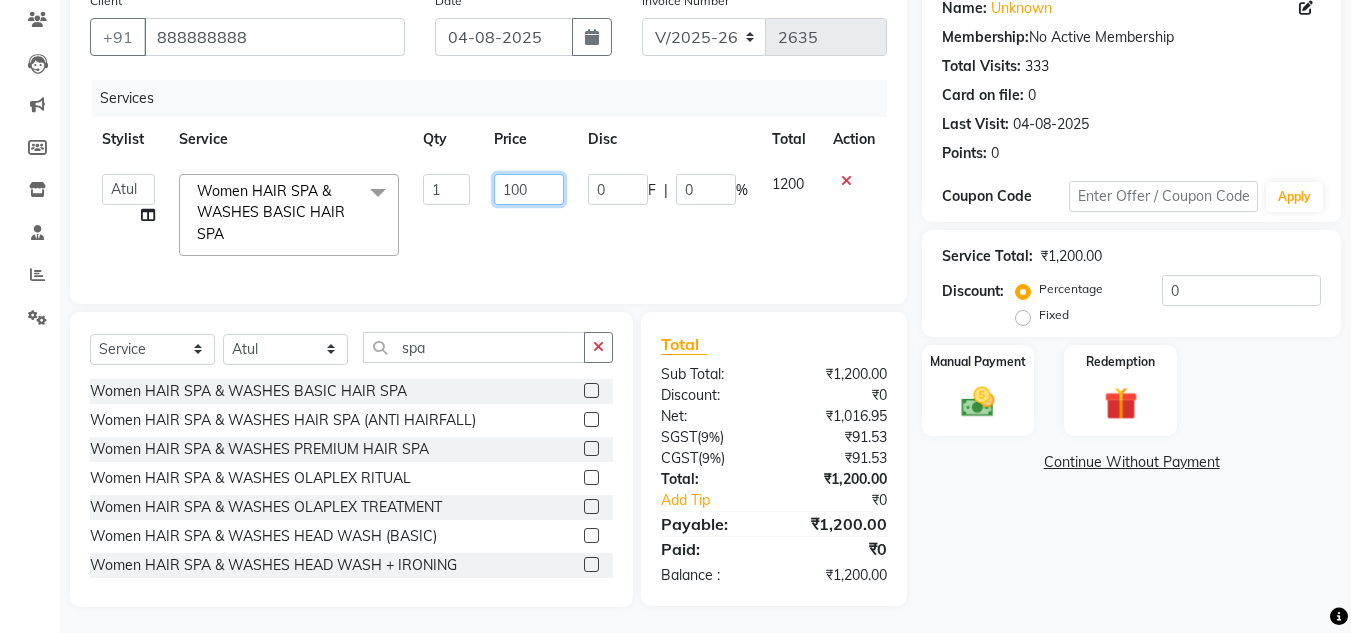 type on "1000" 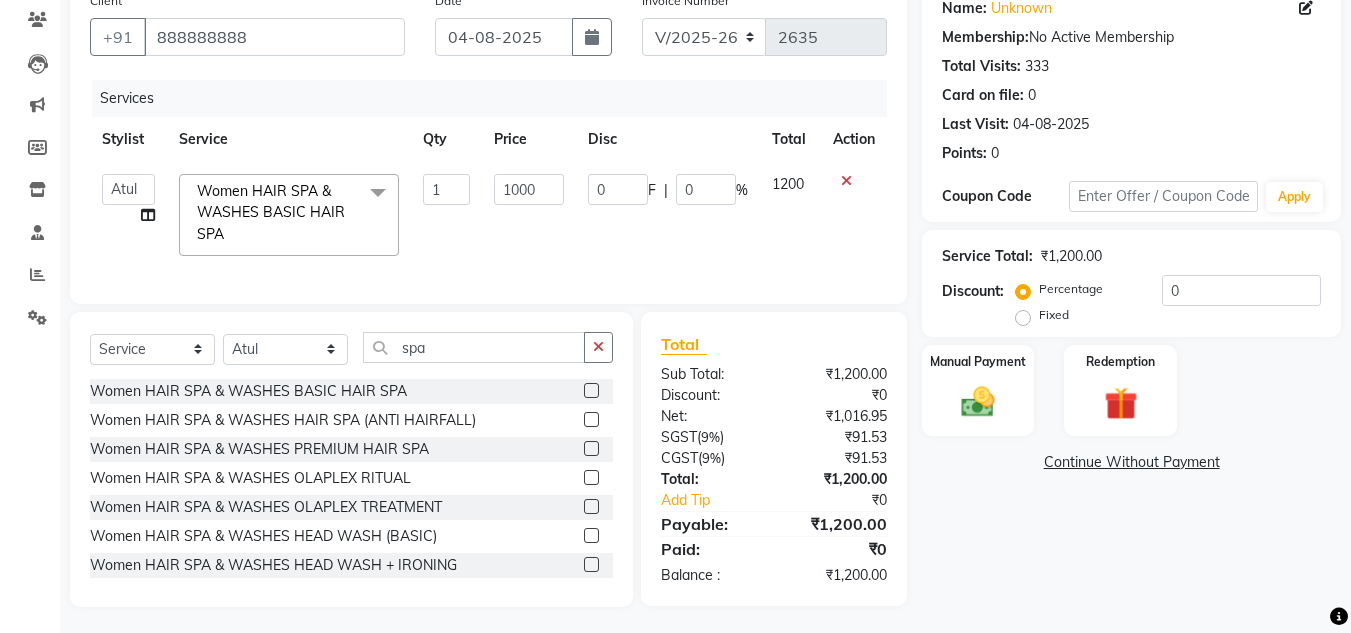 click on "1000" 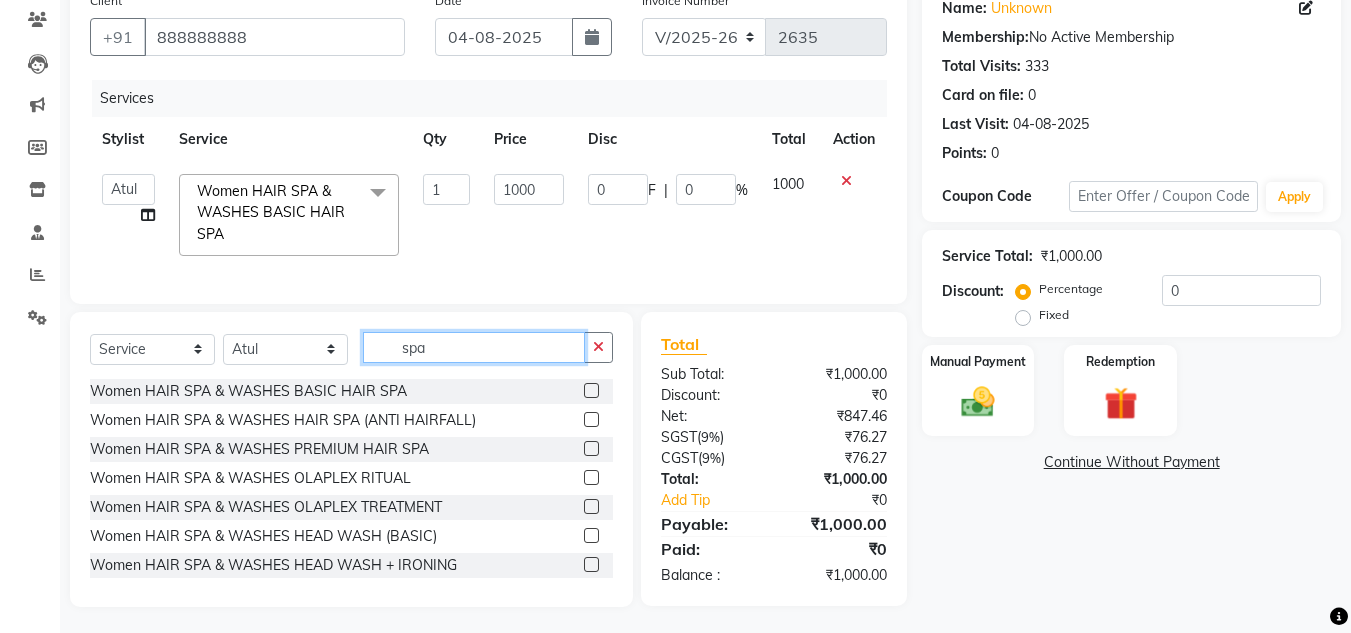 click on "spa" 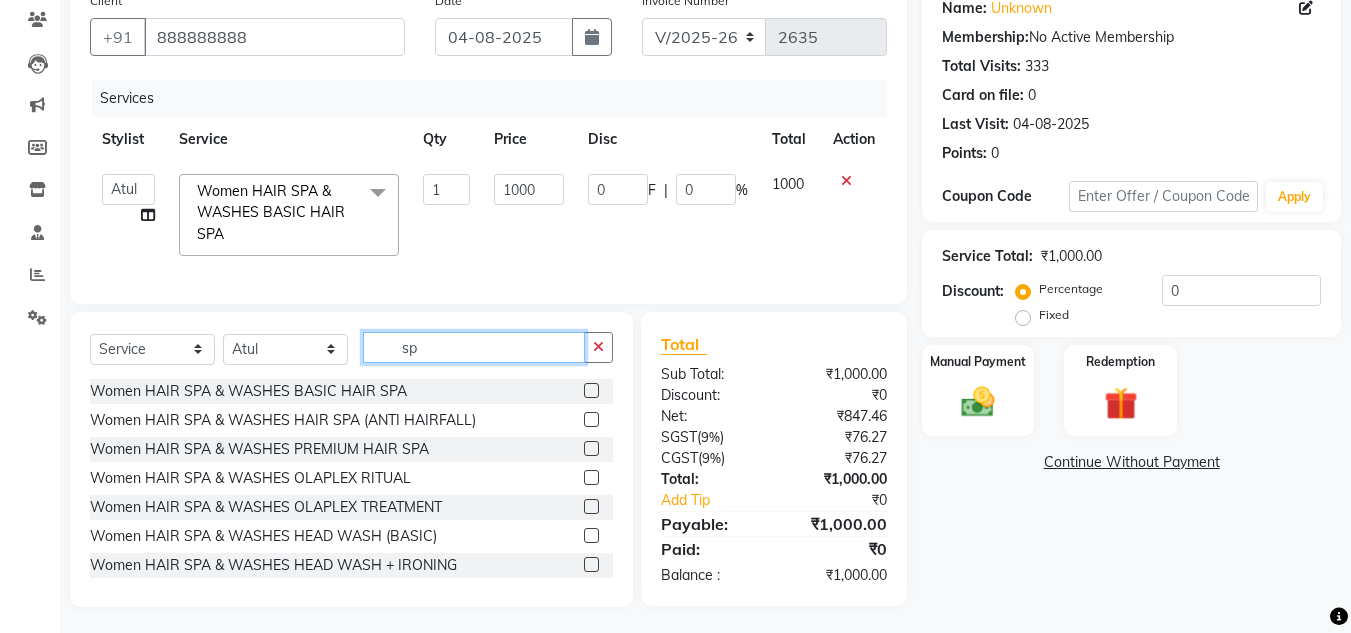 type on "s" 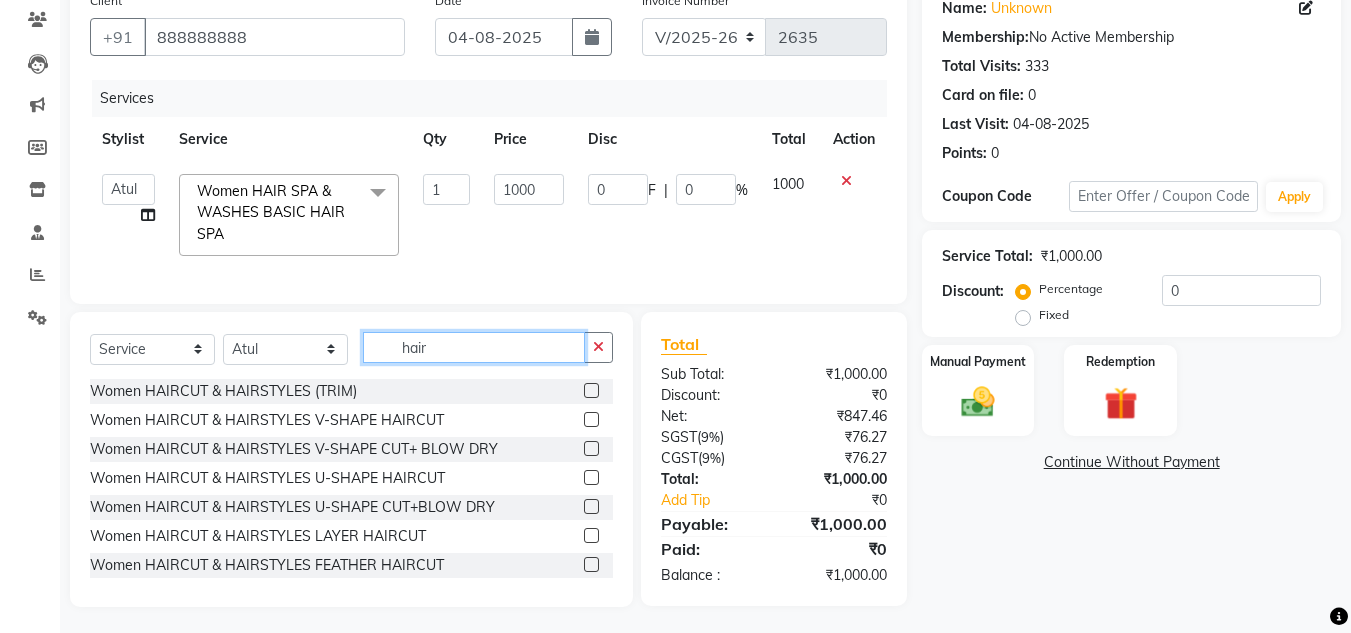 type on "hair" 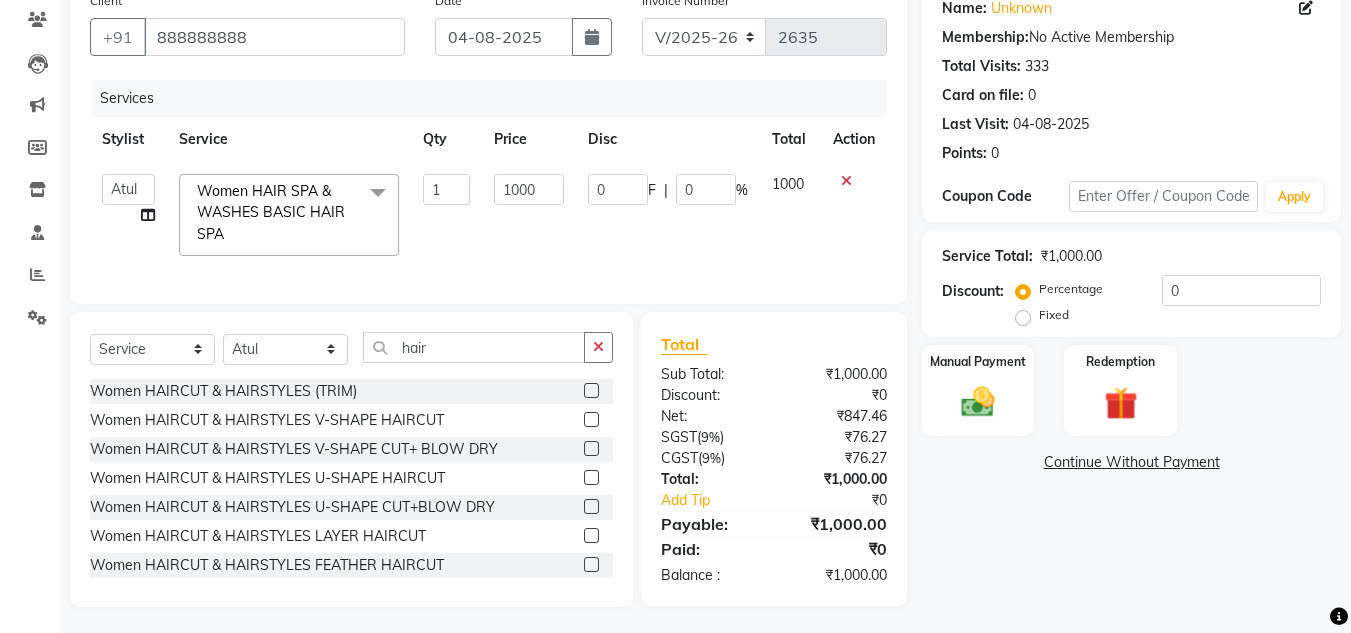 click 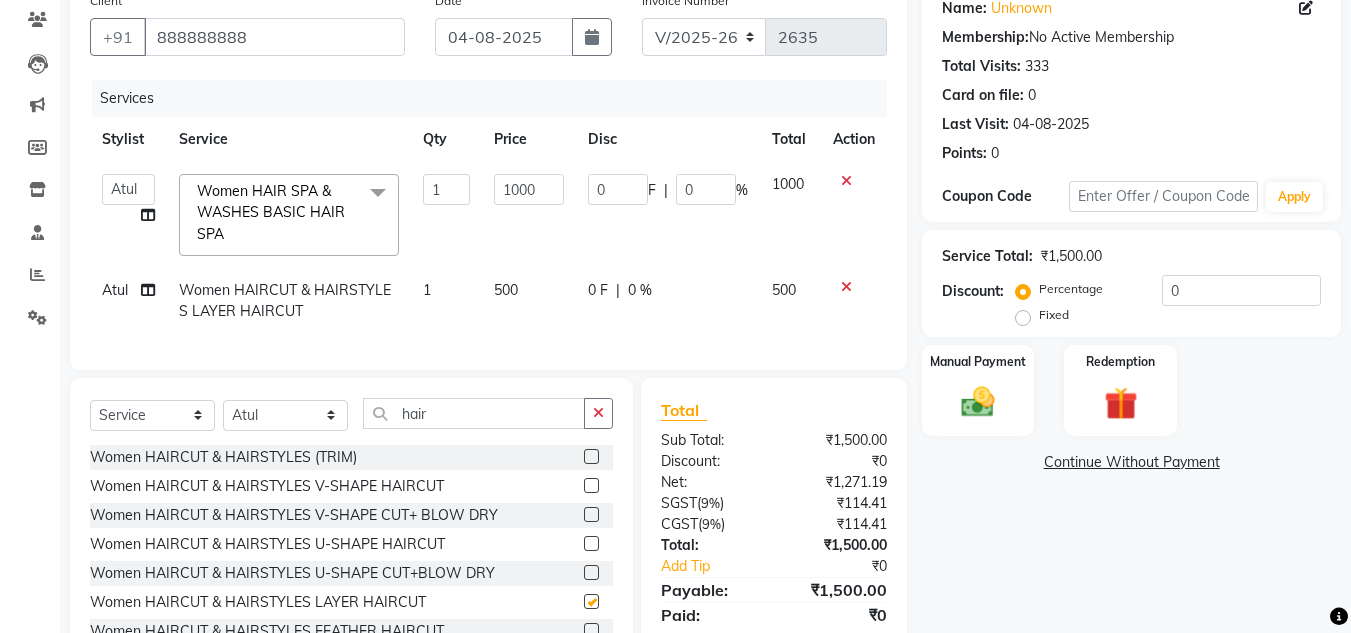 checkbox on "false" 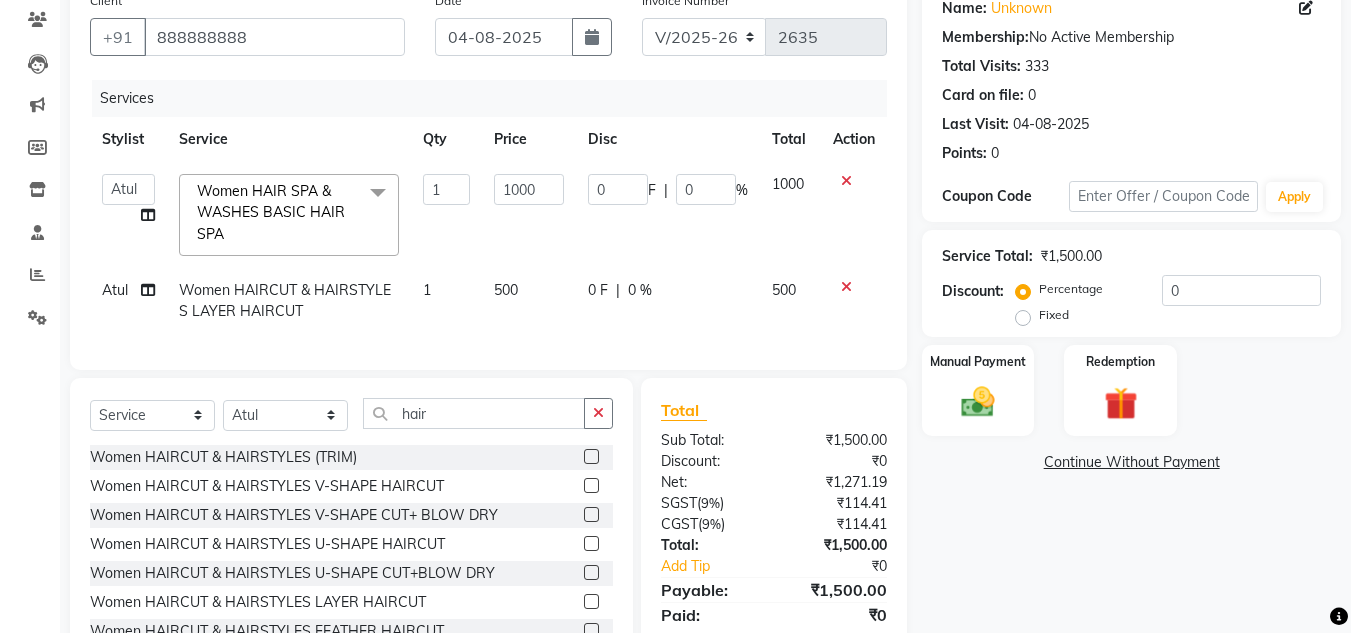 click on "₹114.41" 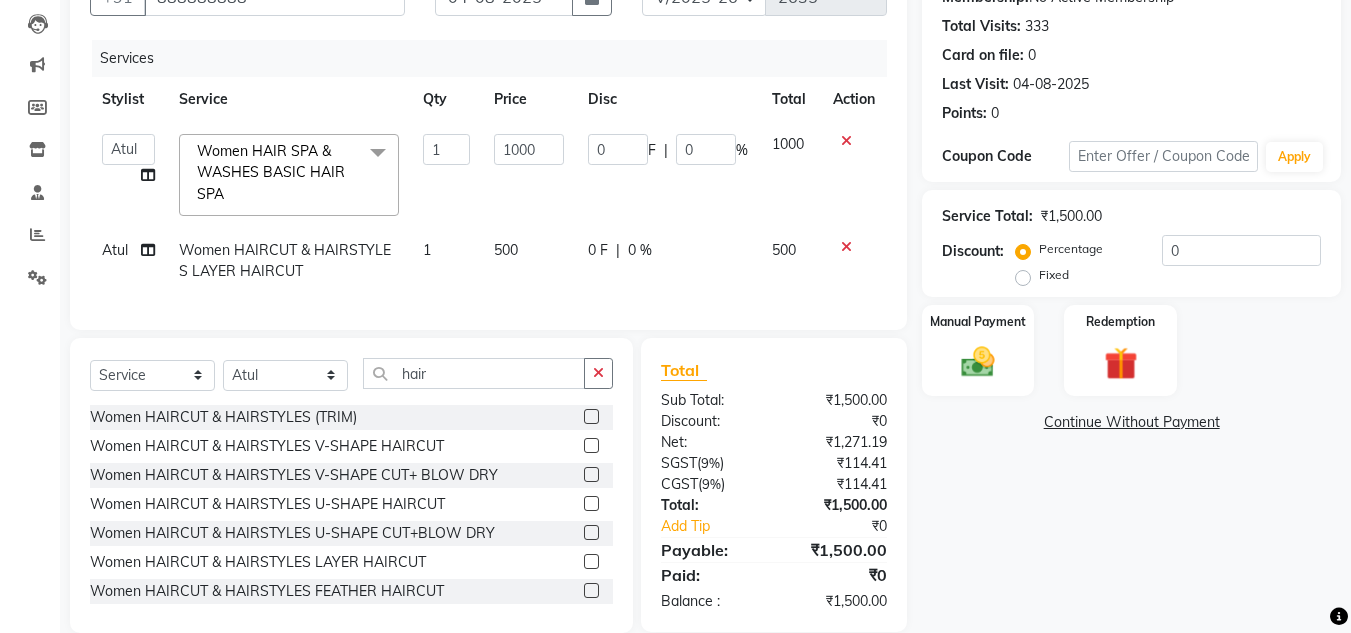 scroll, scrollTop: 253, scrollLeft: 0, axis: vertical 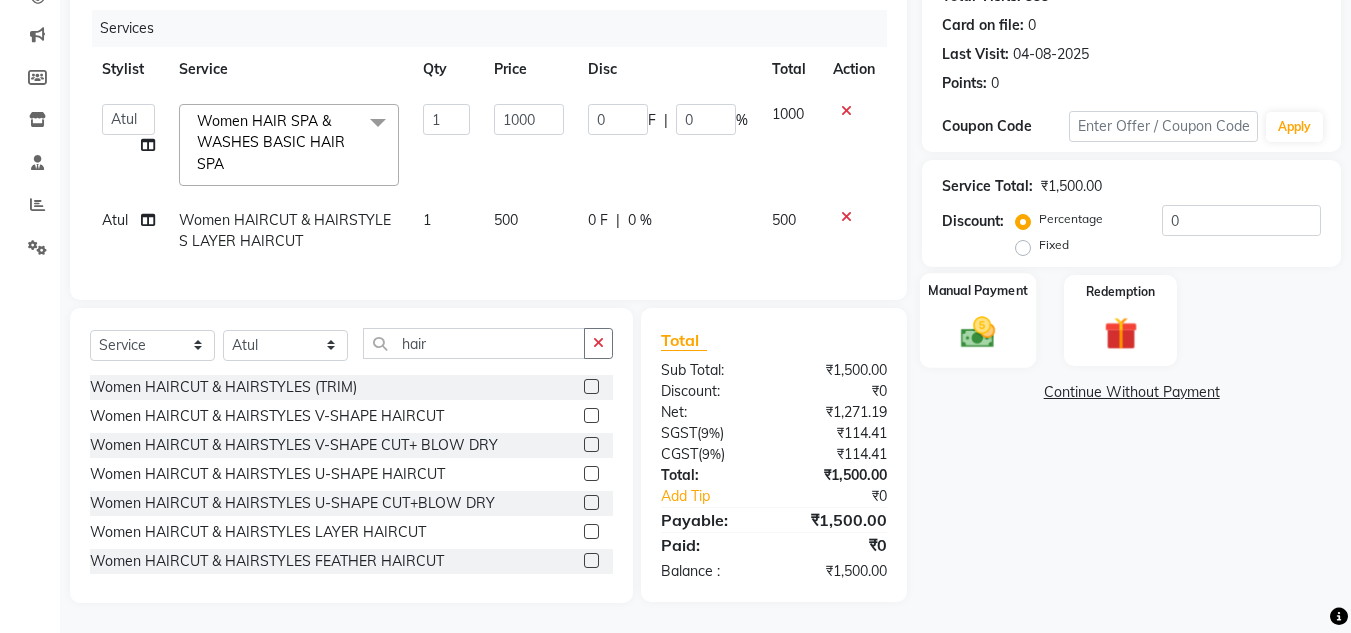 click 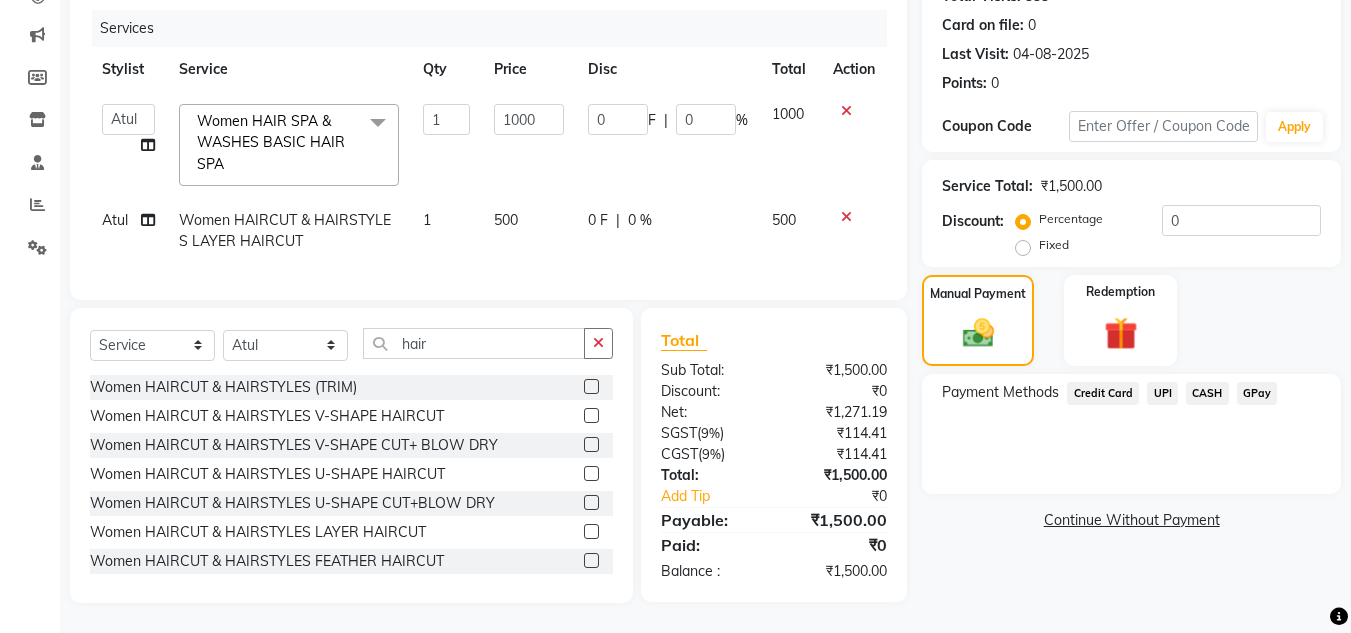 click on "UPI" 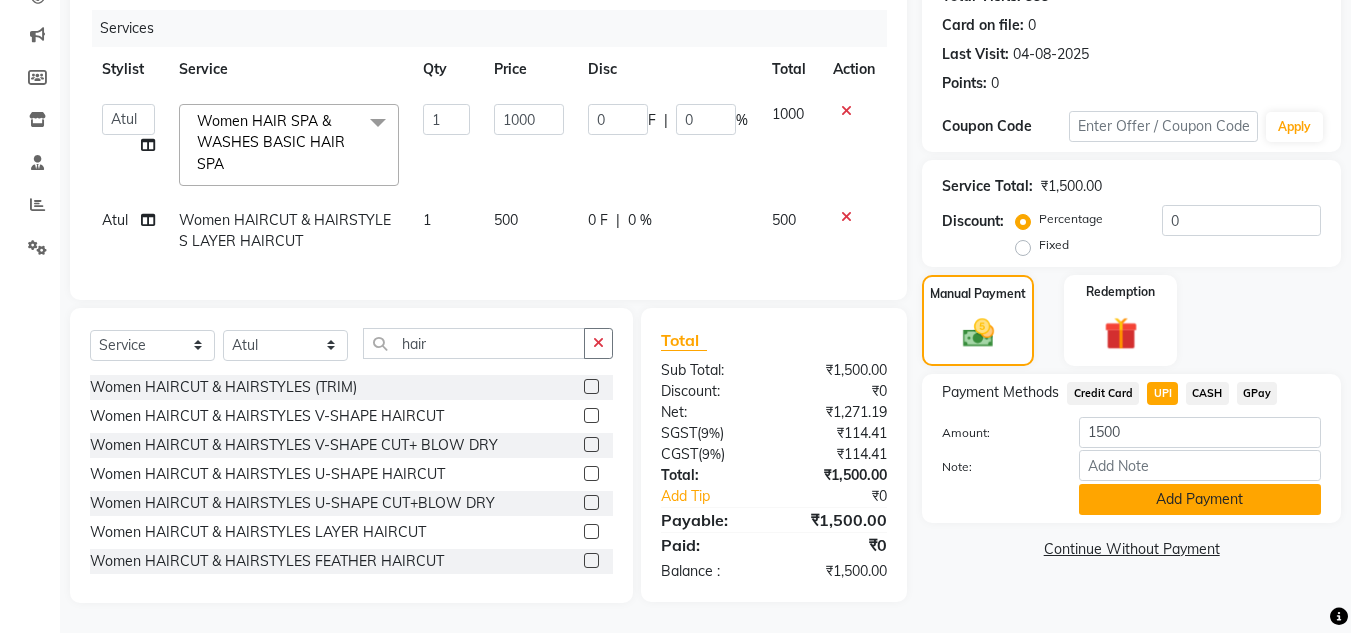 click on "Add Payment" 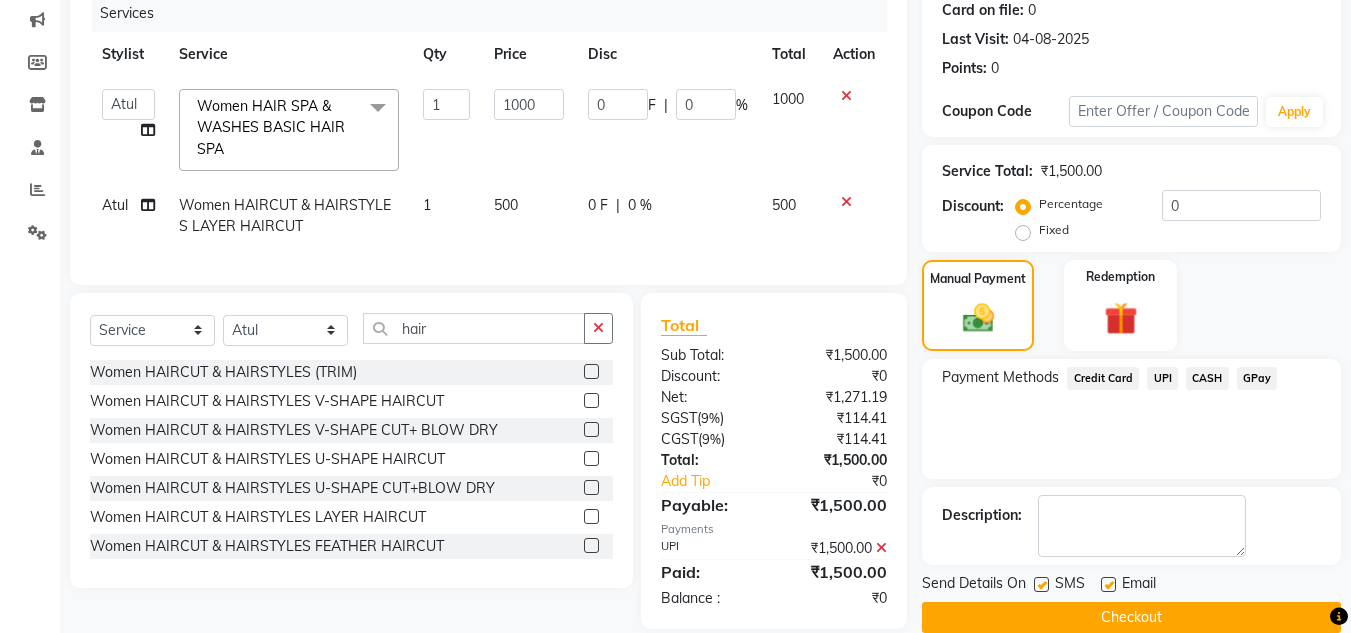 click on "Payment Methods  Credit Card   UPI   CASH   GPay" 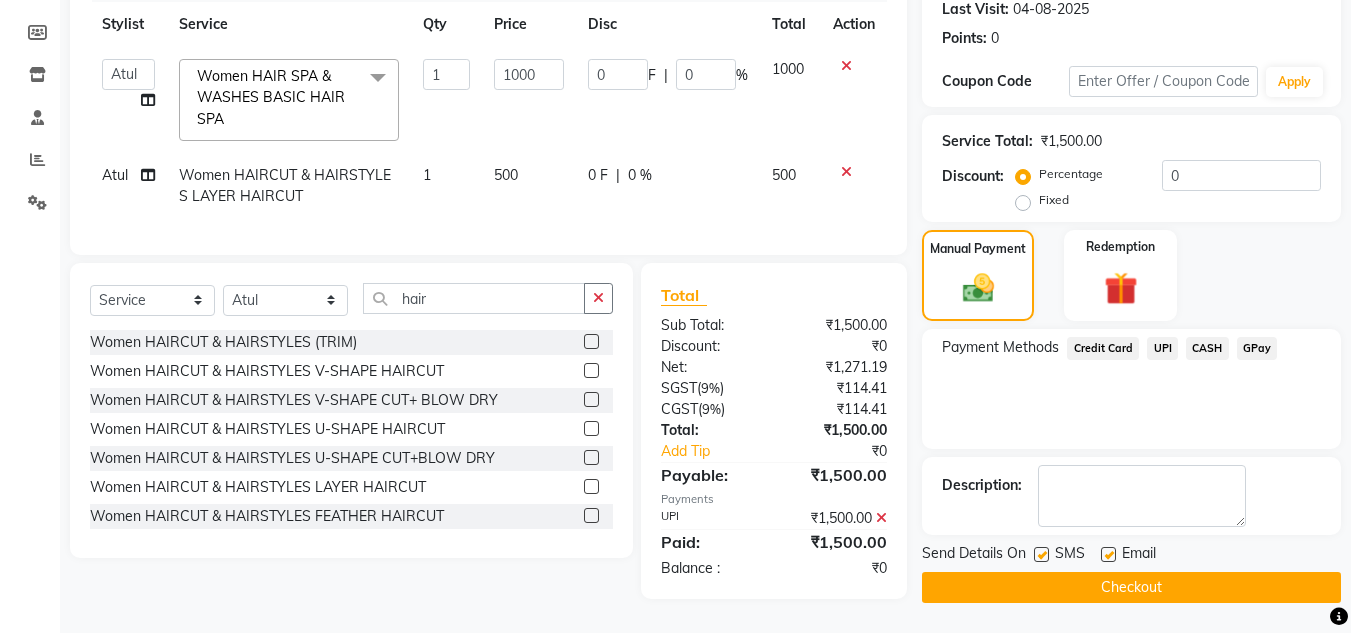 scroll, scrollTop: 294, scrollLeft: 0, axis: vertical 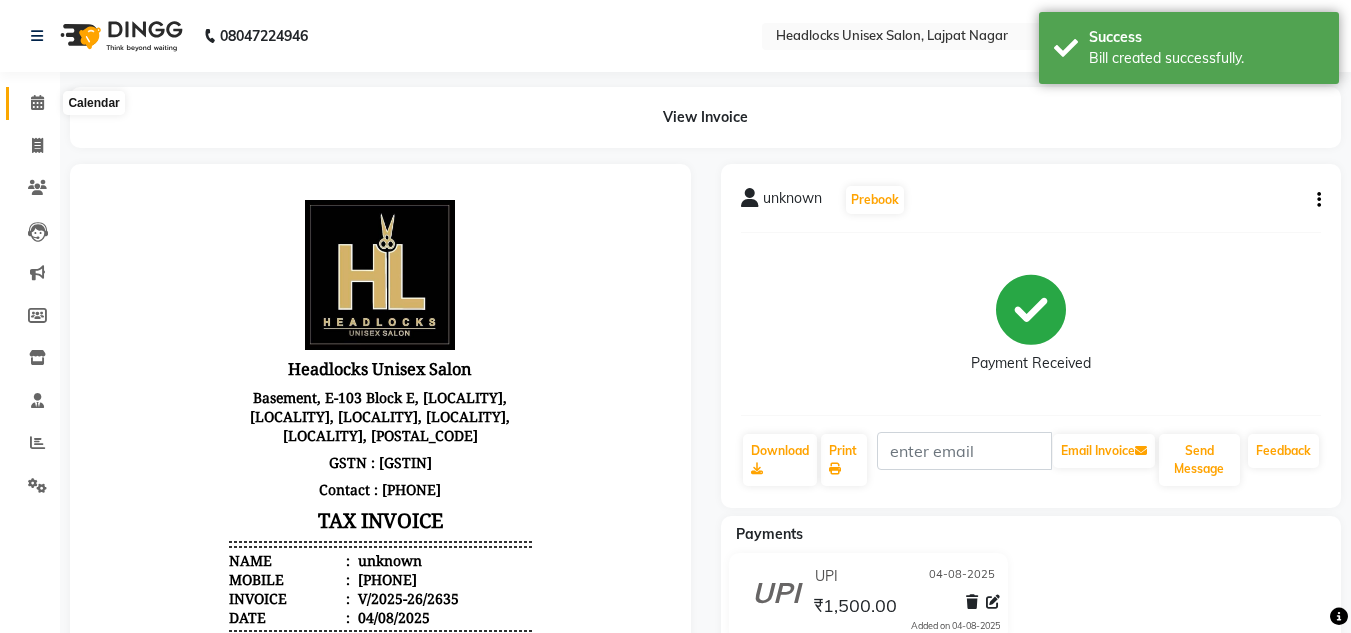 click 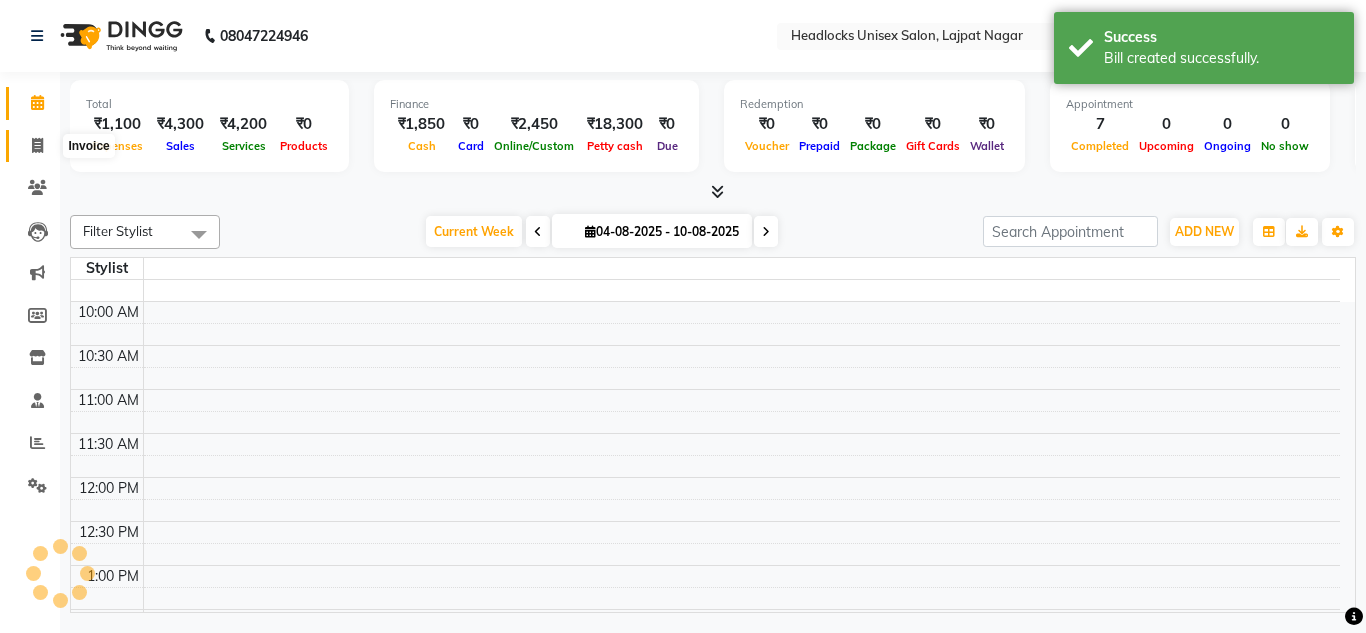 click 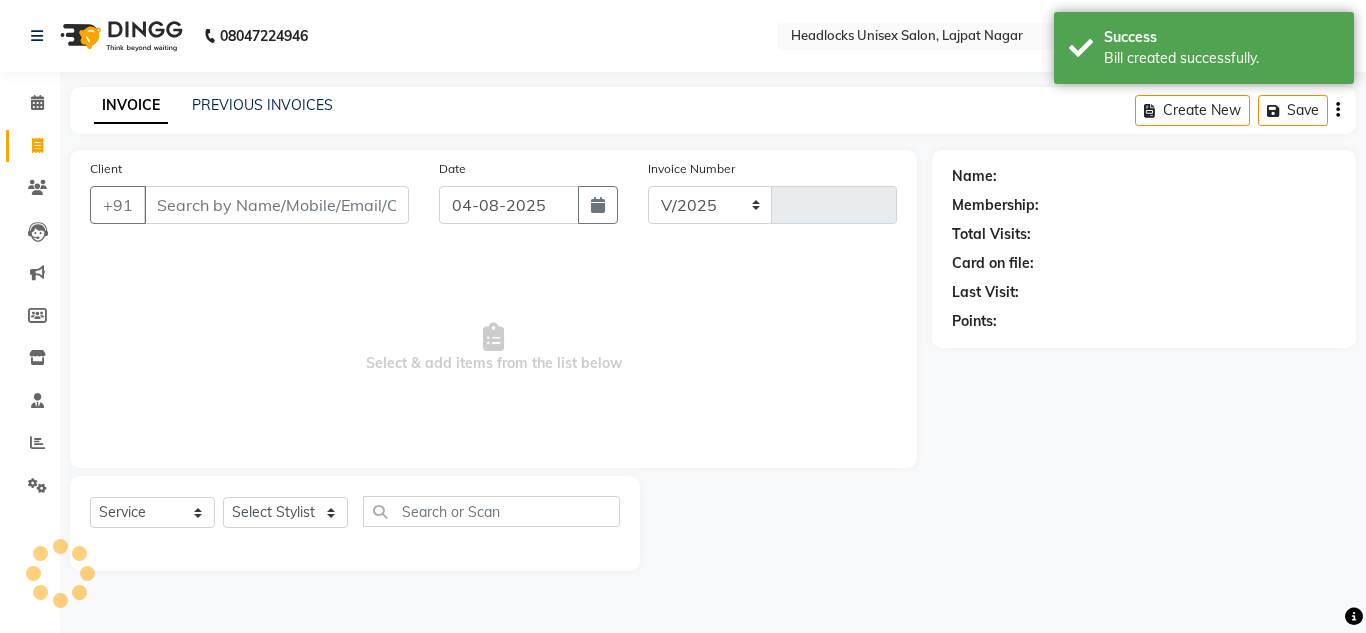 select on "6850" 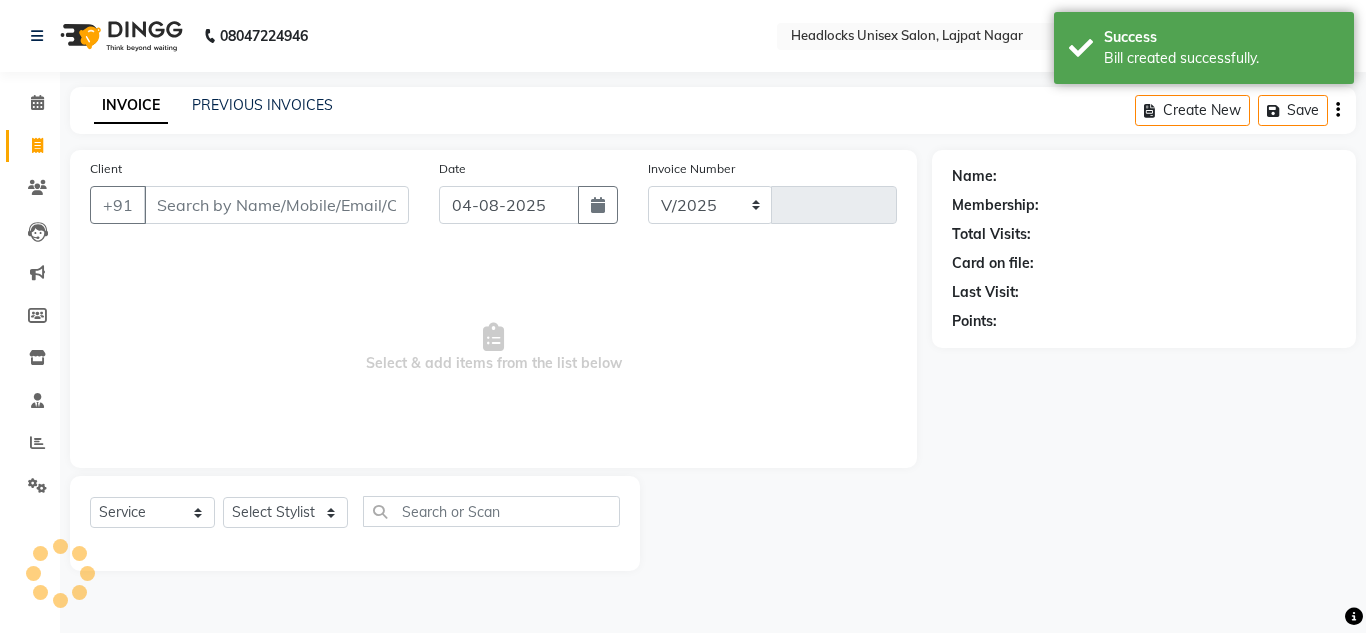 type on "2636" 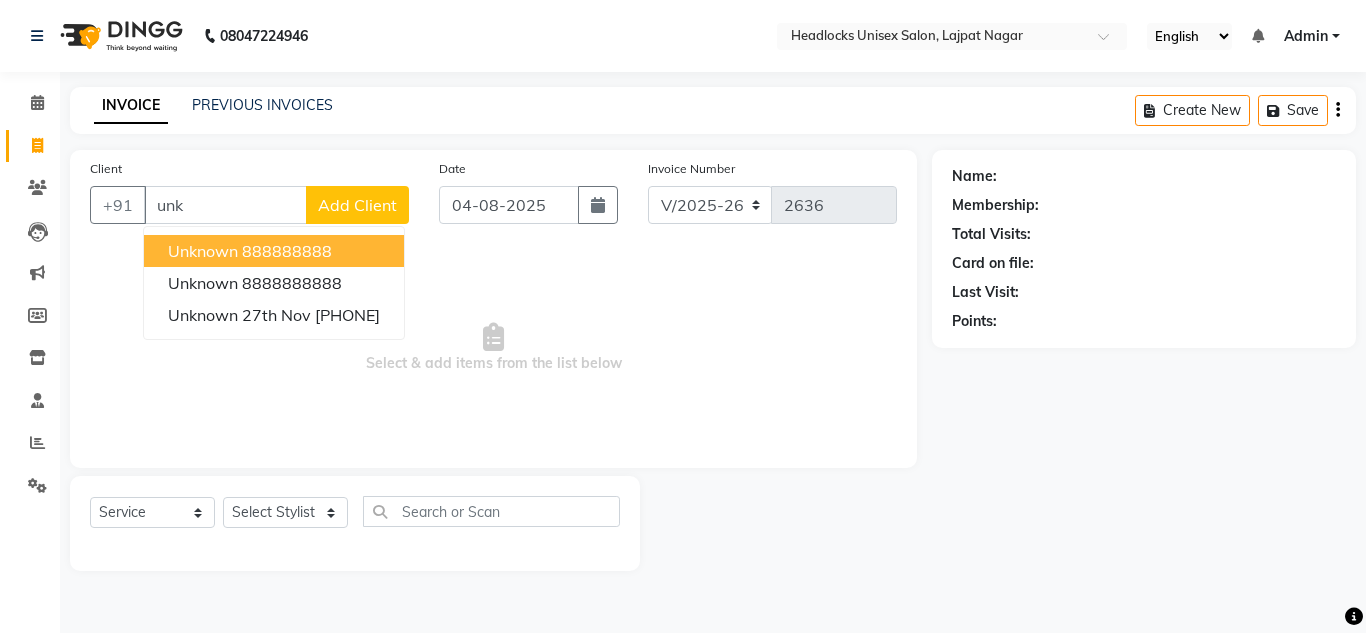 click on "unknown" at bounding box center [203, 251] 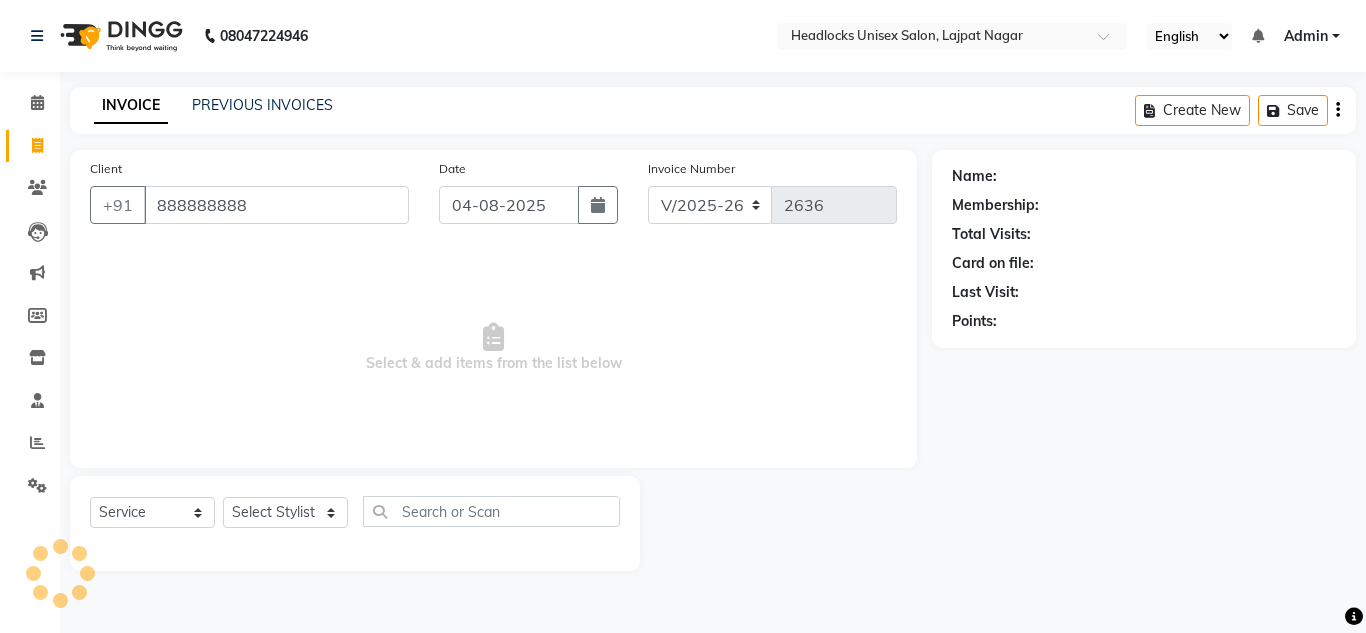 type on "888888888" 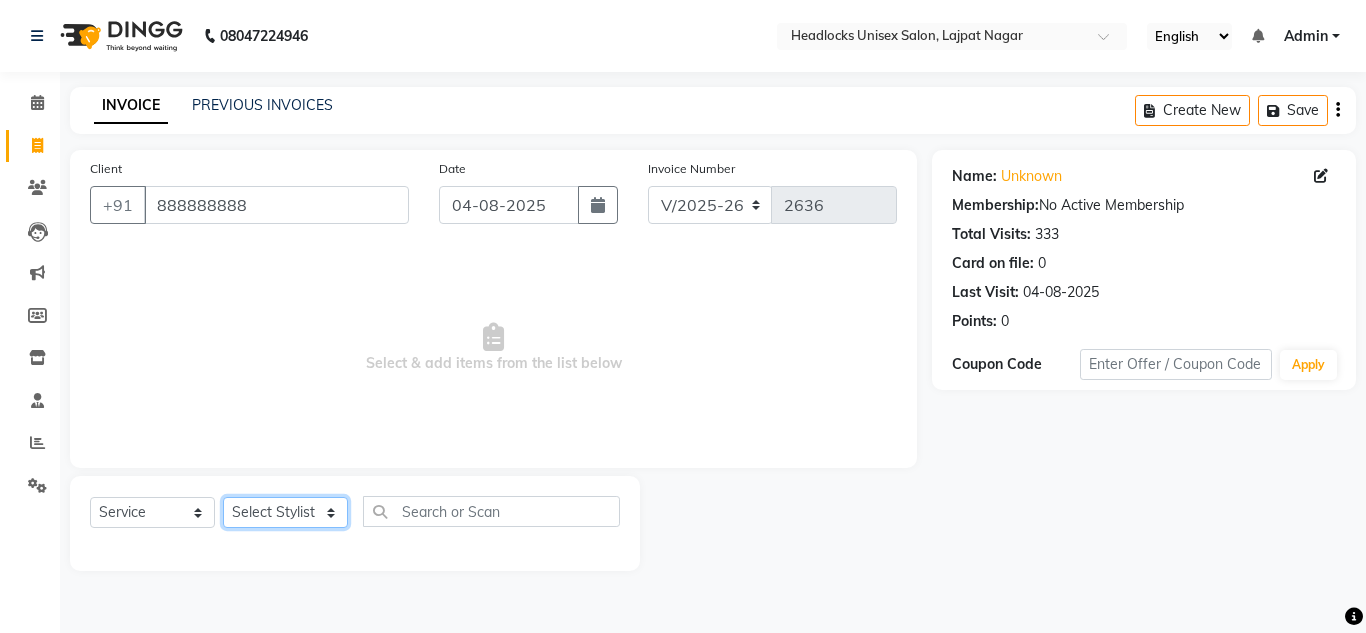 click on "Select Stylist Arman Atul Jannat Kaif Kartik Lucky Nazia Pinky Rashid Sabiya Sandeep Shankar Shavaz Malik Sudhir Suraj Vikas Vinay Roy Vinod" 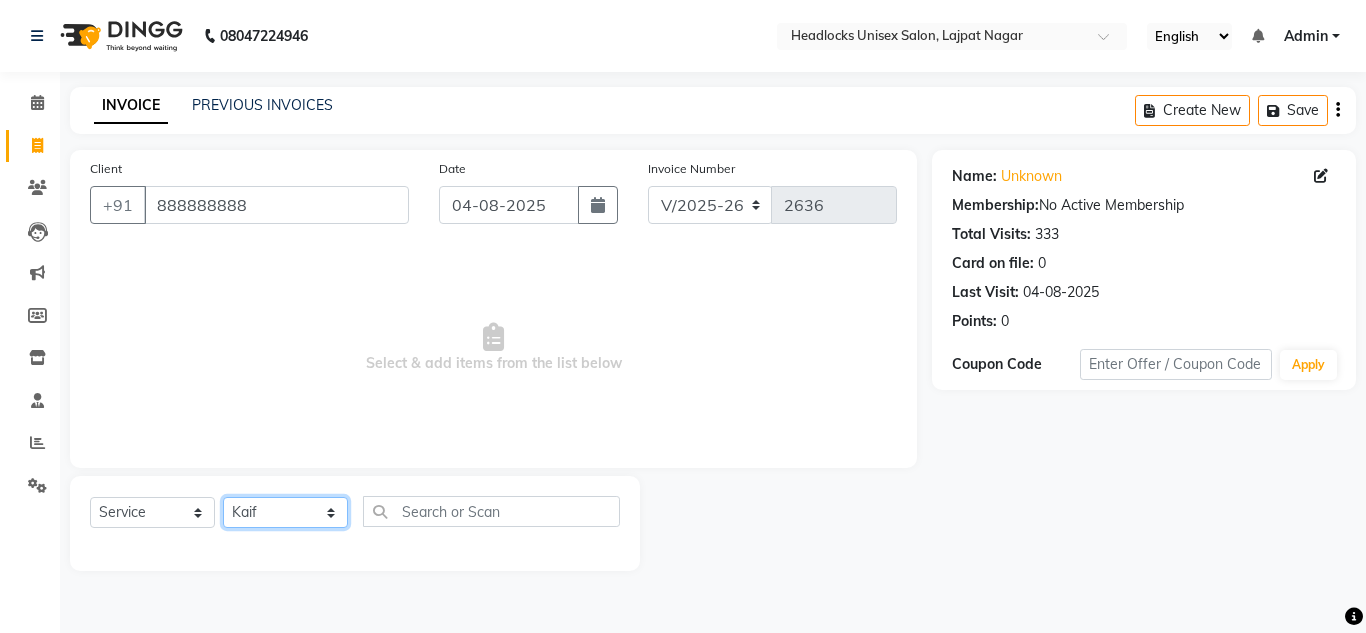 click on "Select Stylist Arman Atul Jannat Kaif Kartik Lucky Nazia Pinky Rashid Sabiya Sandeep Shankar Shavaz Malik Sudhir Suraj Vikas Vinay Roy Vinod" 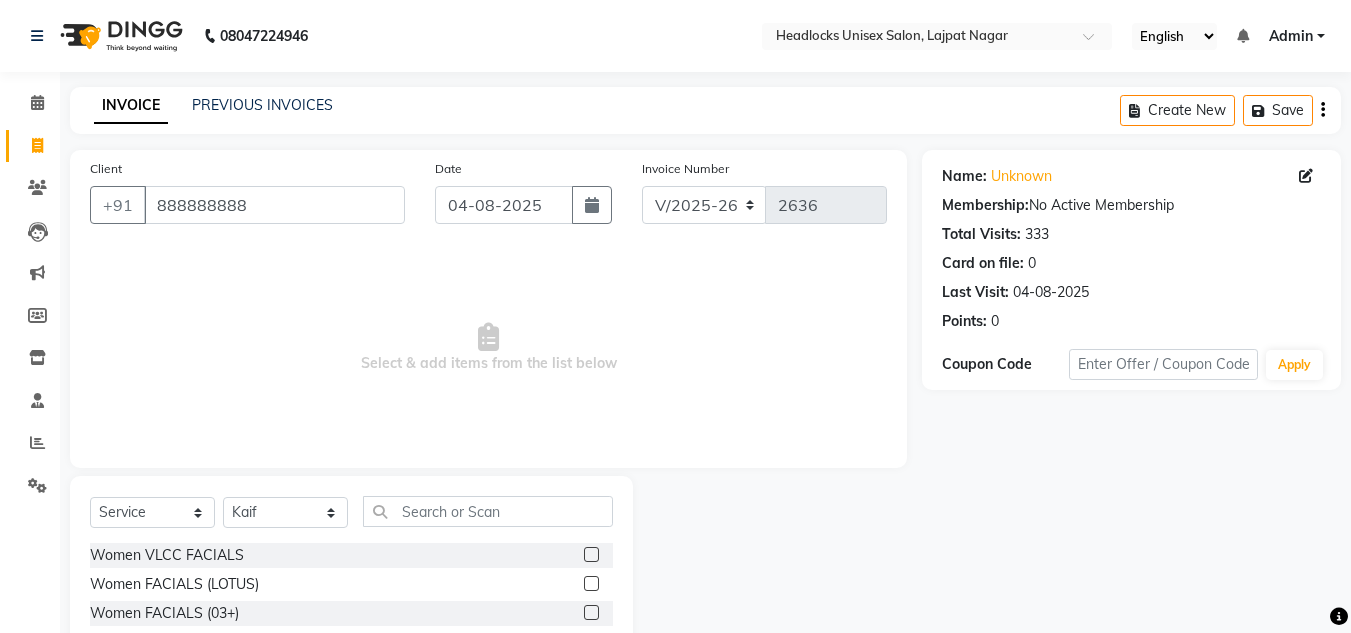 click on "Select & add items from the list below" at bounding box center [488, 348] 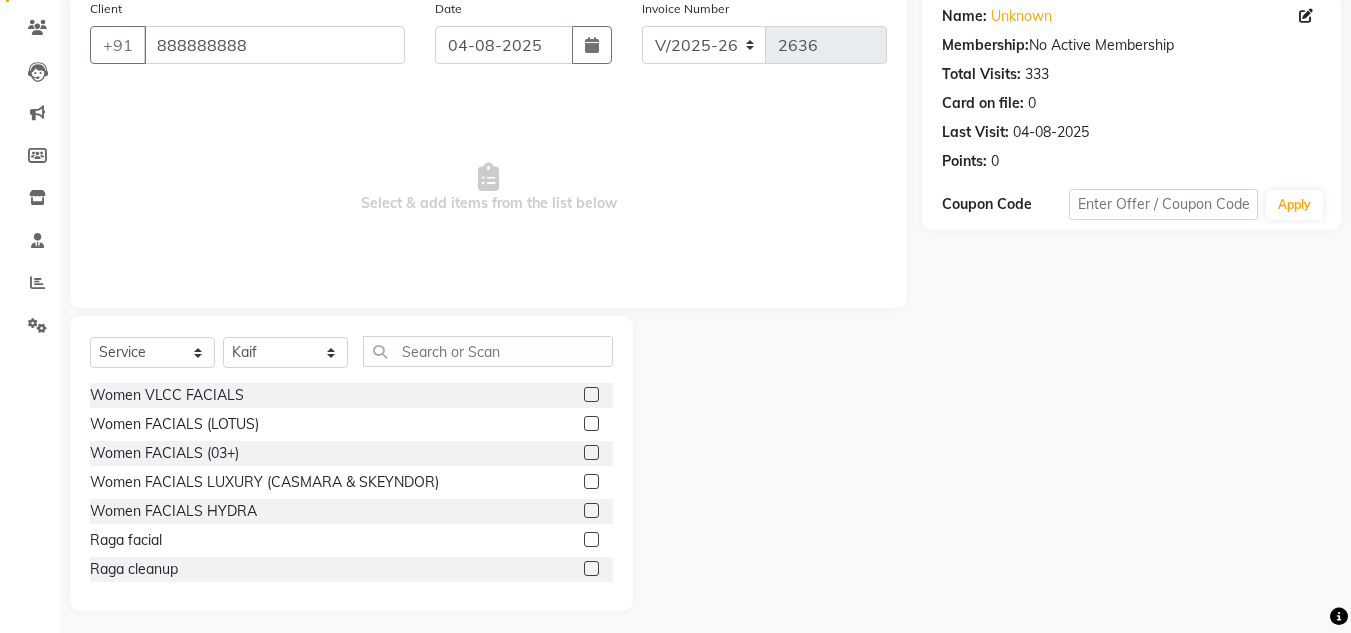 scroll, scrollTop: 168, scrollLeft: 0, axis: vertical 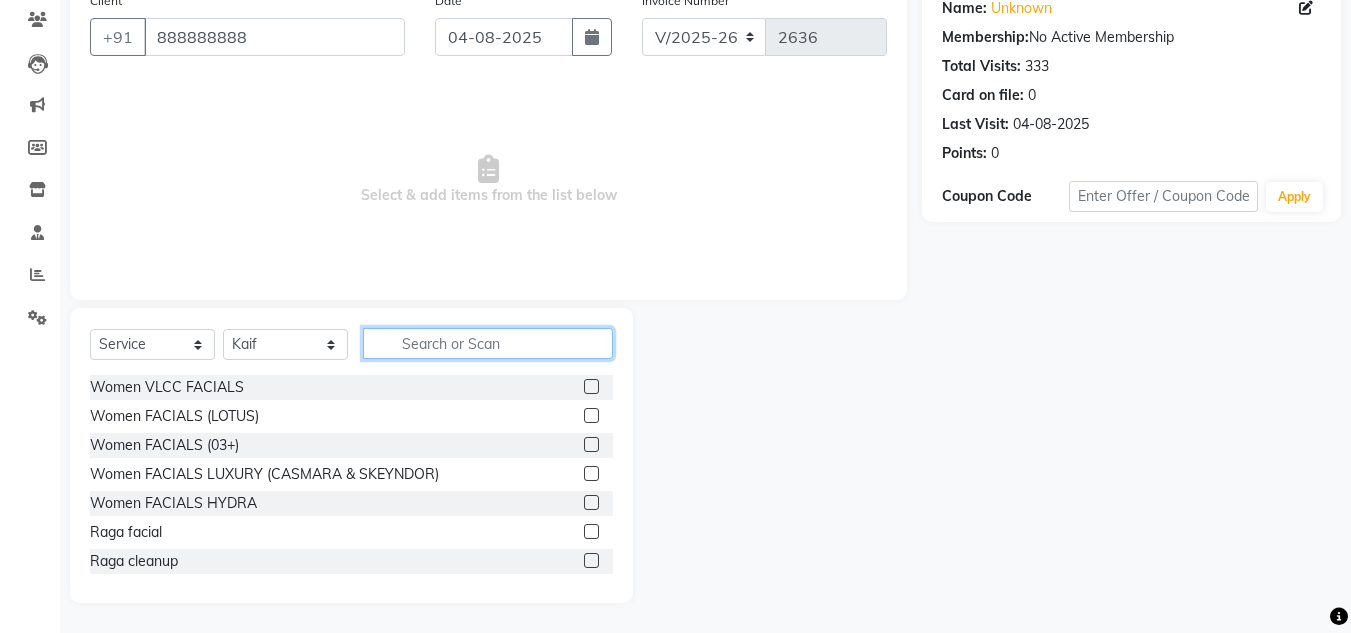 click 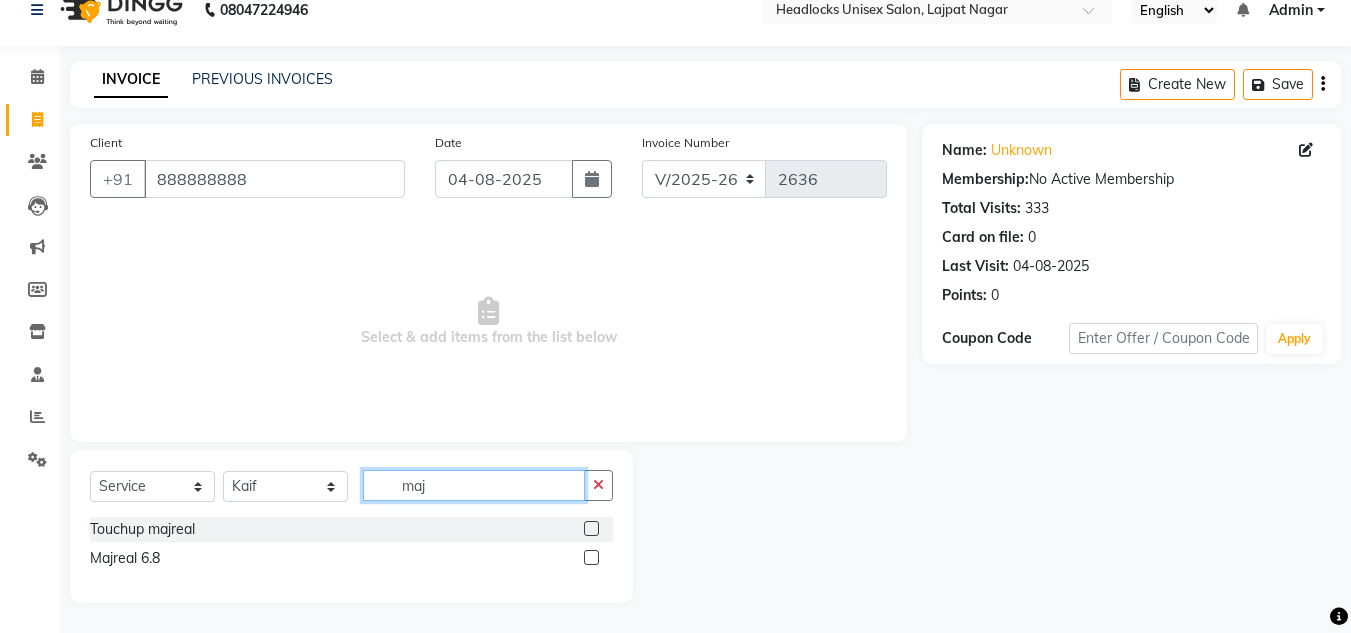 scroll, scrollTop: 26, scrollLeft: 0, axis: vertical 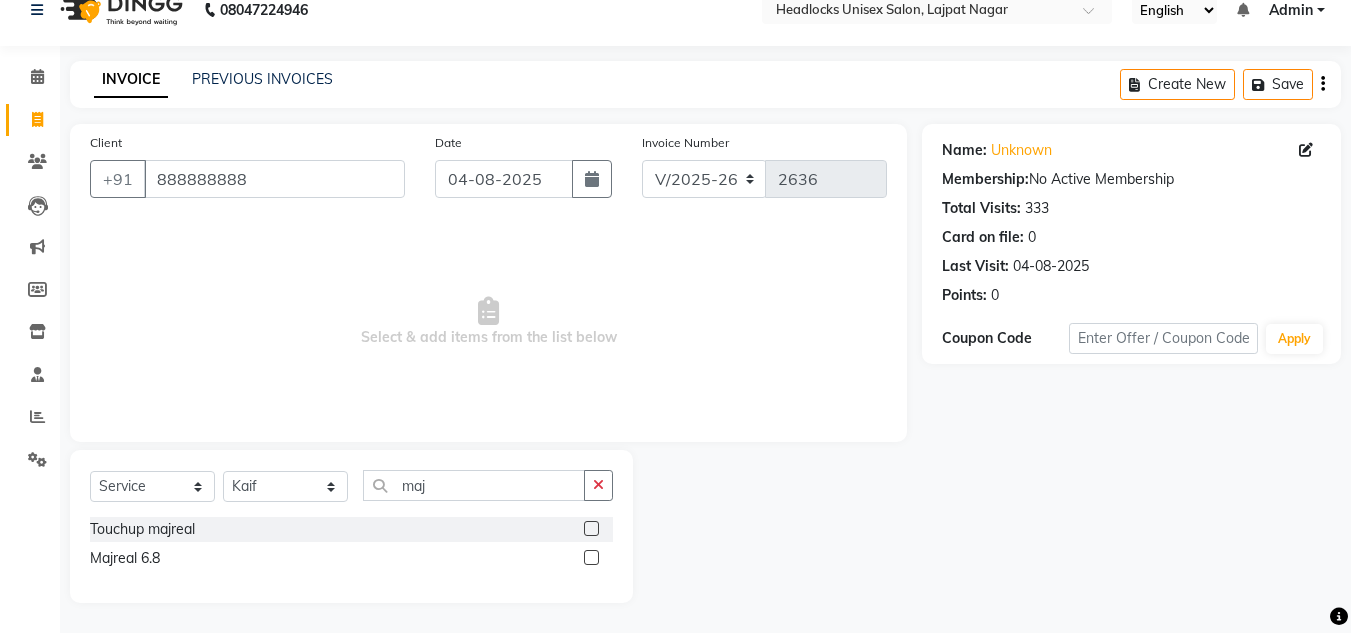 click 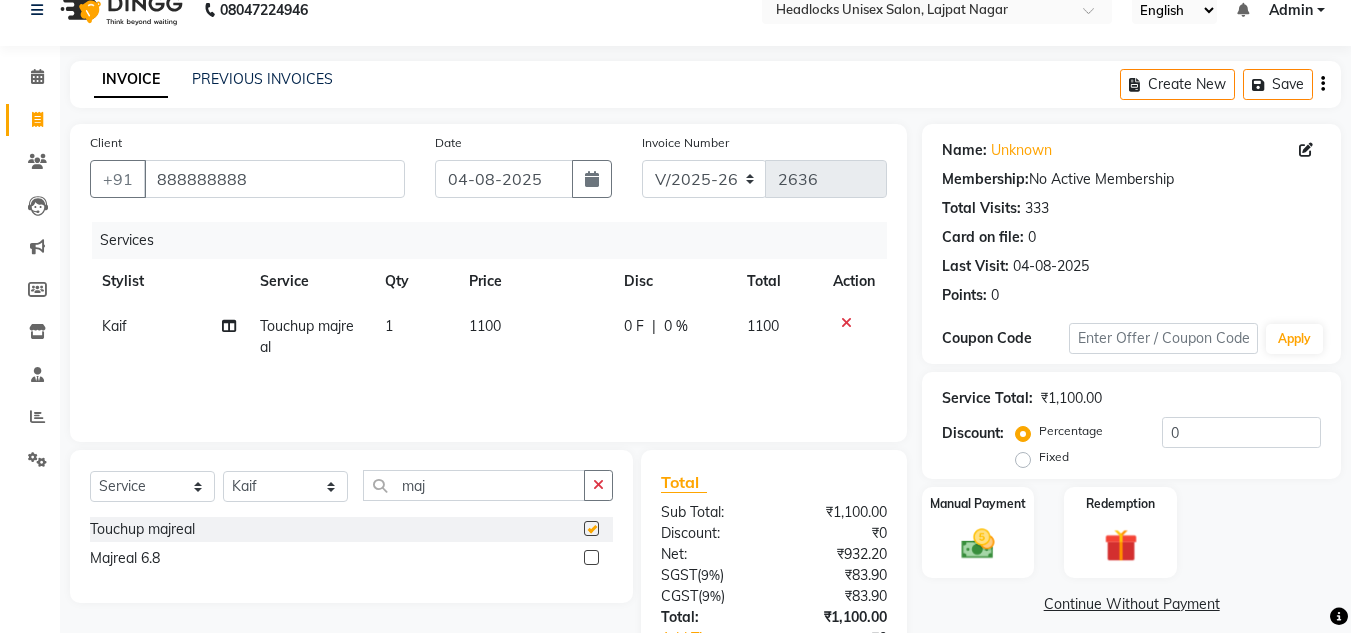 checkbox on "false" 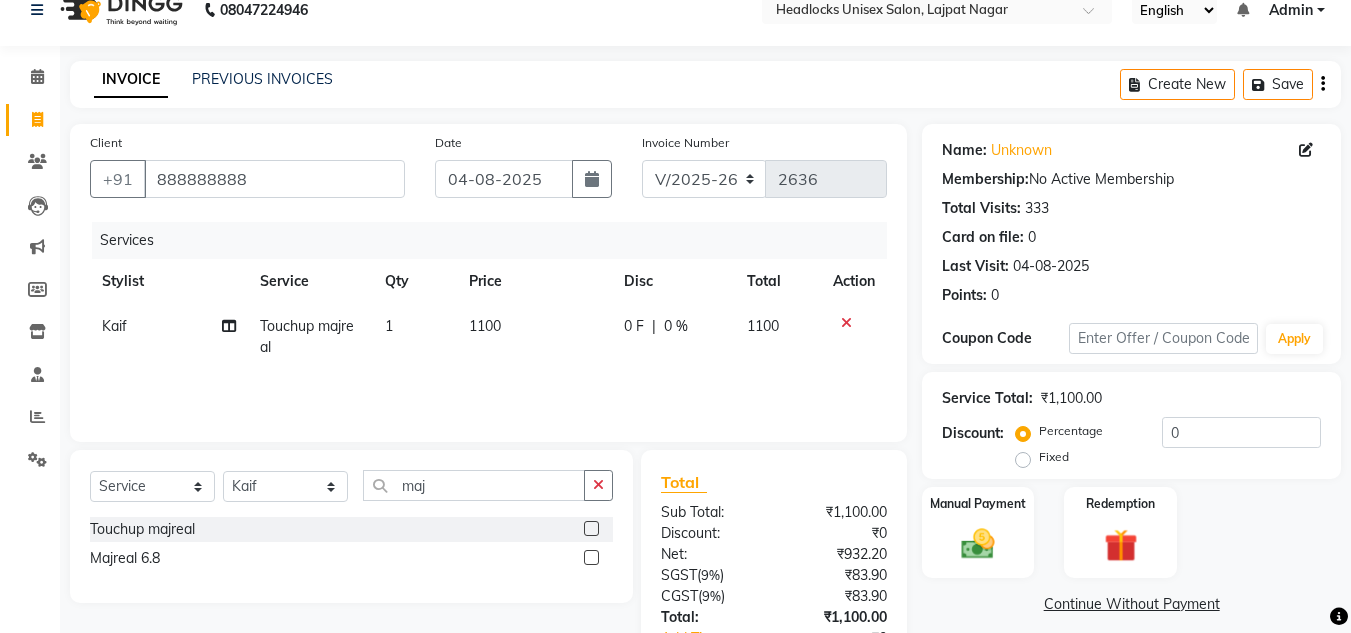 click on "1100" 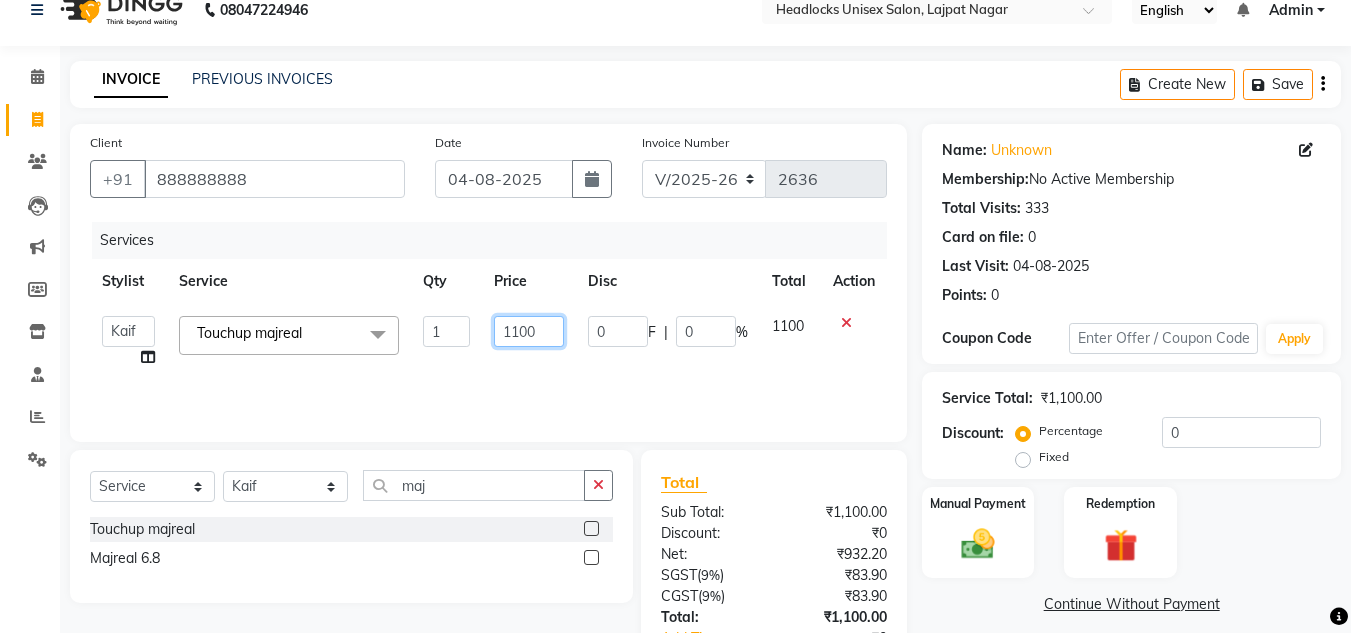 click on "1100" 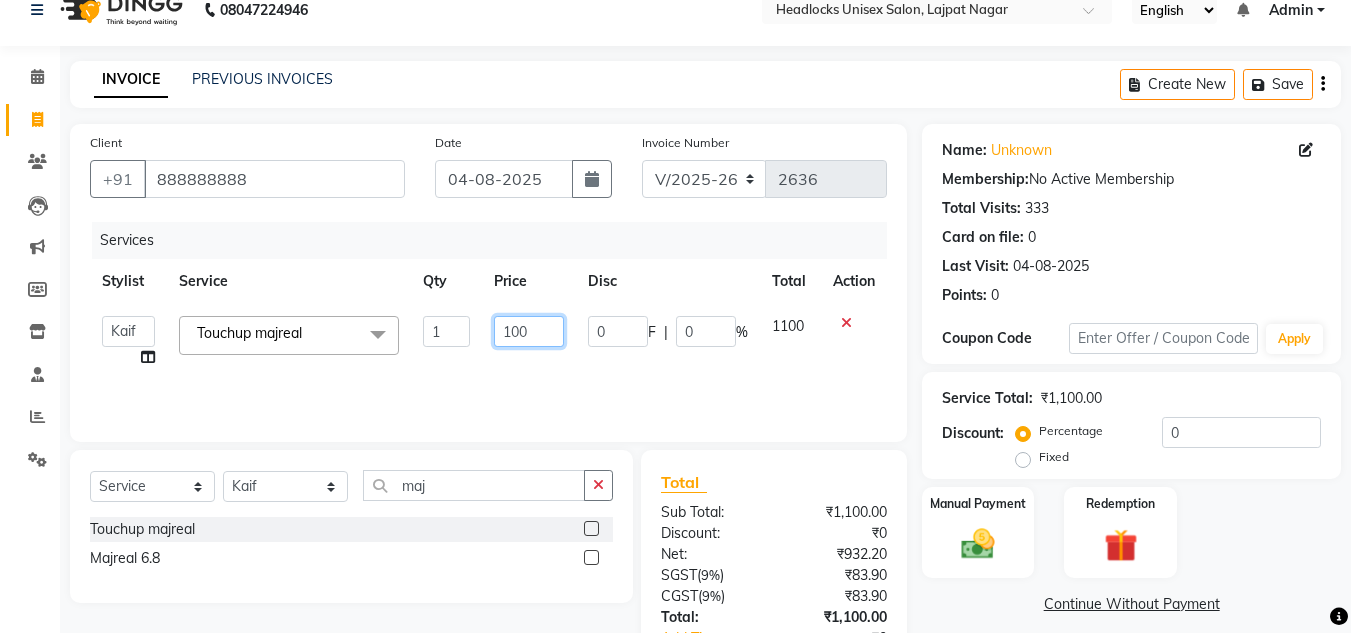 type on "1000" 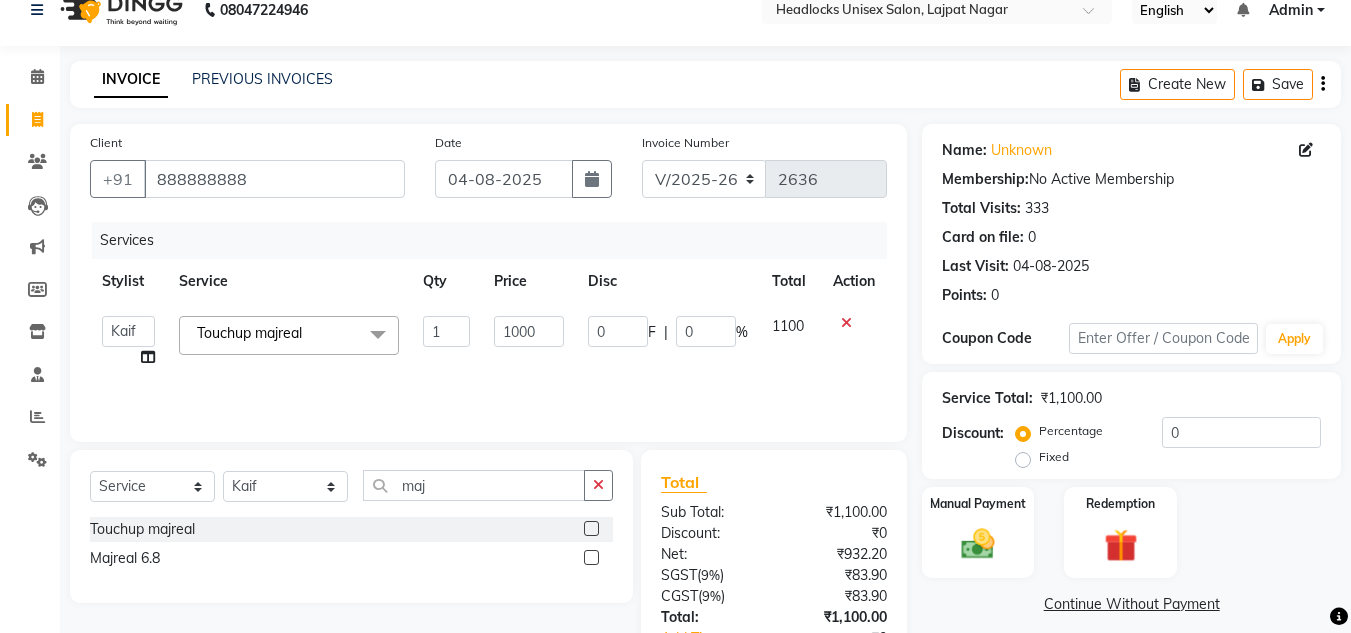 click on "[FIRST]   [FIRST]   [FIRST]   [FIRST]   [FIRST]   [FIRST]   [FIRST]   [FIRST]   [FIRST]   [FIRST]   [FIRST]   [FIRST]   [FIRST] [LAST]   [FIRST]   [FIRST]   [FIRST]   [FIRST] [LAST]  Touchup majreal  x Women VLCC FACIALS Women FACIALS (LOTUS) Women FACIALS (03+) Women FACIALS LUXURY (CASMARA & SKEYNDOR) Women FACIALS HYDRA Raga facial Raga cleanup Raga bridal facial 3000 Women CLEAN UPS Basic (LOTUS) Women CLEAN UPS Premium (03+) Women CLEAN UPS Luxury (CASMARA) Women BLEACH OXY FACE BLEACH Women BLEACH CHERYL'S FACE BLEACH Women BLEACH NECK BLEACH Women BLEACH BACK+NECK BLEACH Women BLEACH STOMACH BLEACH Women BLEACH ARMS BLEACH Women BLEACH LEGS BLEACH Women BLEACH HALF LEG BLEACH Women BLEACH FULL BODY BLEACH Women SCRUBS BODY SCRUB Women SCRUBS BODY POLISHING Full body scrub Women D-TAN FACE D-TAN Women D-TAN ARMS D-TAN Women D-TAN LEGS D-TAN Women D-TAN BACK D-TAN Women D-TAN FULL BODY D-TAN Women HAIRCUT & HAIRSTYLES (TRIM) Women HAIRCUT & HAIRSTYLES V-SHAPE HAIRCUT Women HAIRCUT & HAIRSTYLES V-SHAPE CUT+ BLOW DRY Eyebrow" 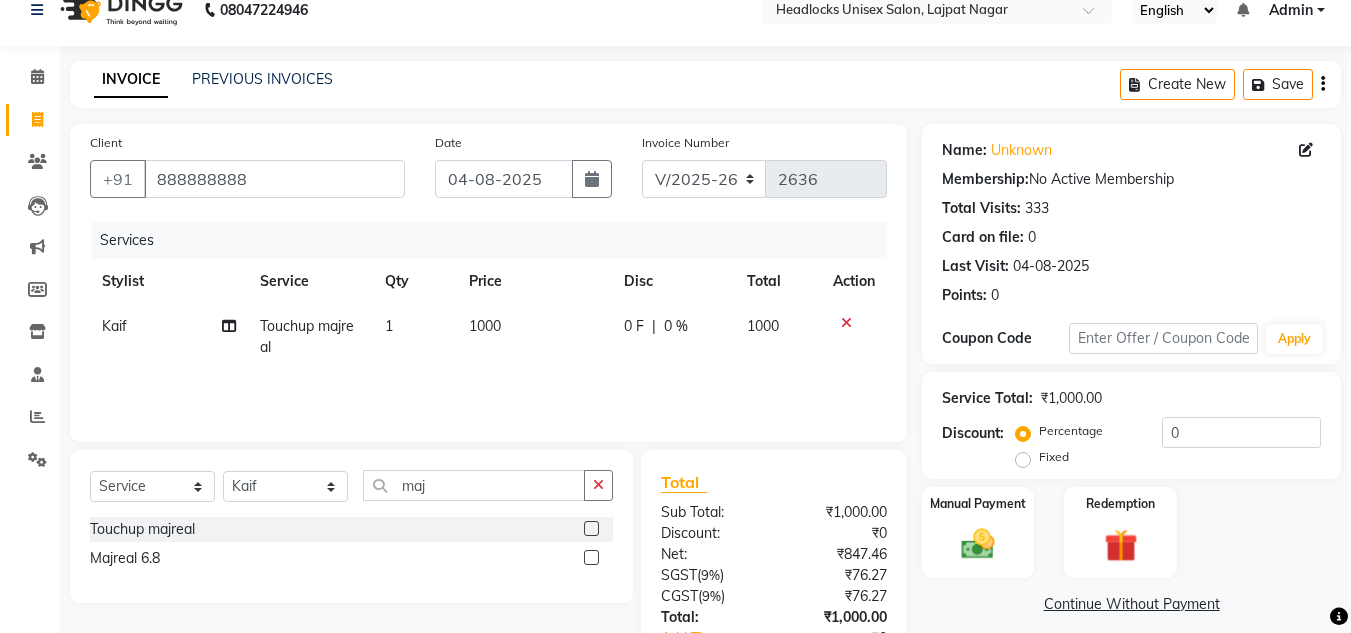 click on "Services Stylist Service Qty Price Disc Total Action Kaif Touchup majreal 1 1000 0 F | 0 % 1000" 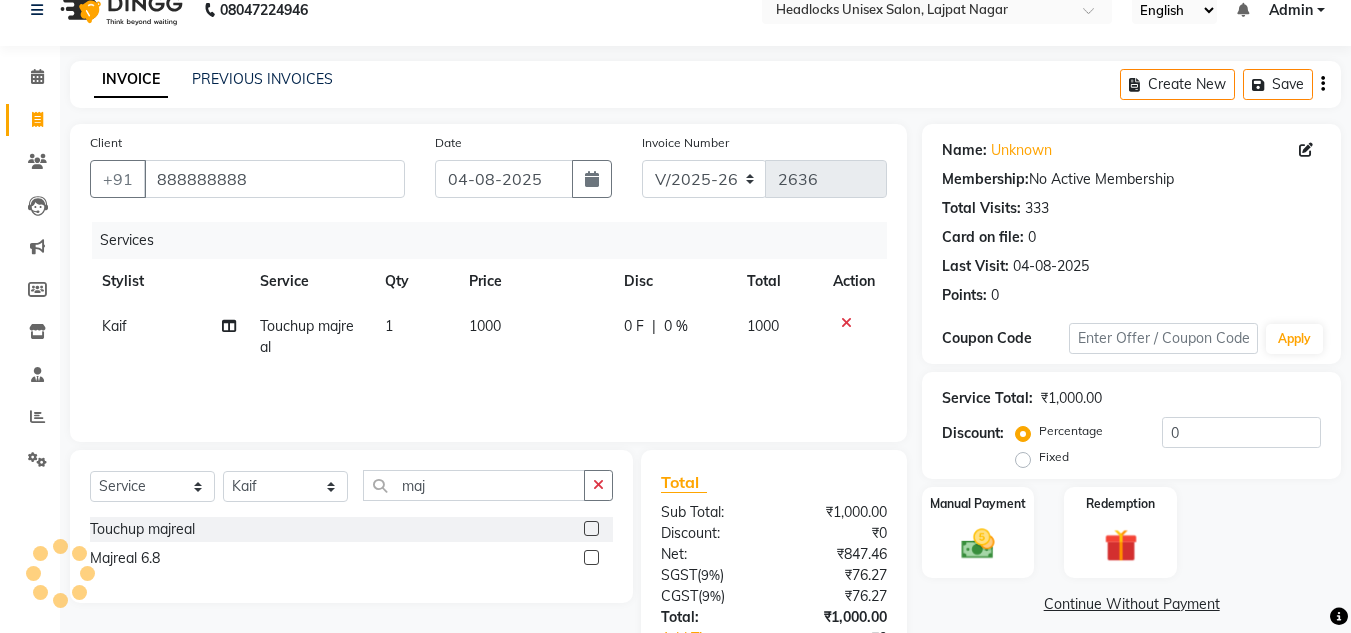 click on "₹1,000.00" 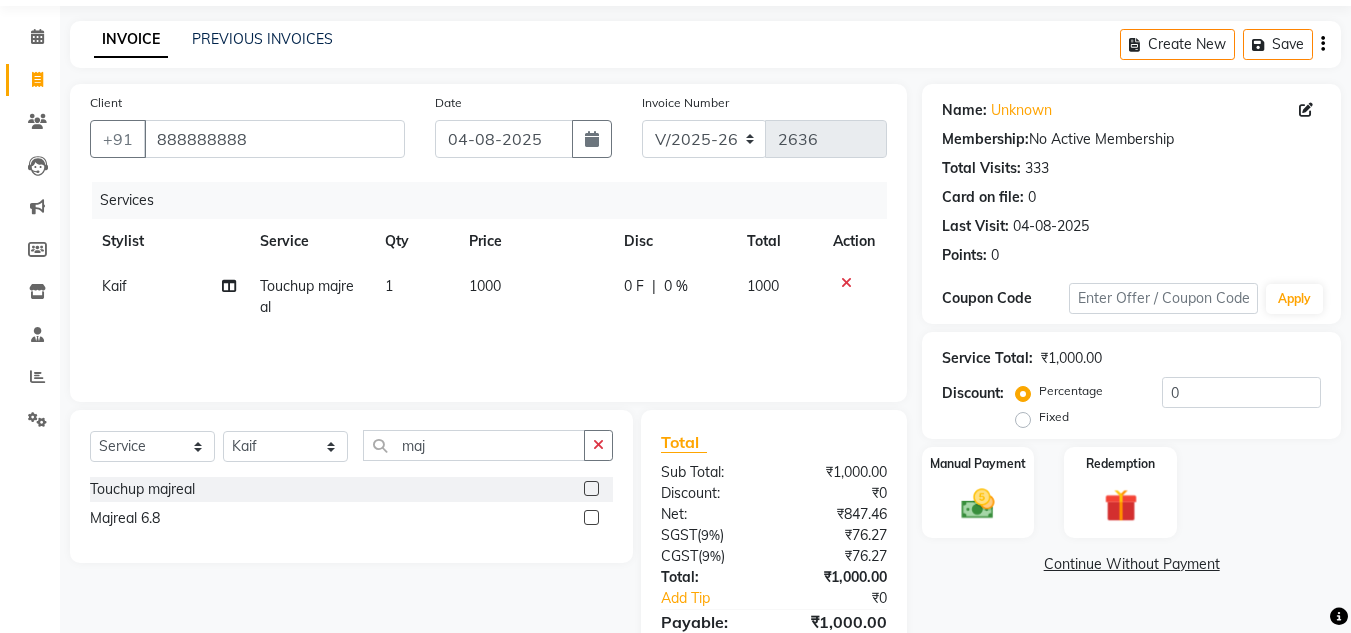 scroll, scrollTop: 167, scrollLeft: 0, axis: vertical 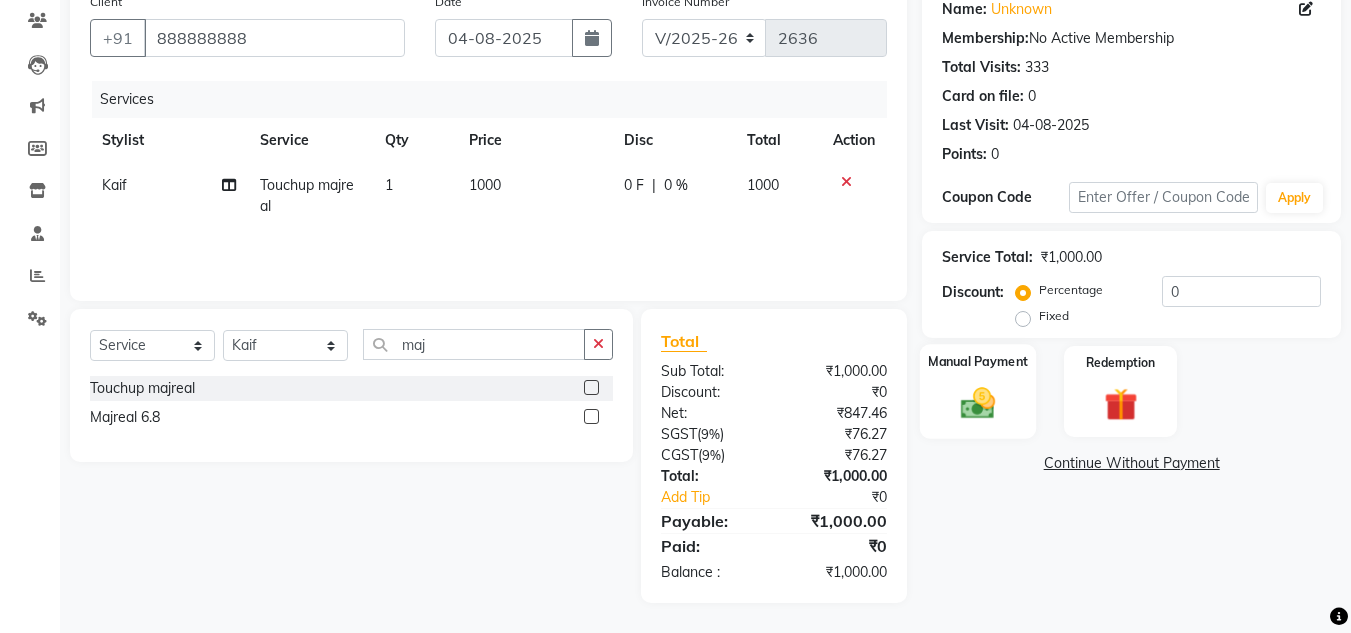 click 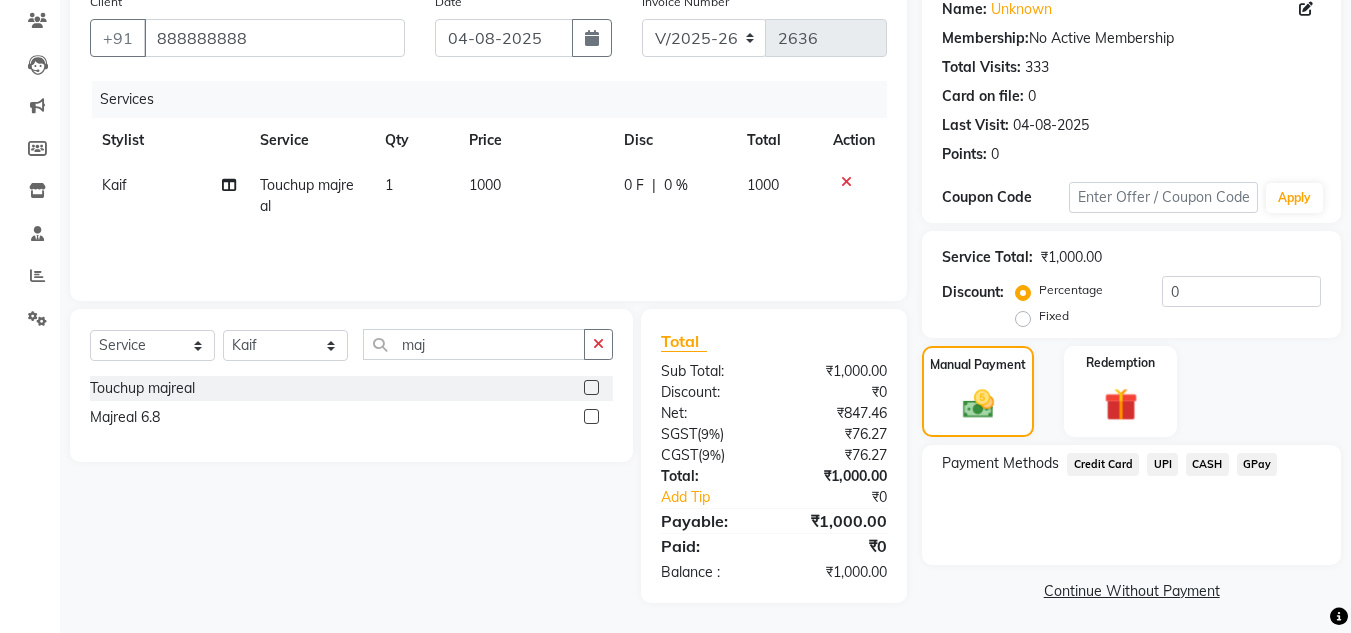 click on "Manual Payment Redemption" 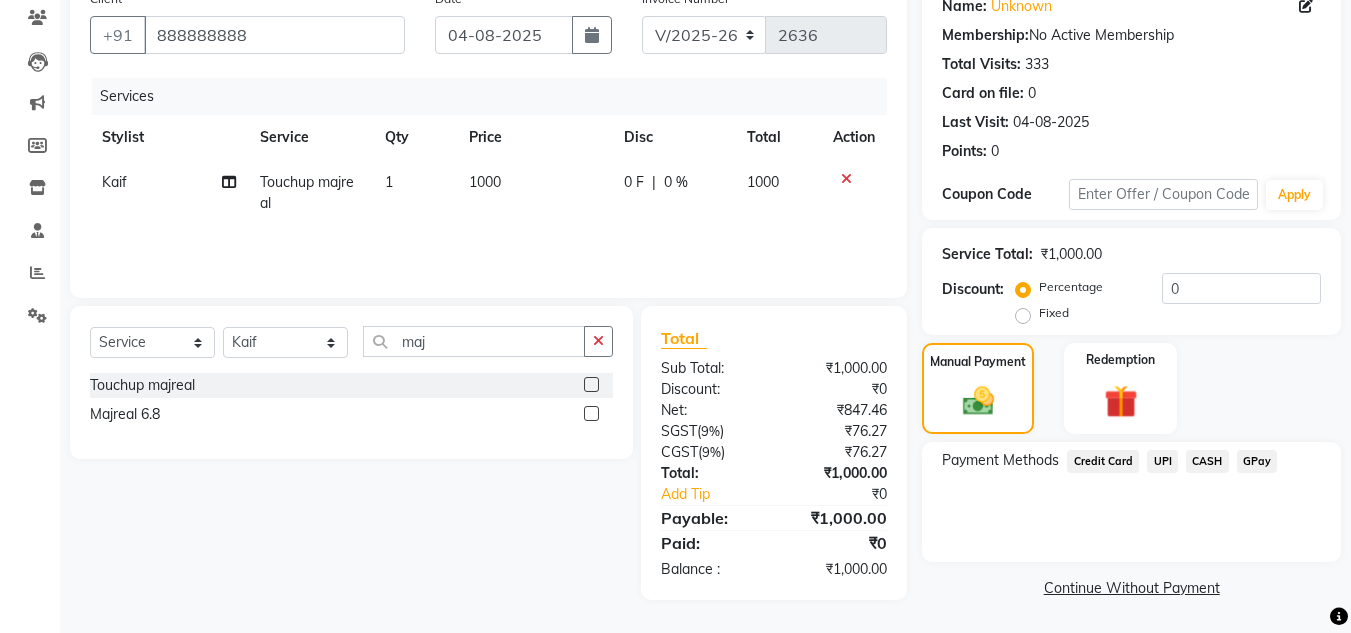 click on "UPI" 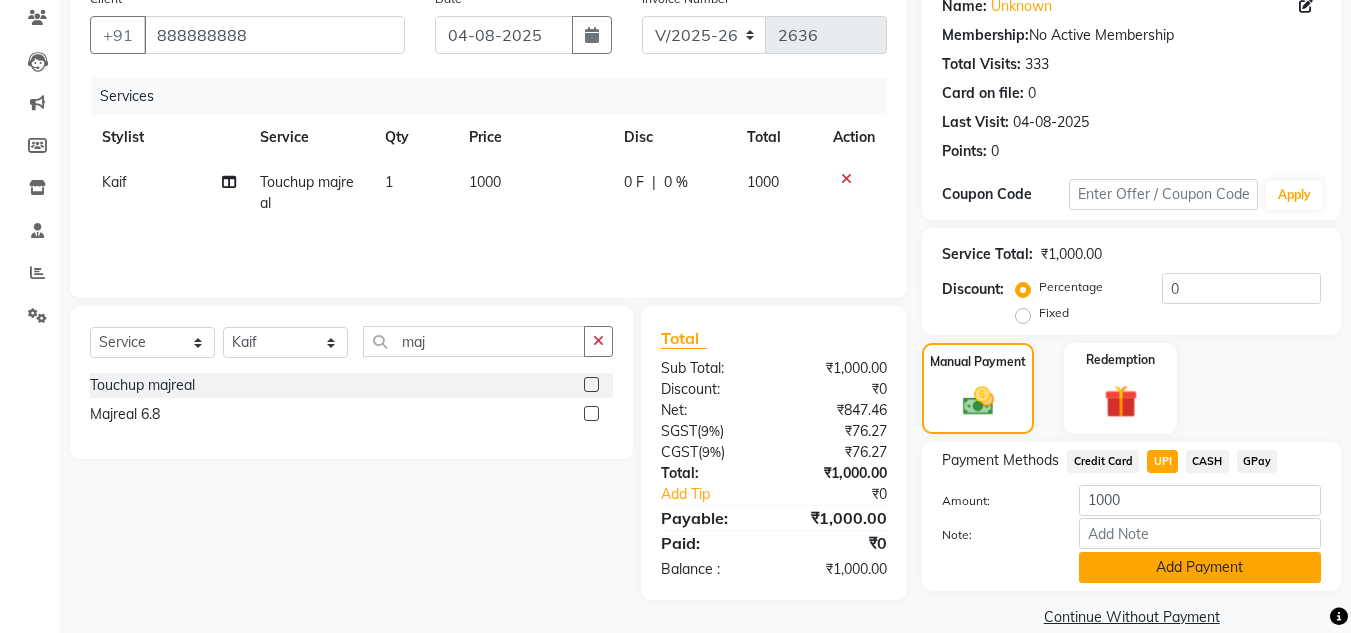 click on "Add Payment" 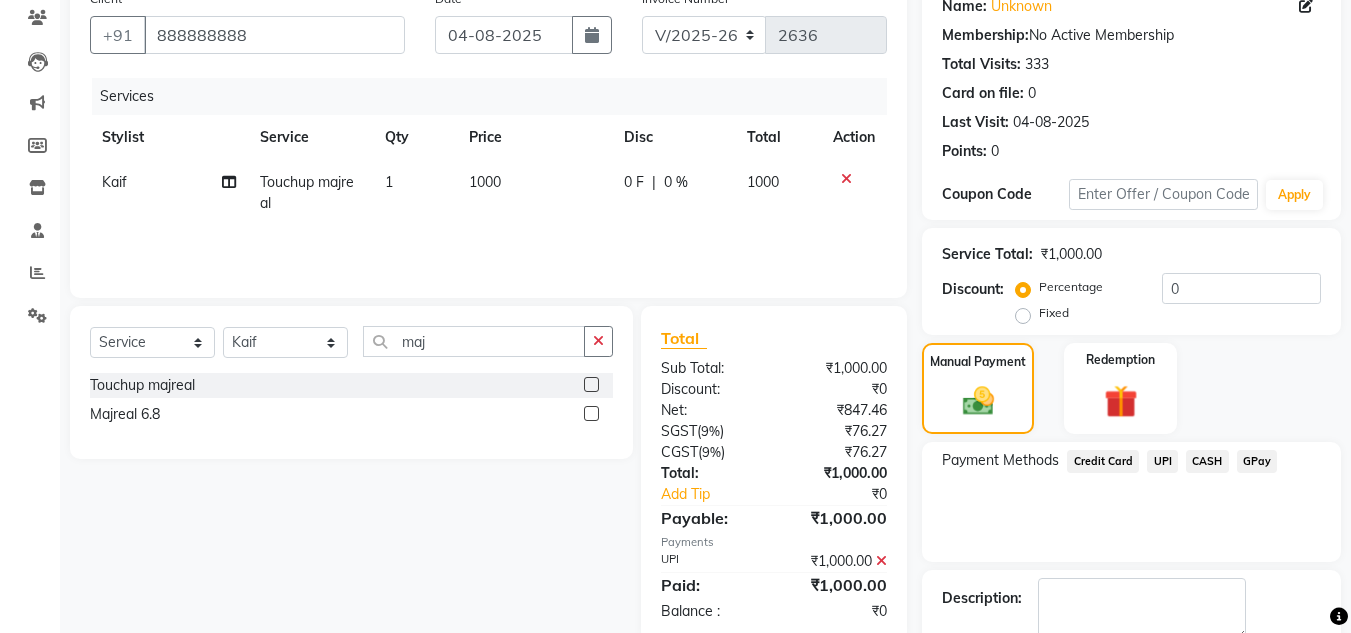 click on "Payment Methods  Credit Card   UPI   CASH   GPay" 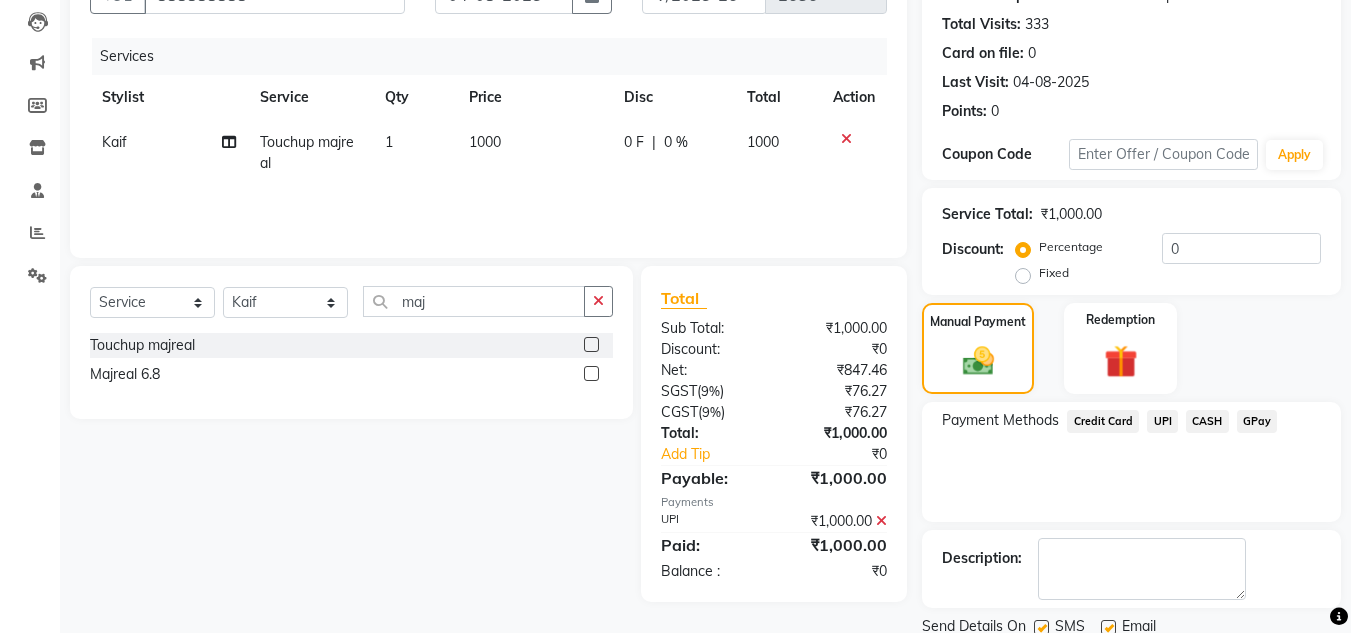 scroll, scrollTop: 283, scrollLeft: 0, axis: vertical 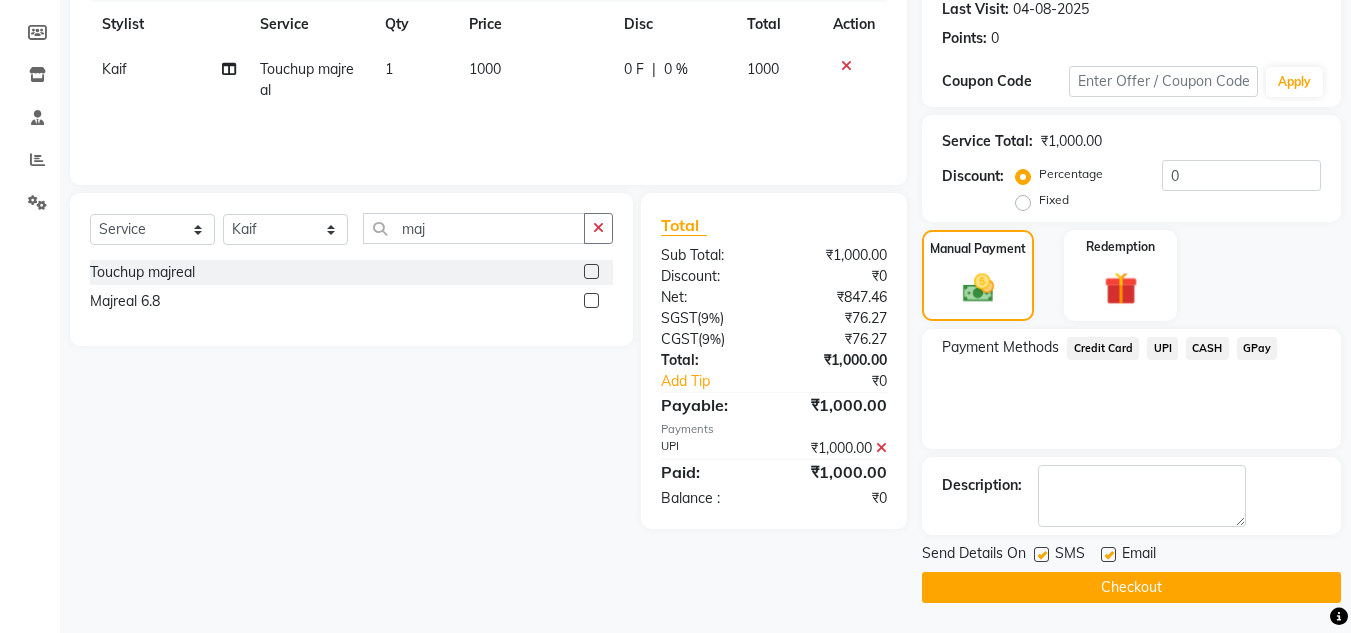 click on "Checkout" 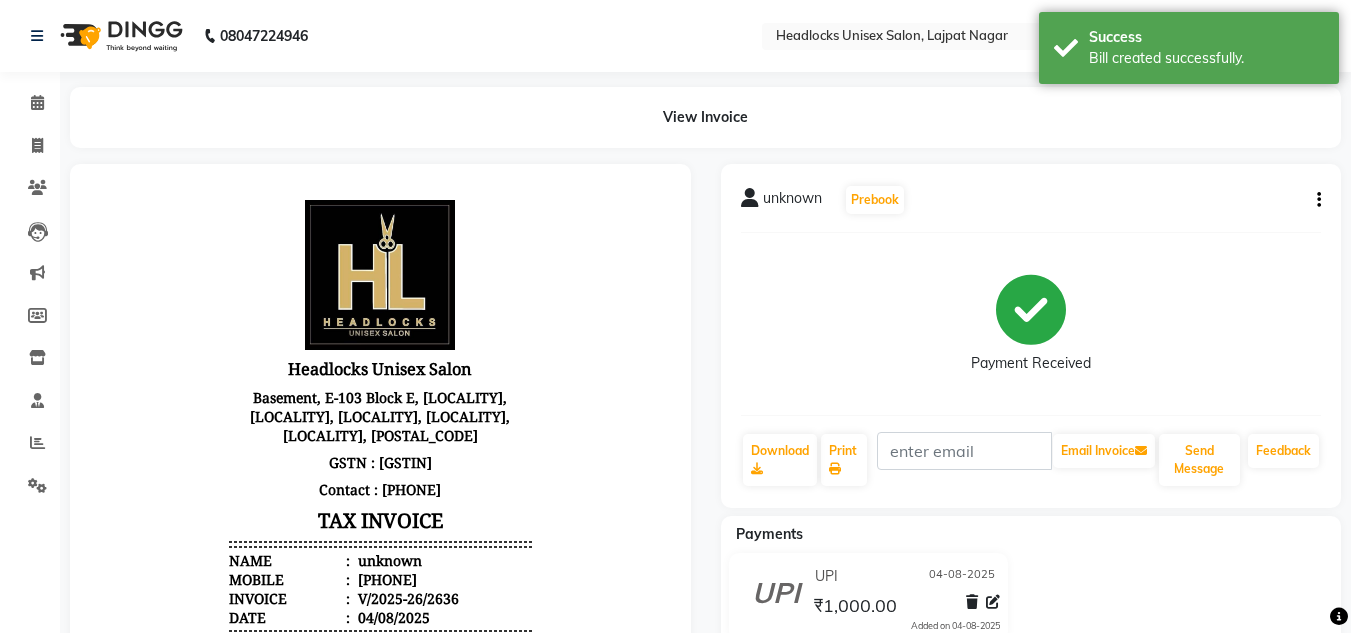 scroll, scrollTop: 0, scrollLeft: 0, axis: both 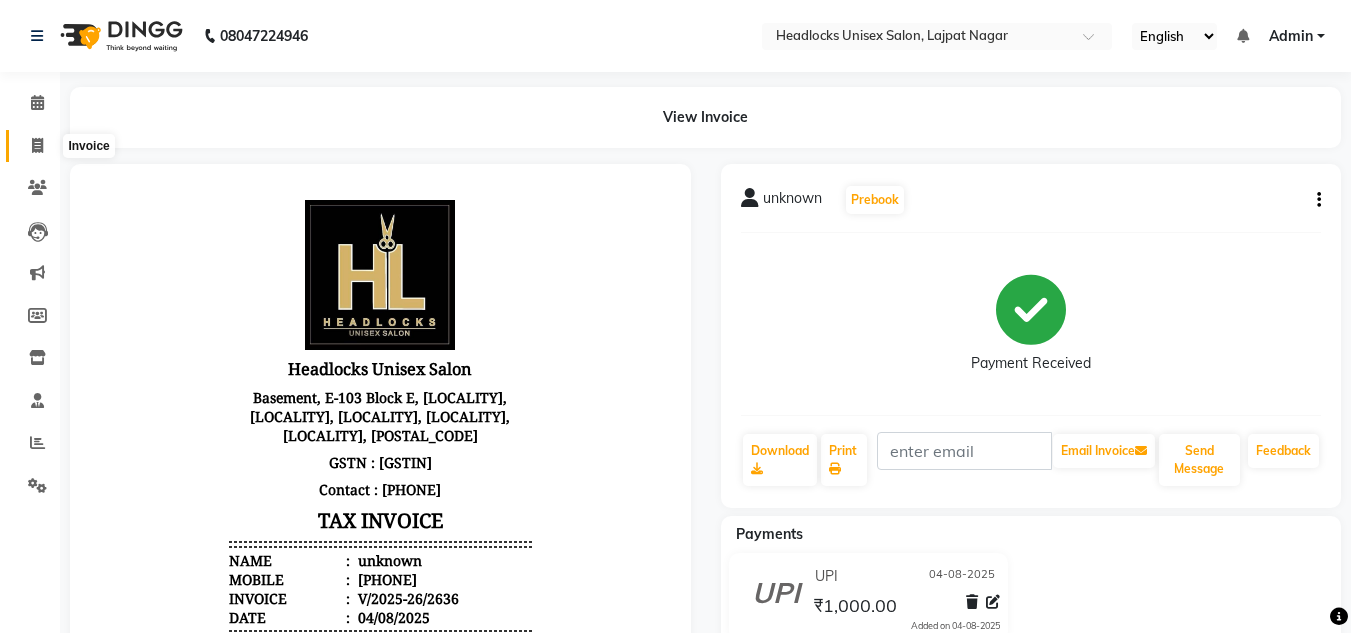 click 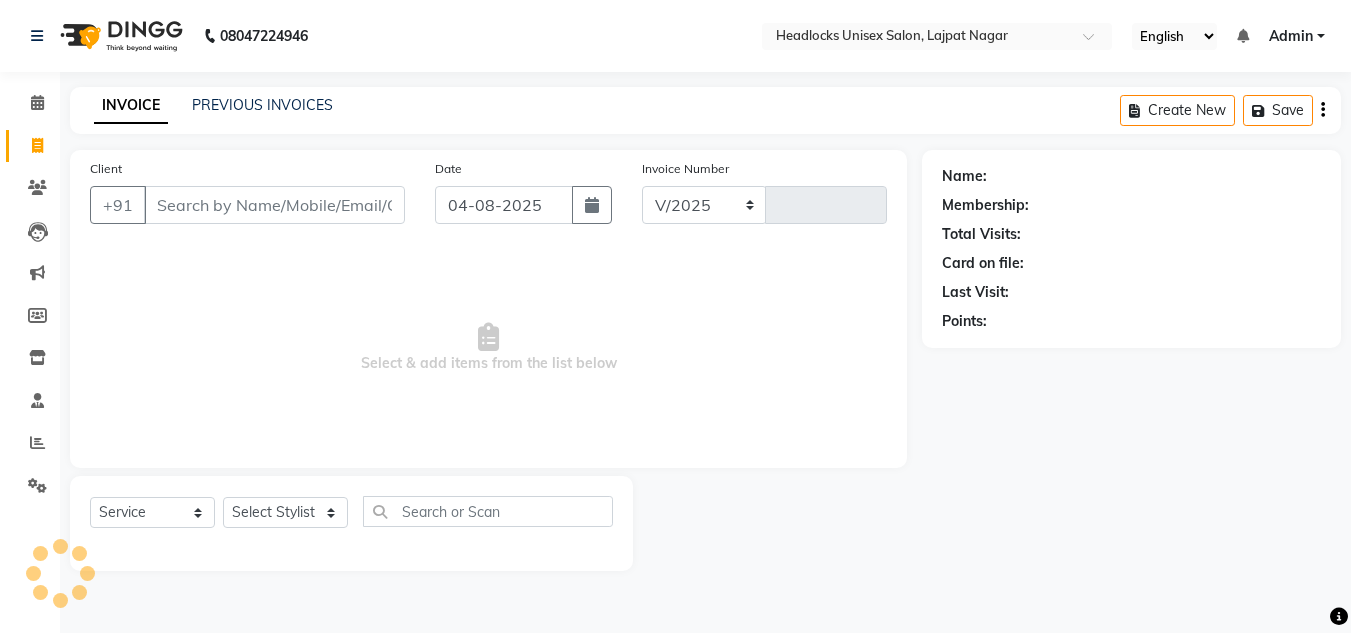 select on "6850" 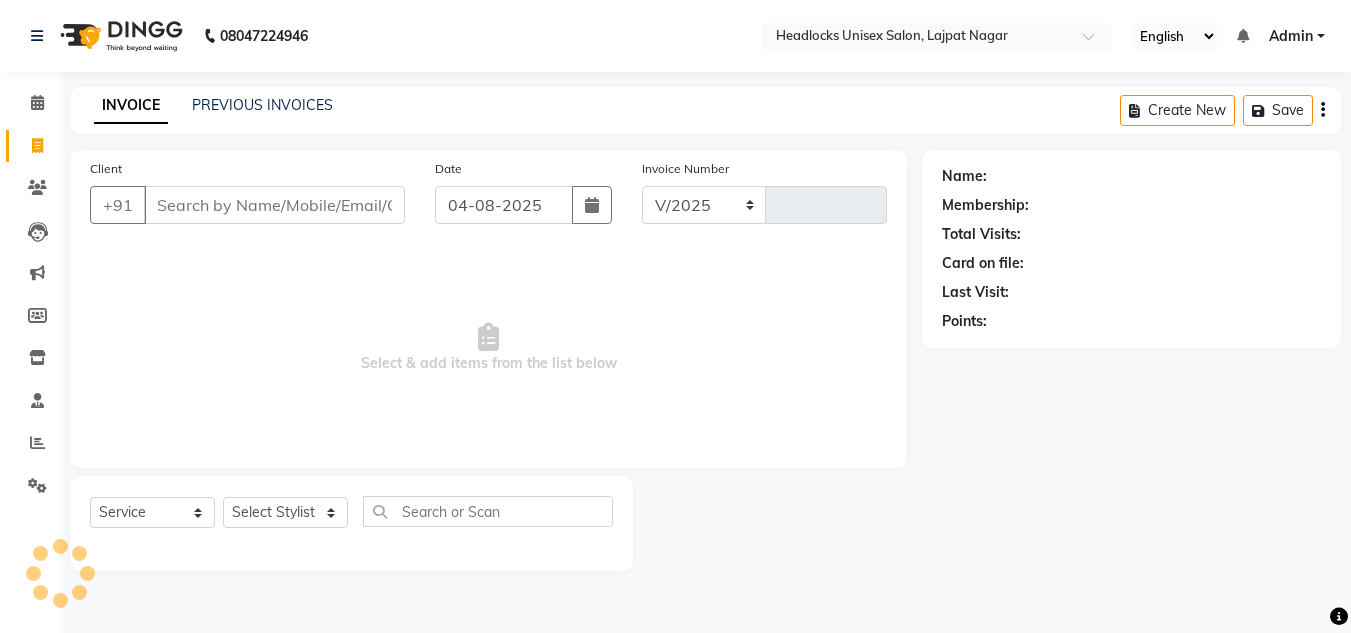 type on "2637" 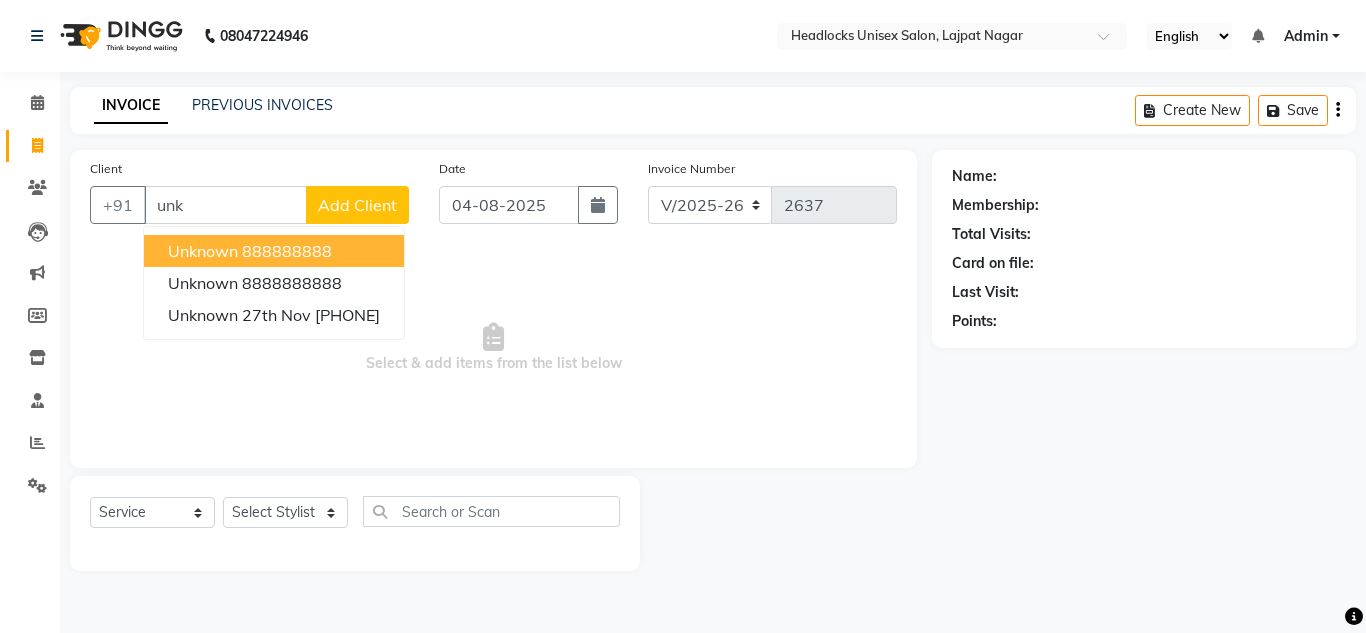 click on "888888888" at bounding box center (287, 251) 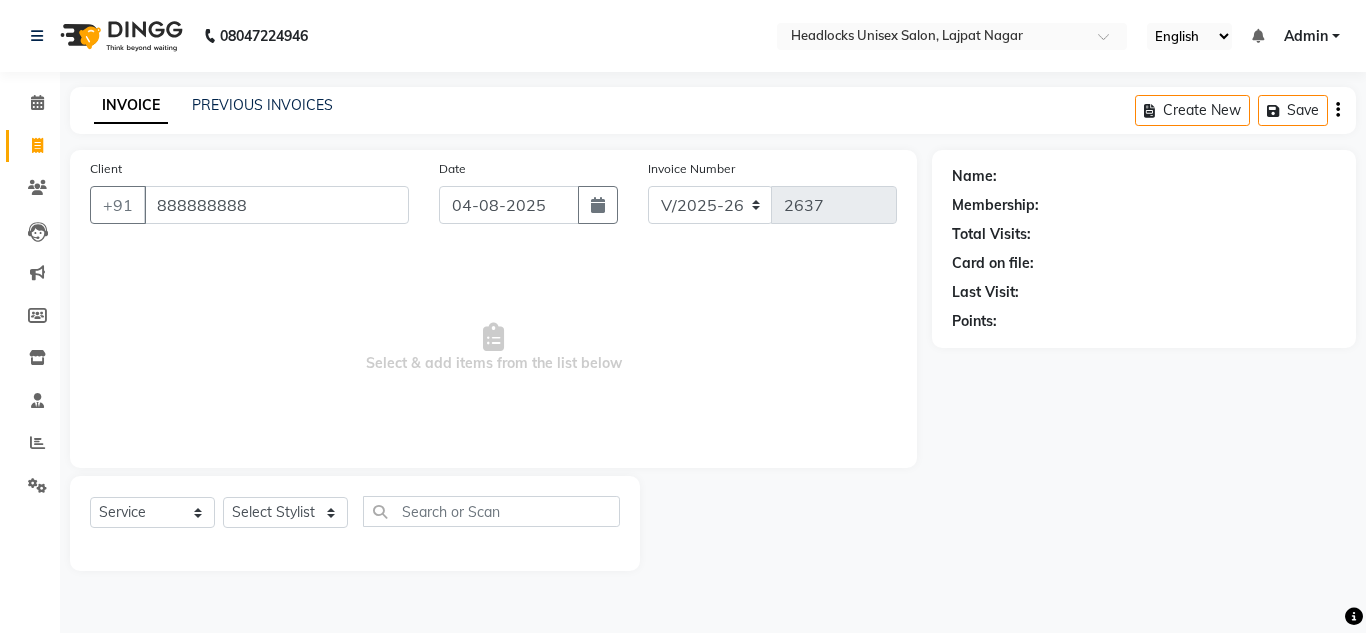 type on "888888888" 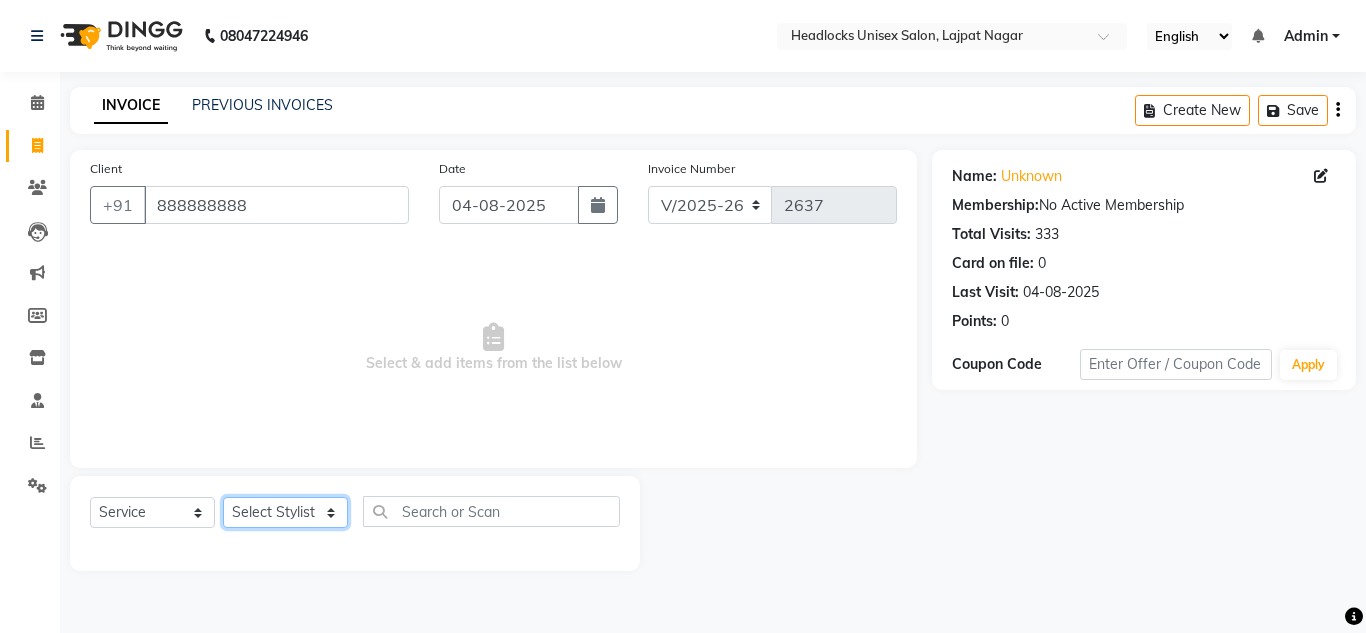 click on "Select Stylist Arman Atul Jannat Kaif Kartik Lucky Nazia Pinky Rashid Sabiya Sandeep Shankar Shavaz Malik Sudhir Suraj Vikas Vinay Roy Vinod" 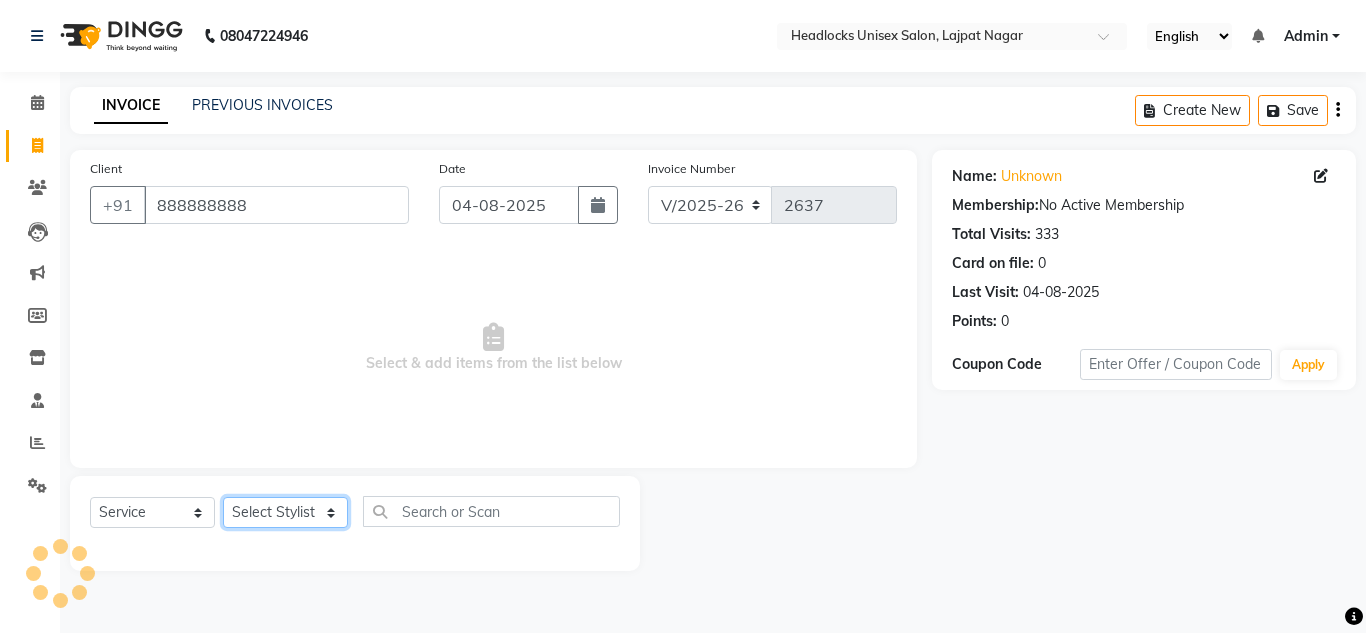 select on "66496" 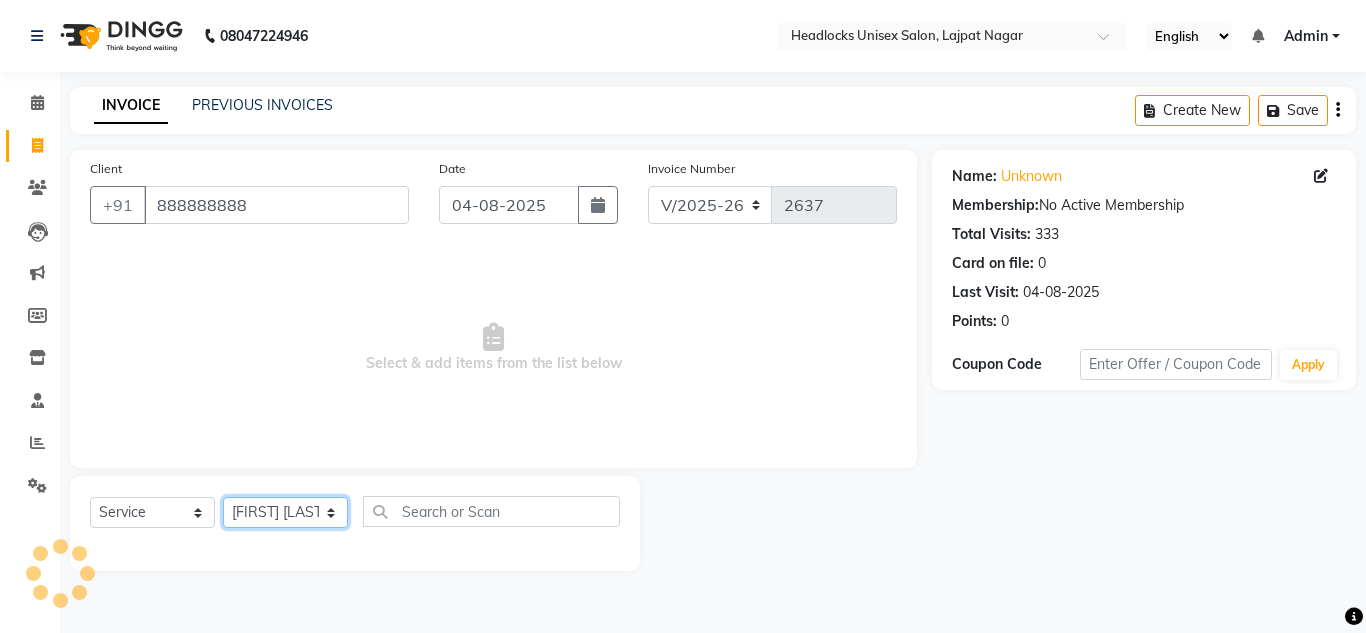 click on "Select Stylist Arman Atul Jannat Kaif Kartik Lucky Nazia Pinky Rashid Sabiya Sandeep Shankar Shavaz Malik Sudhir Suraj Vikas Vinay Roy Vinod" 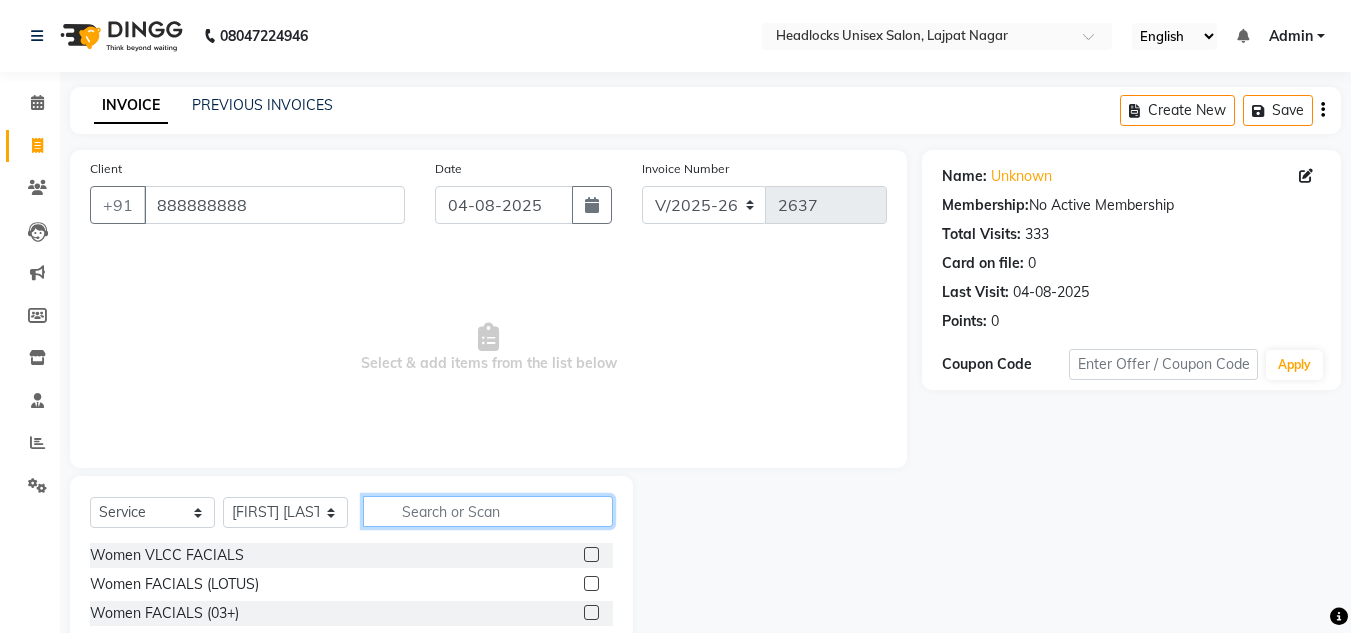 click 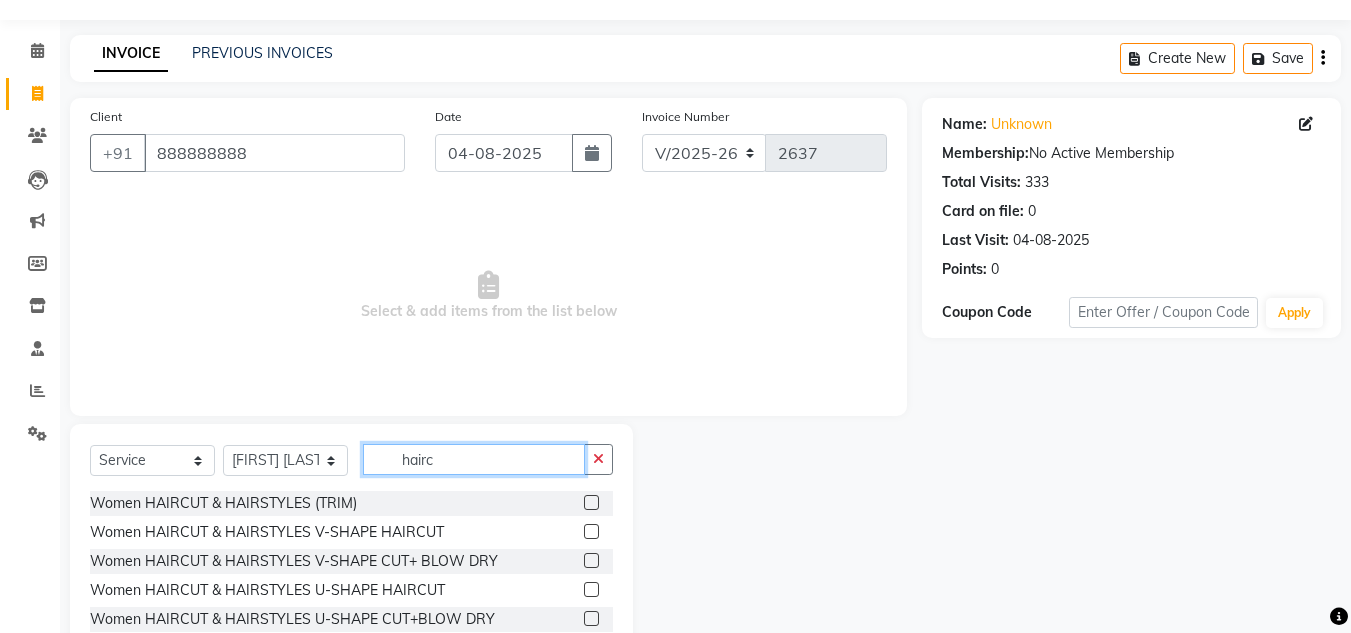 scroll, scrollTop: 168, scrollLeft: 0, axis: vertical 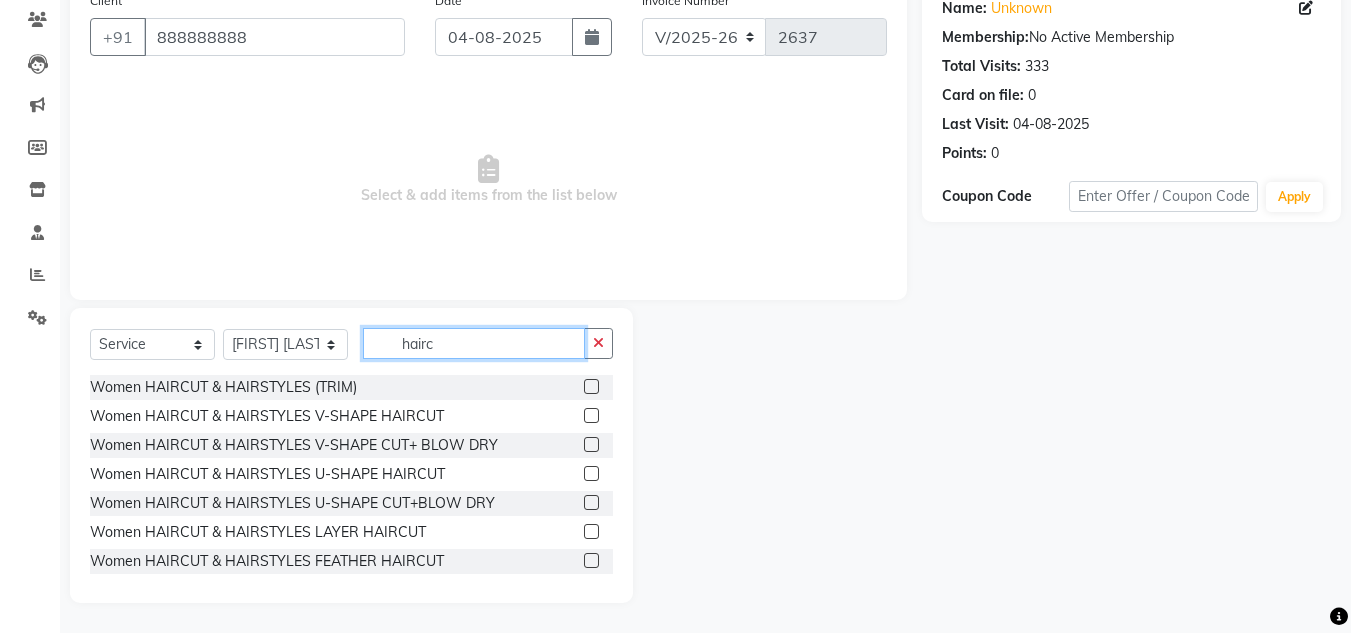 type on "hairc" 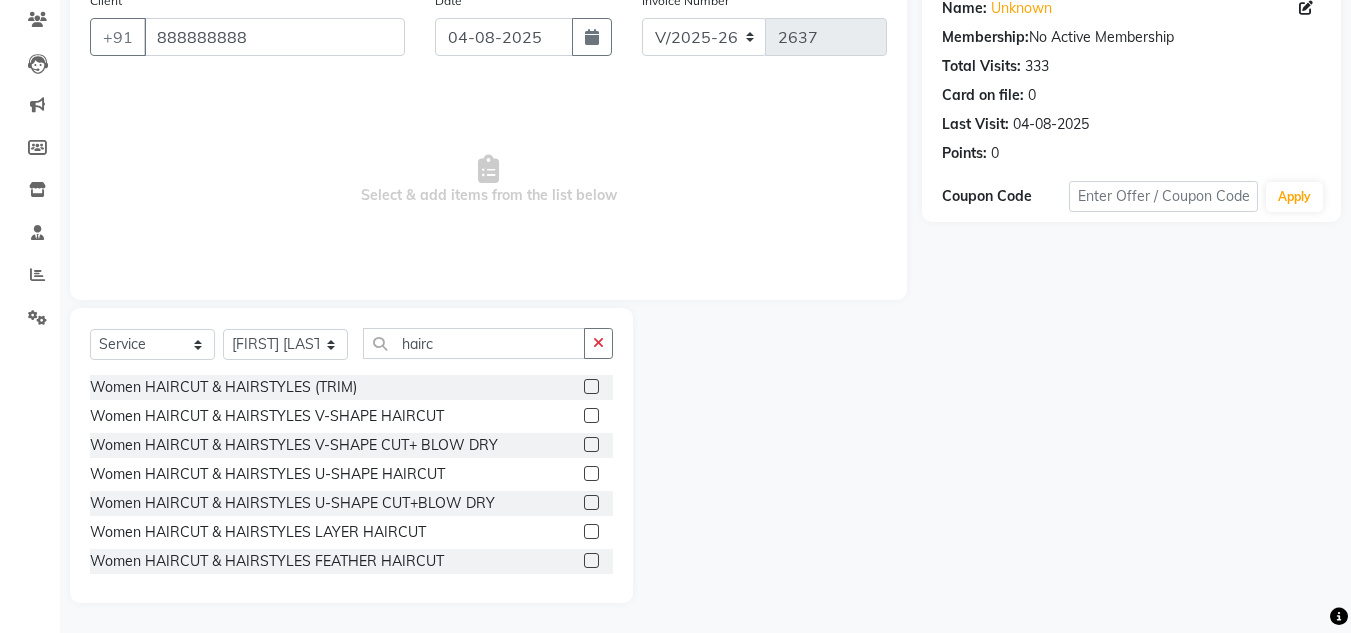 click 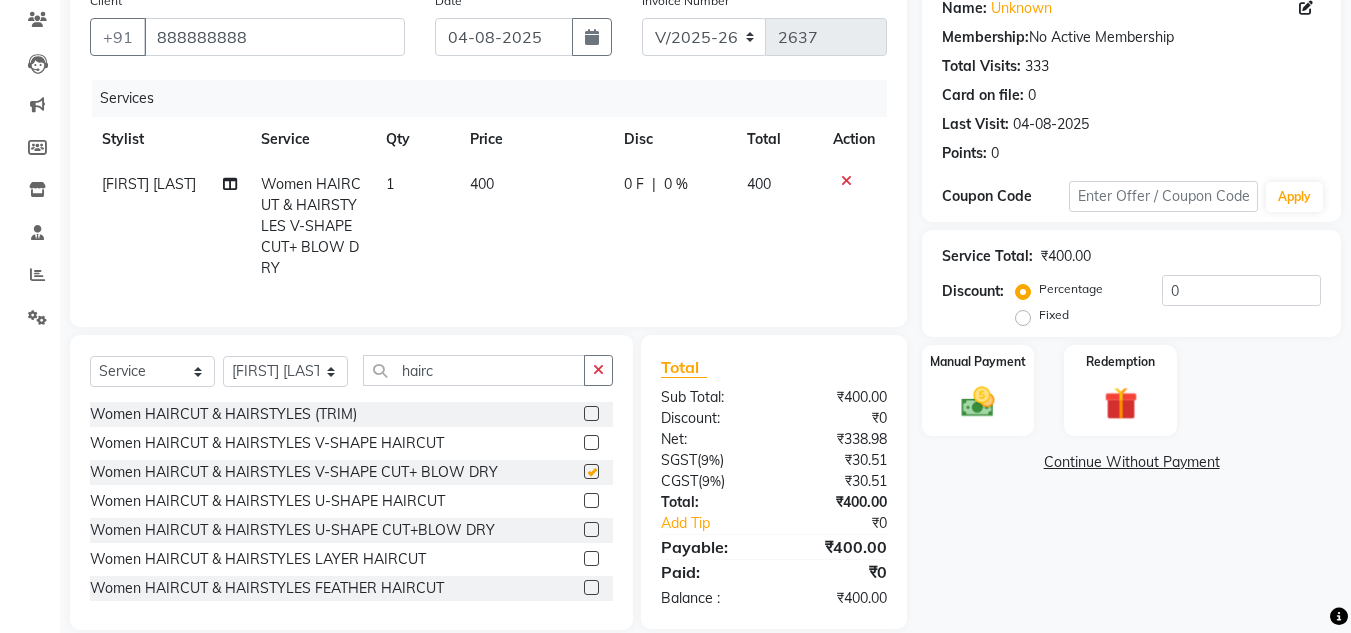 checkbox on "false" 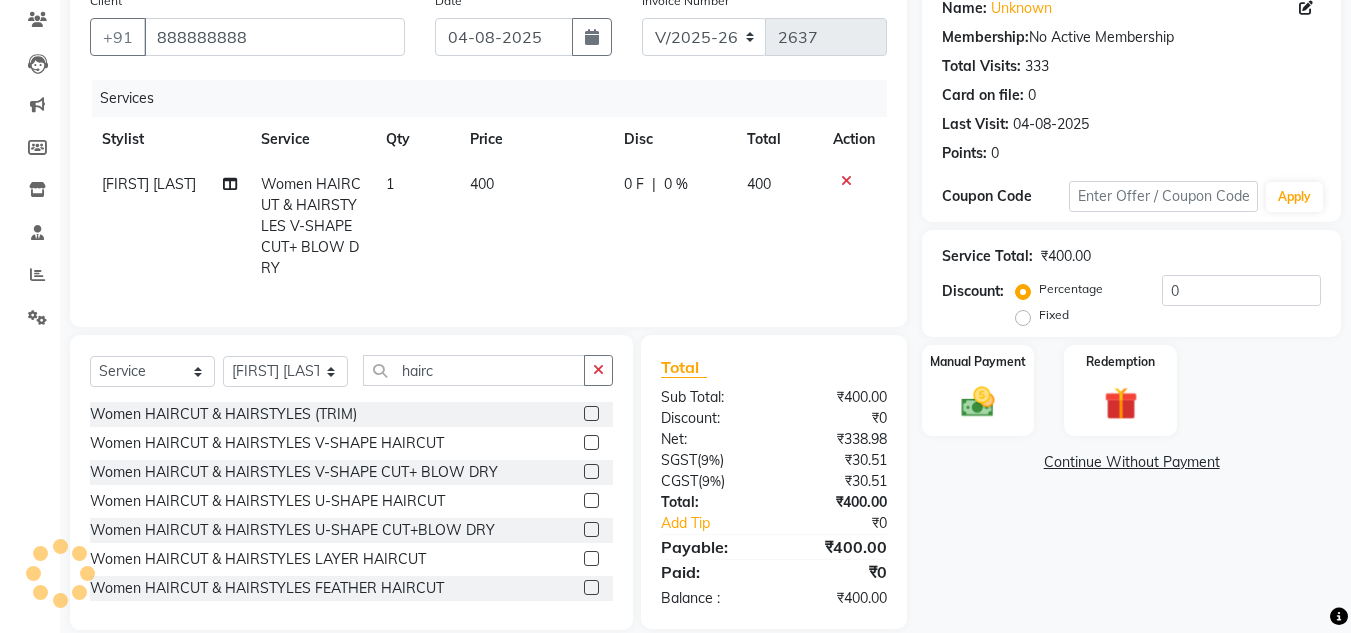 click on "400" 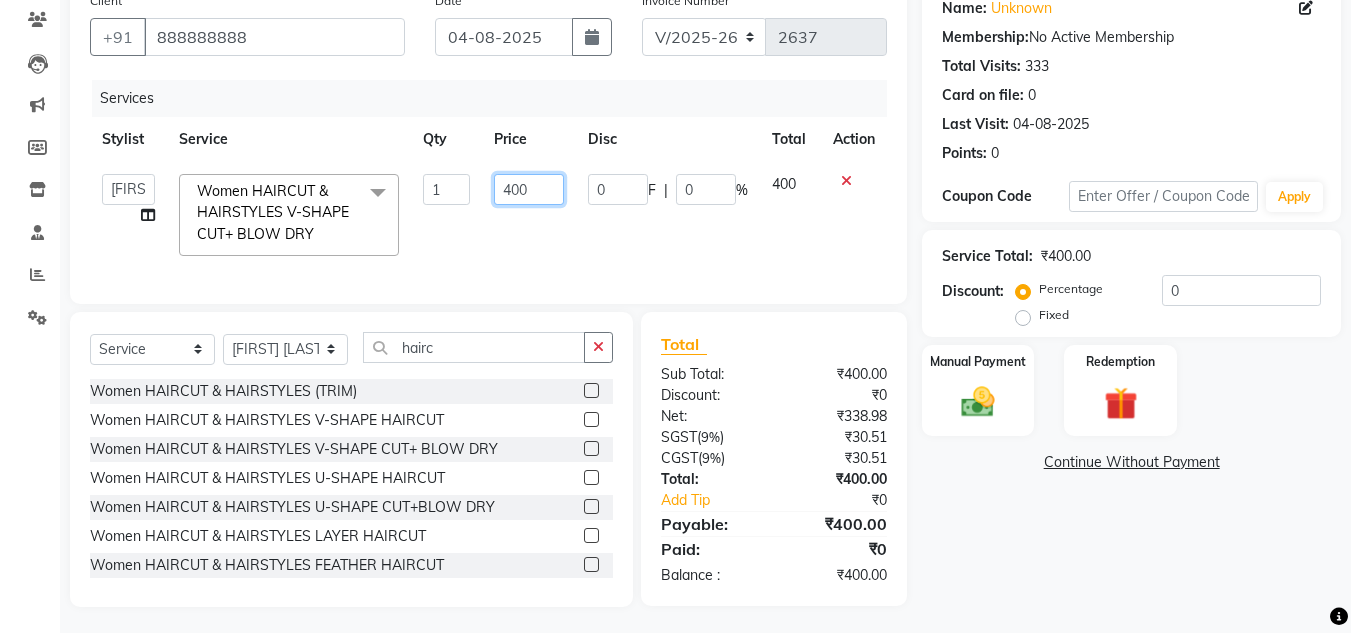 click on "400" 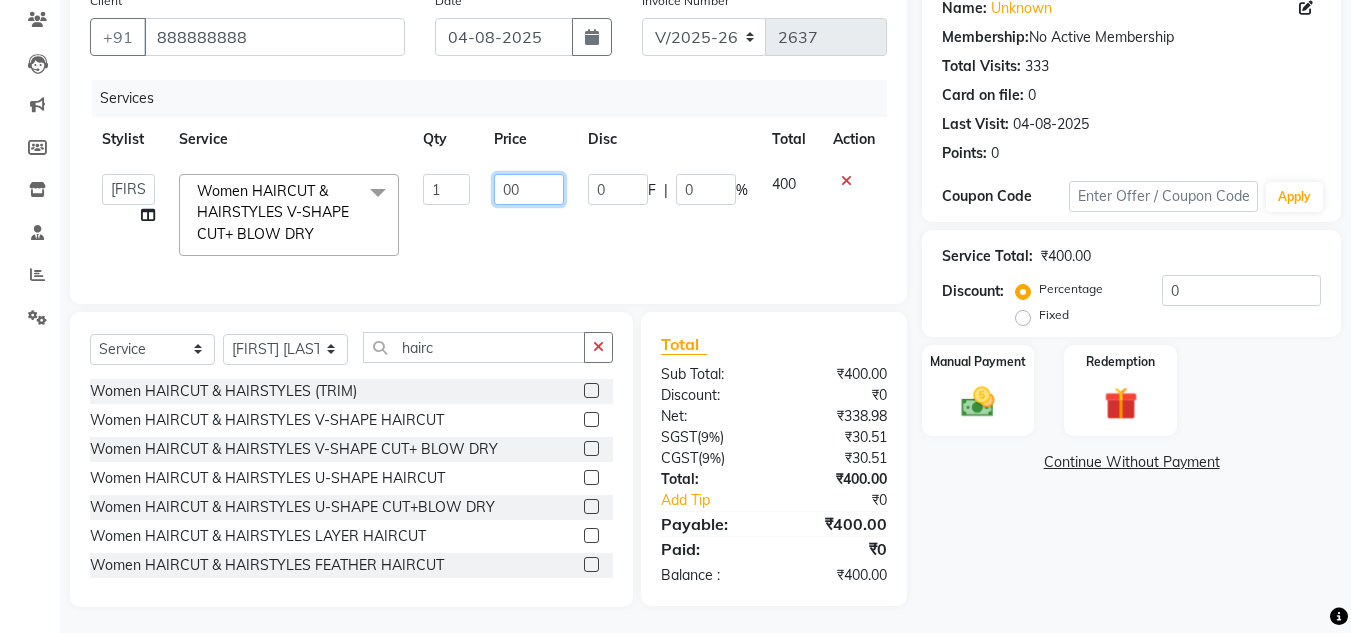 type on "300" 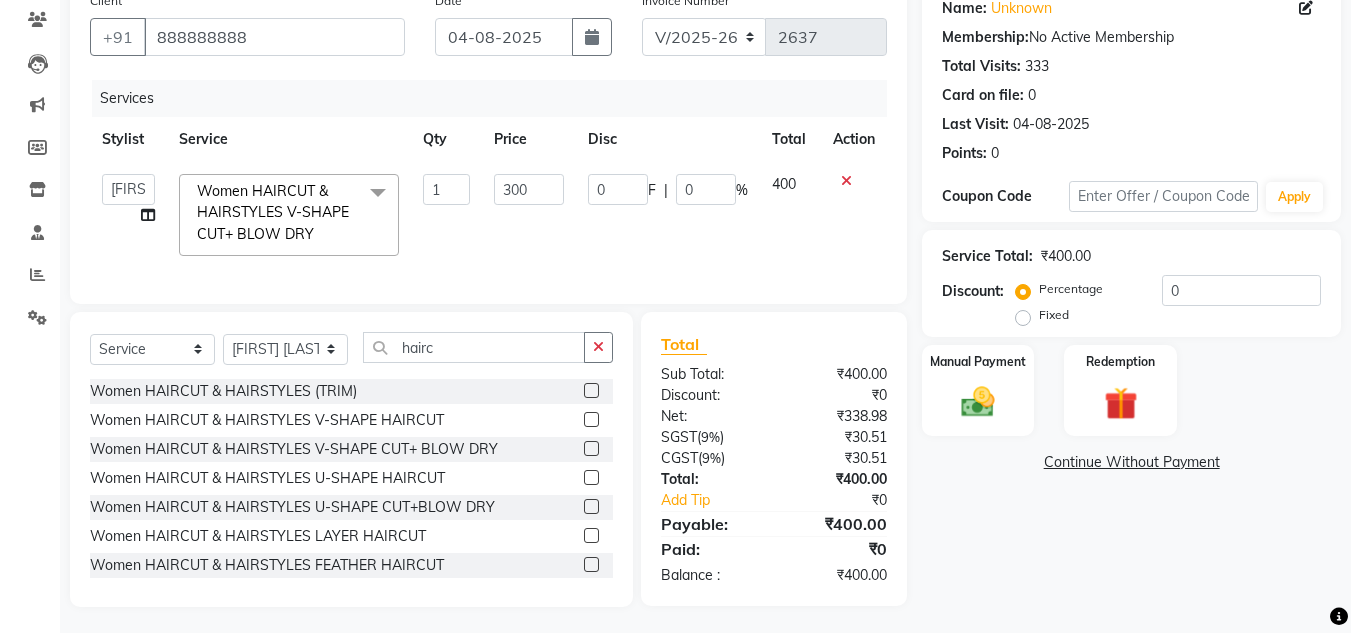click on "Name: Unknown  Membership:  No Active Membership  Total Visits:  333 Card on file:  0 Last Visit:   04-08-2025 Points:   0  Coupon Code Apply Service Total:  ₹400.00  Discount:  Percentage   Fixed  0 Manual Payment Redemption  Continue Without Payment" 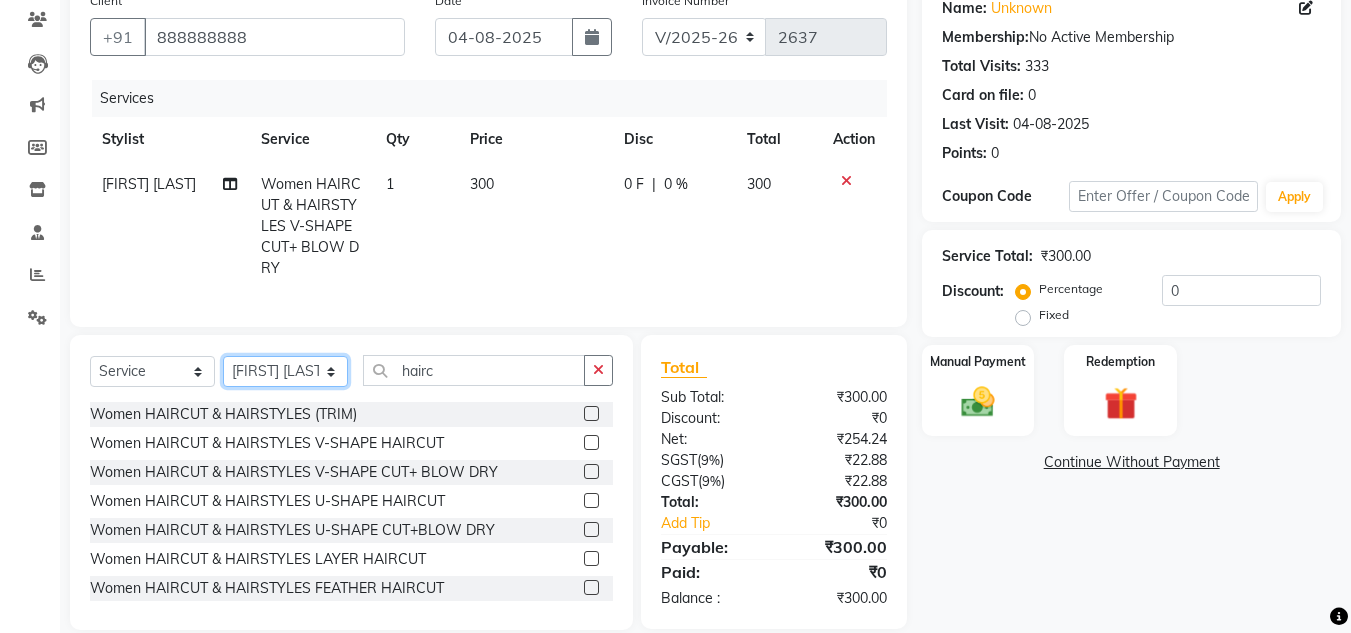 click on "Select Stylist Arman Atul Jannat Kaif Kartik Lucky Nazia Pinky Rashid Sabiya Sandeep Shankar Shavaz Malik Sudhir Suraj Vikas Vinay Roy Vinod" 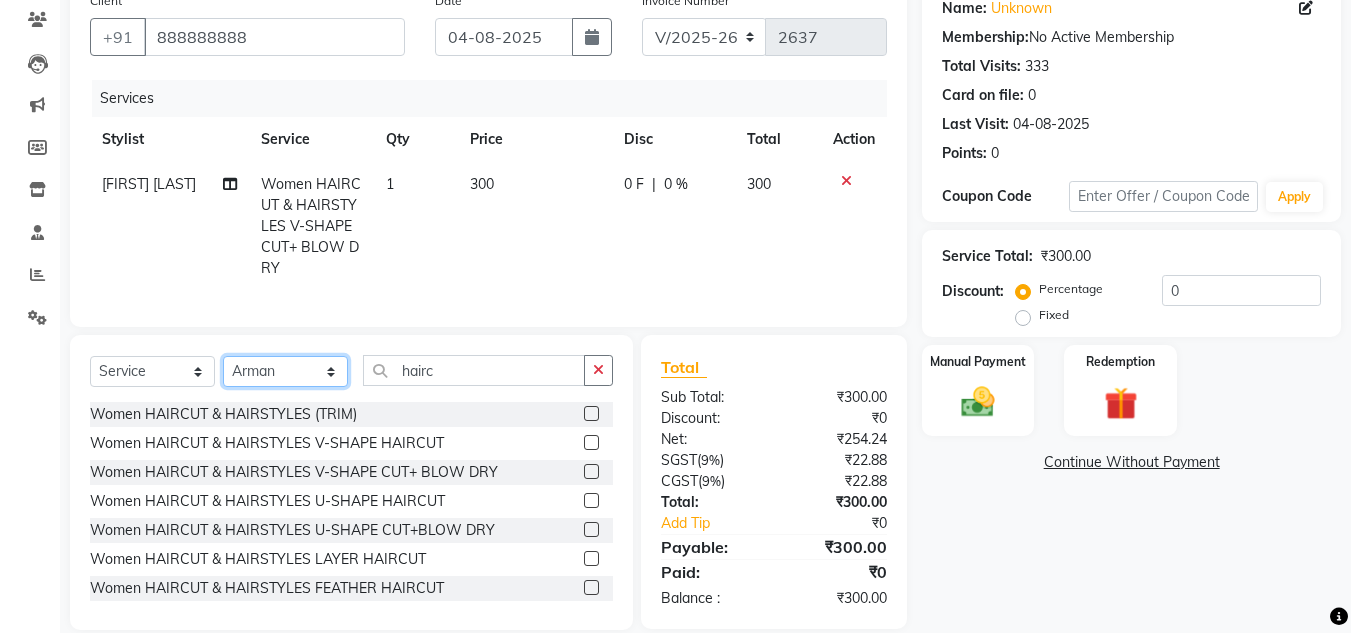 click on "Select Stylist Arman Atul Jannat Kaif Kartik Lucky Nazia Pinky Rashid Sabiya Sandeep Shankar Shavaz Malik Sudhir Suraj Vikas Vinay Roy Vinod" 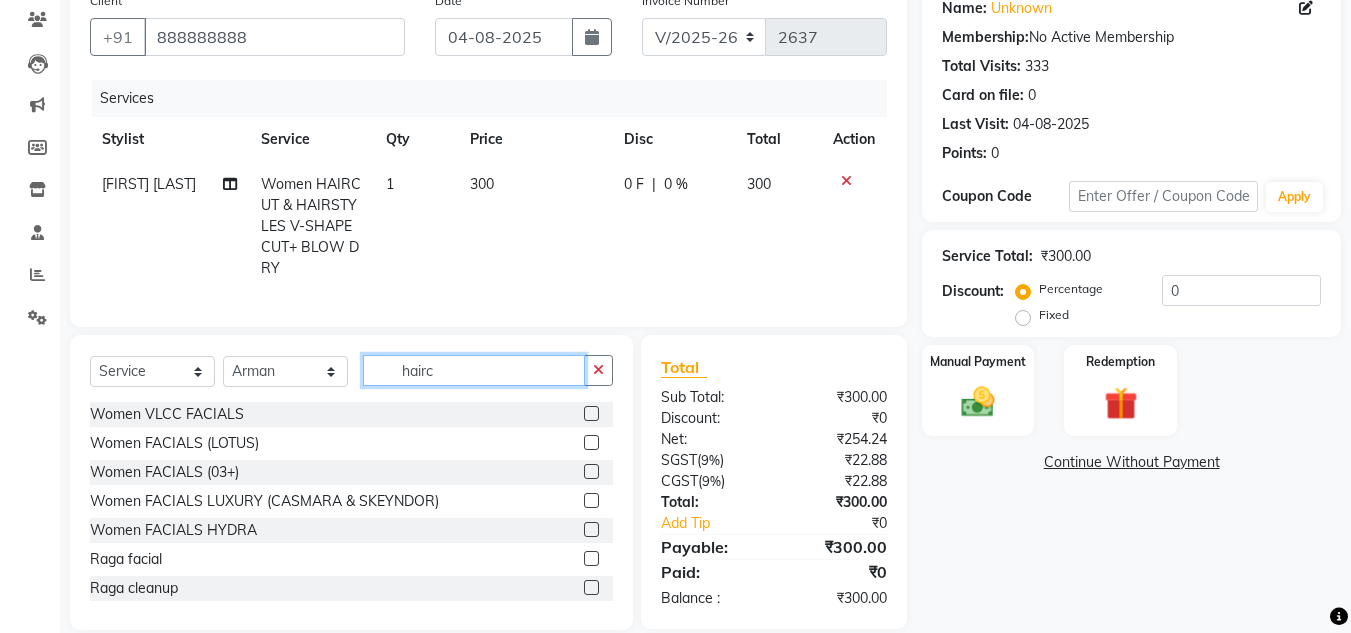 click on "hairc" 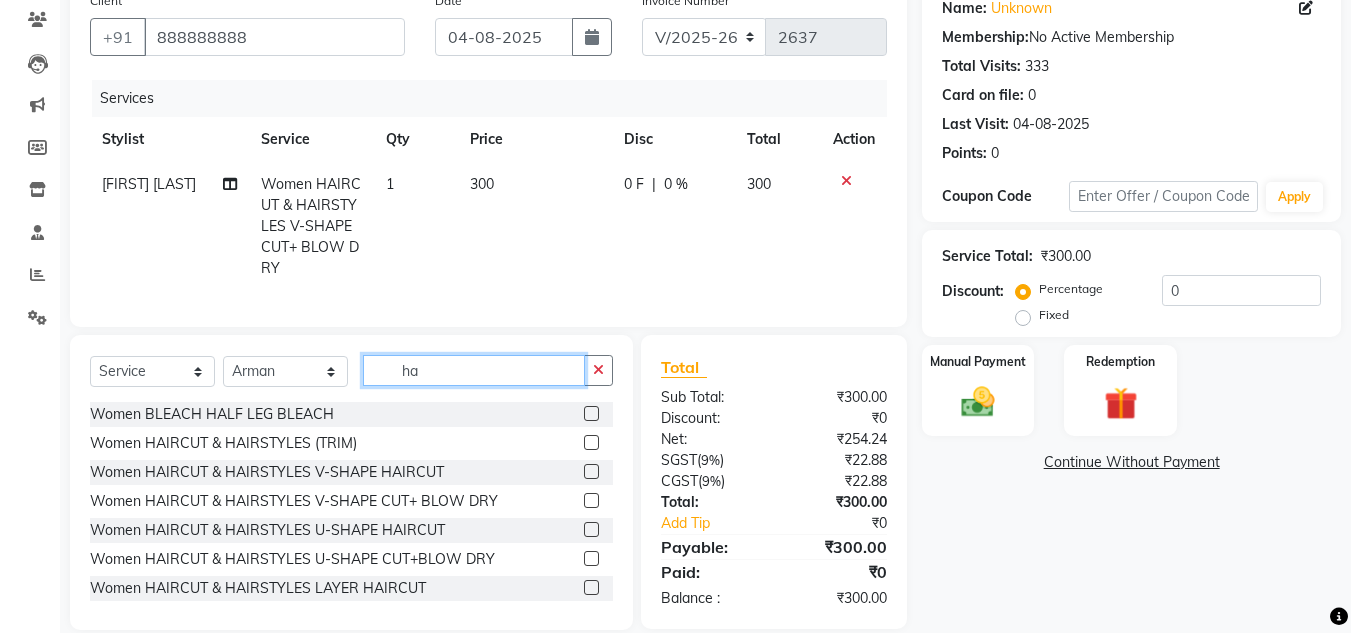 type on "h" 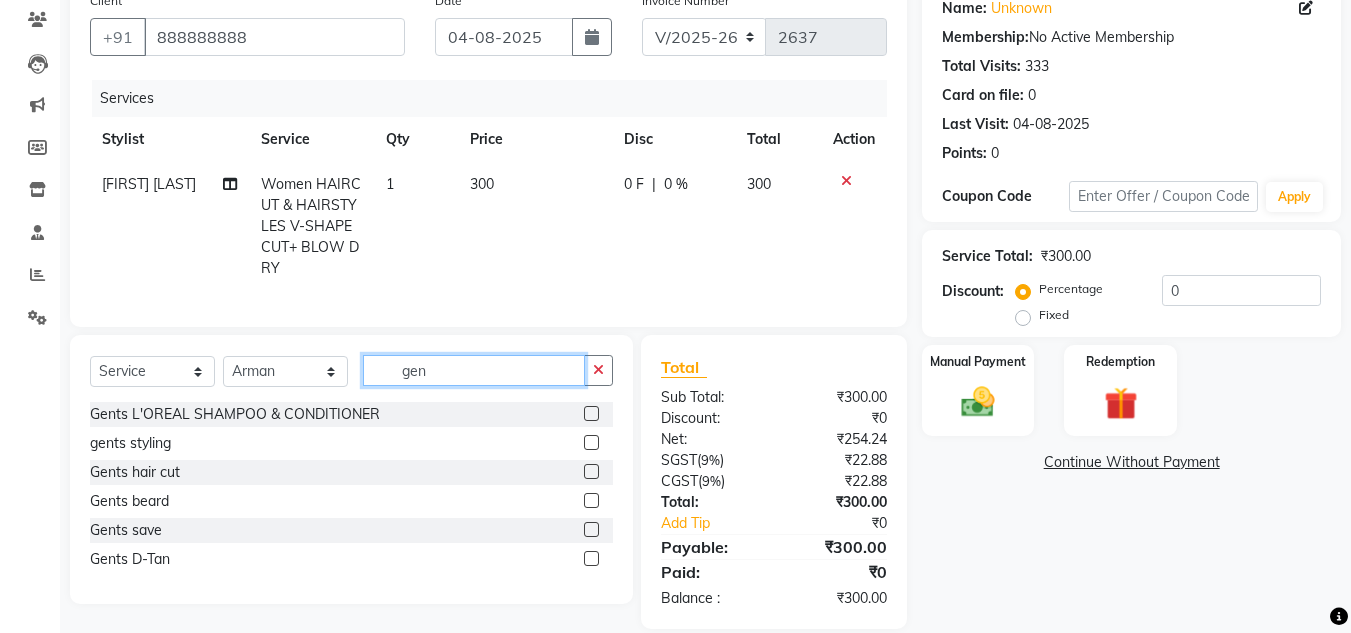type on "gen" 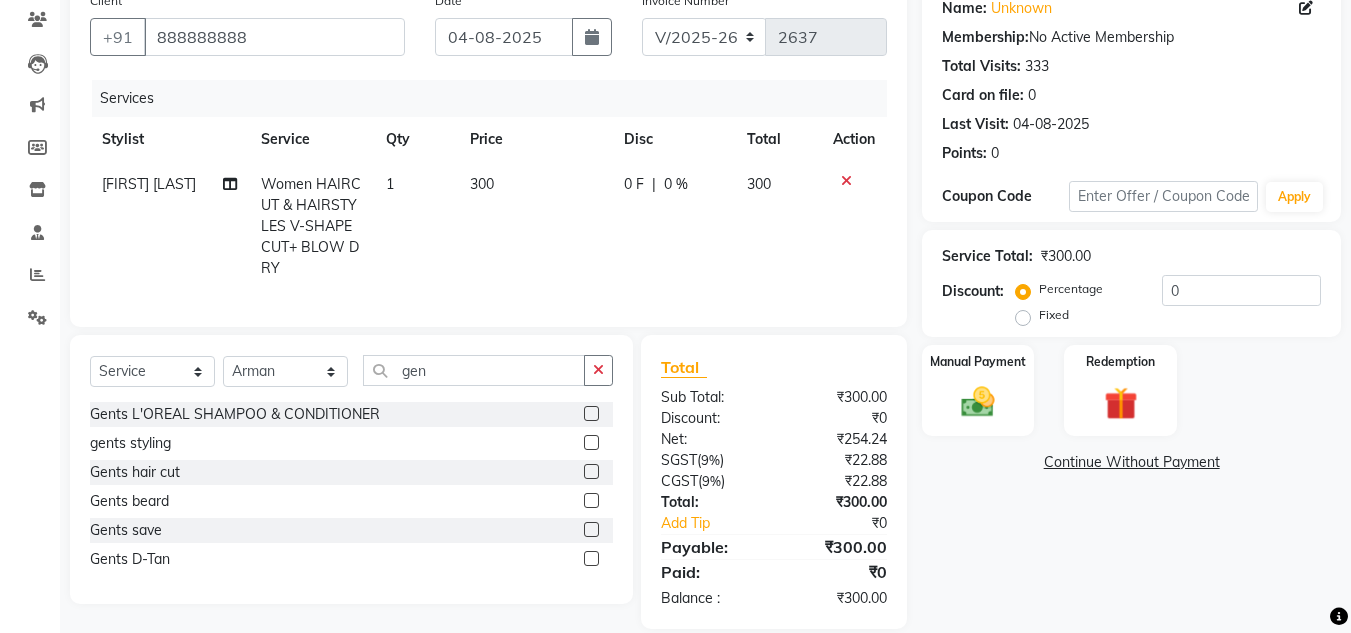 click 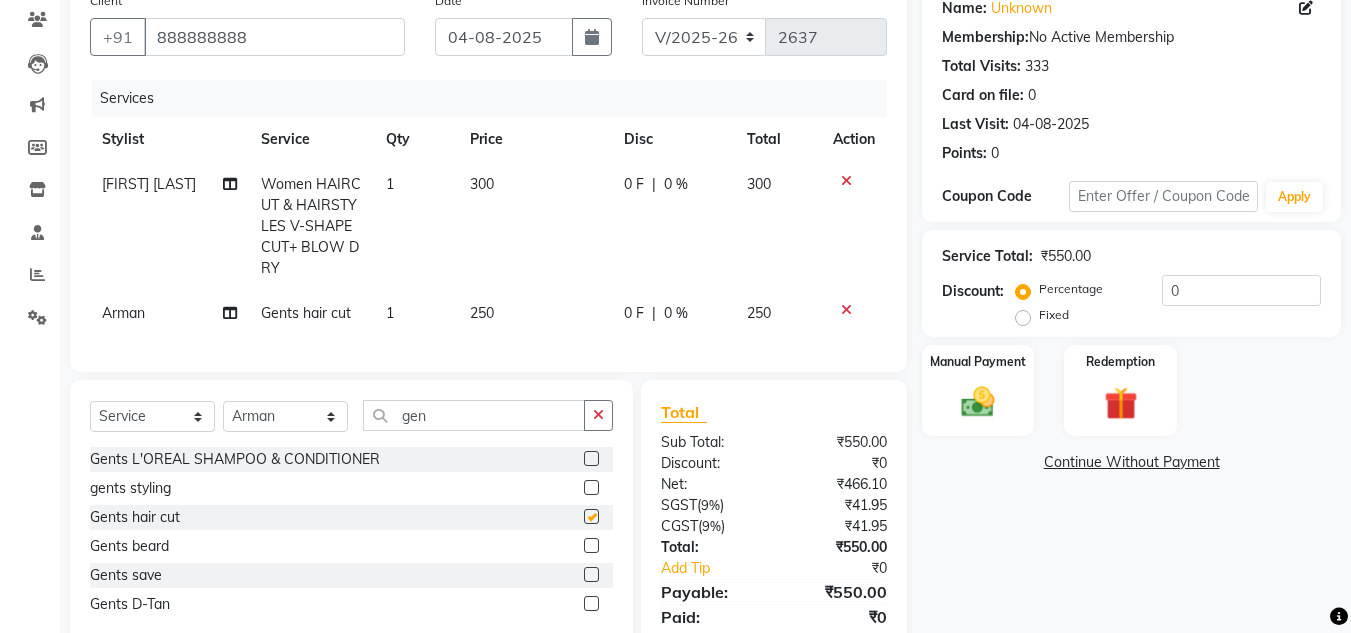 checkbox on "false" 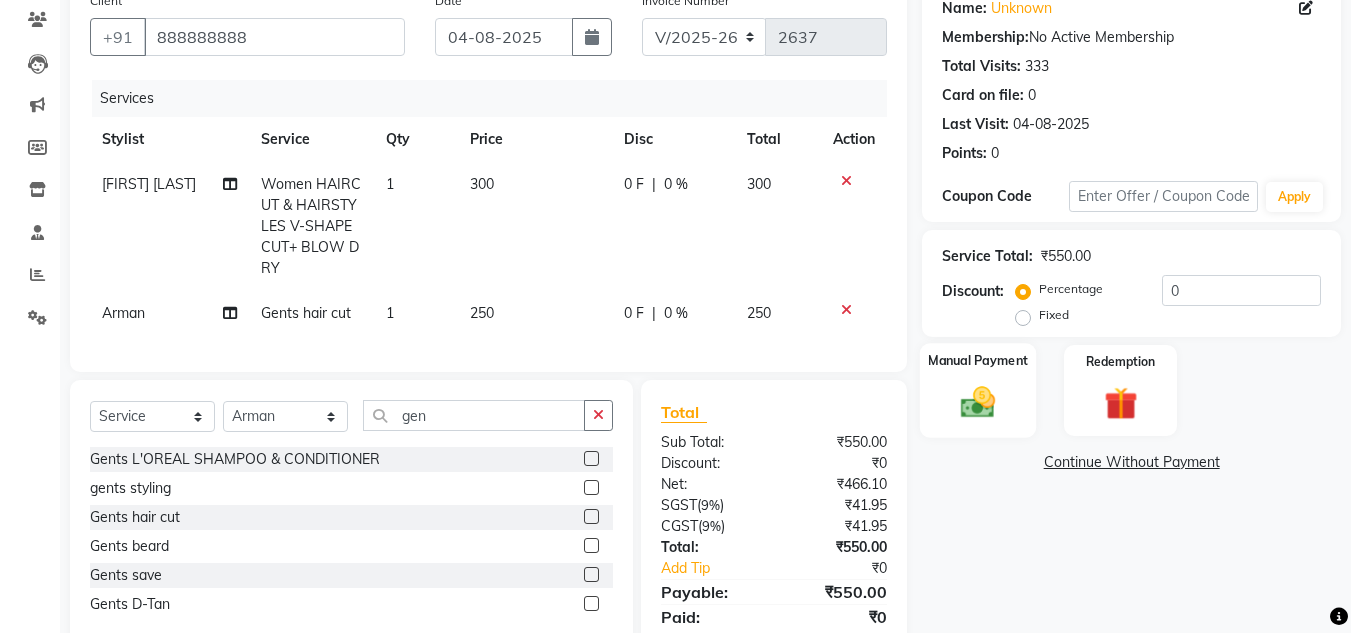 click 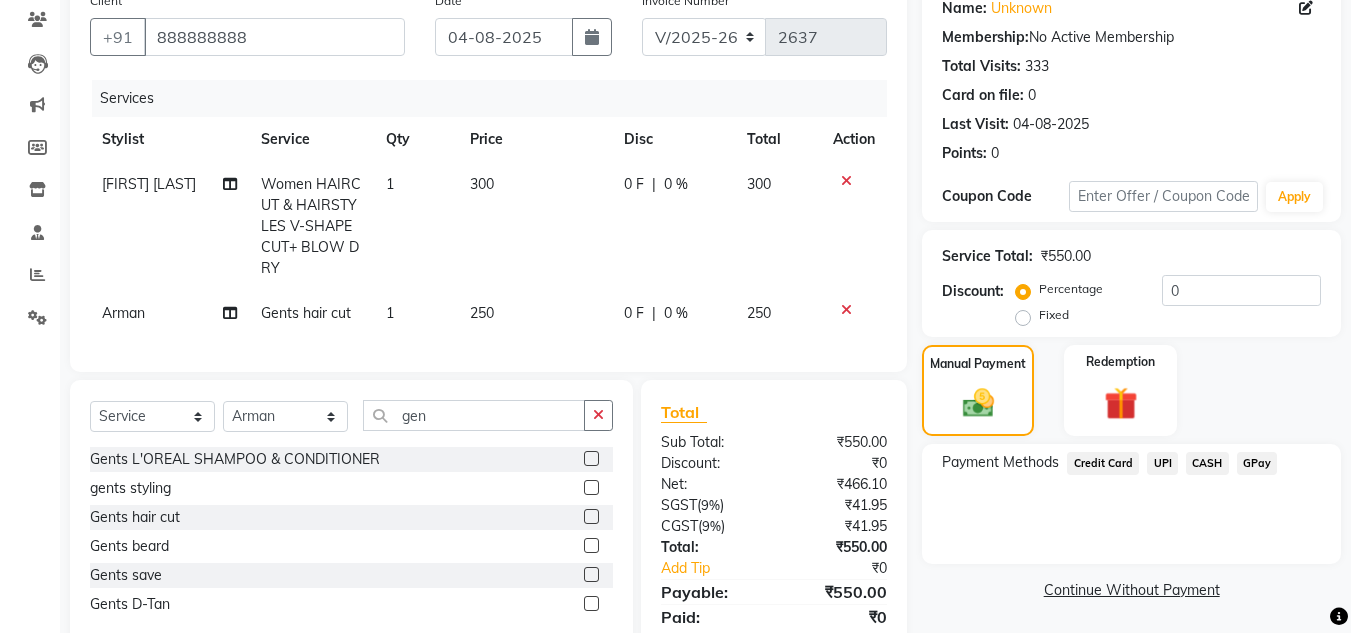 click on "CASH" 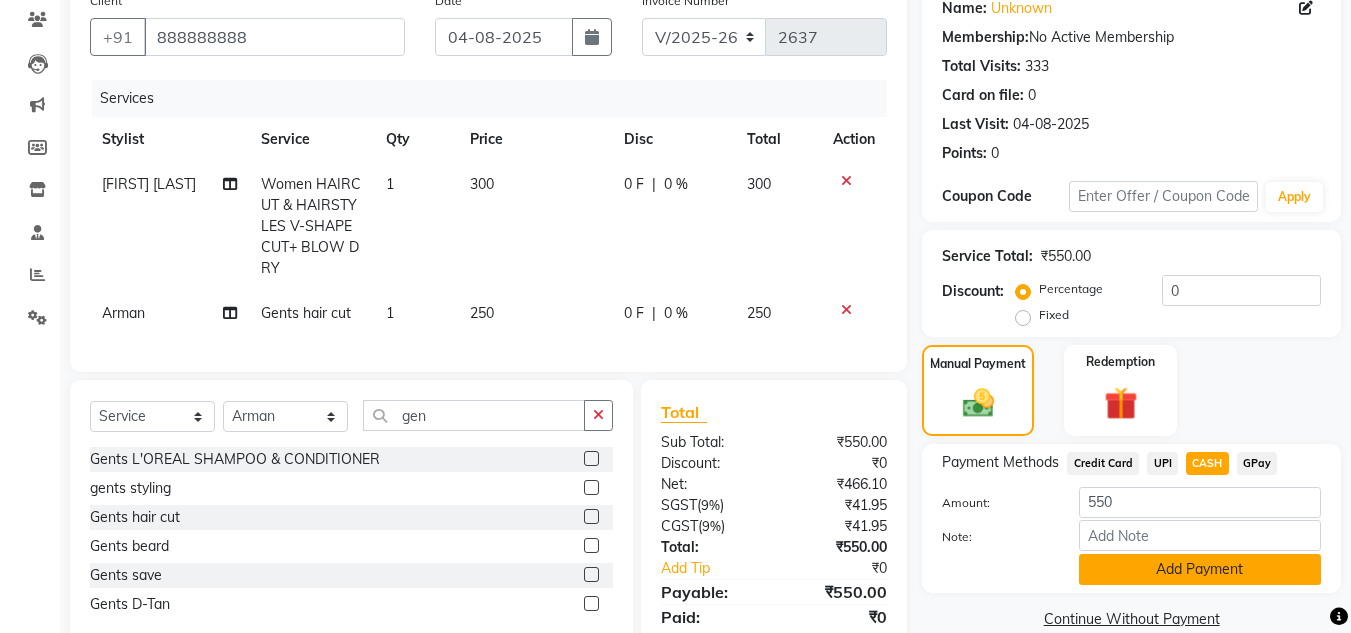 click on "Add Payment" 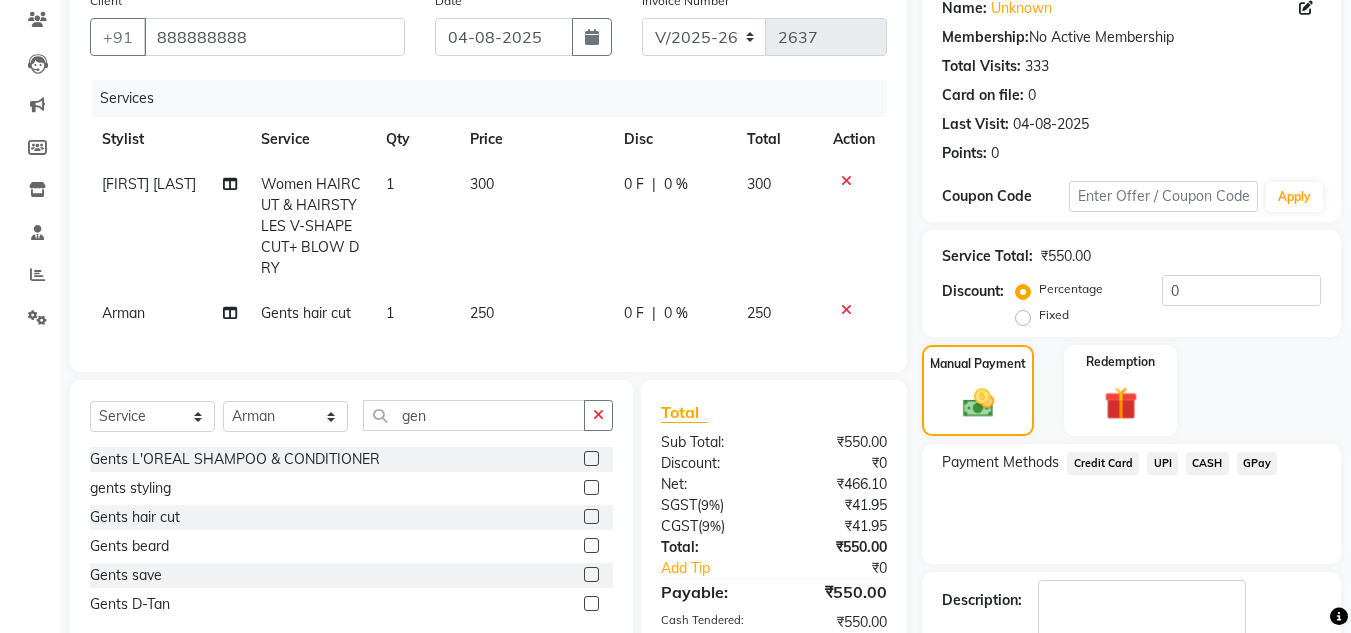 scroll, scrollTop: 325, scrollLeft: 0, axis: vertical 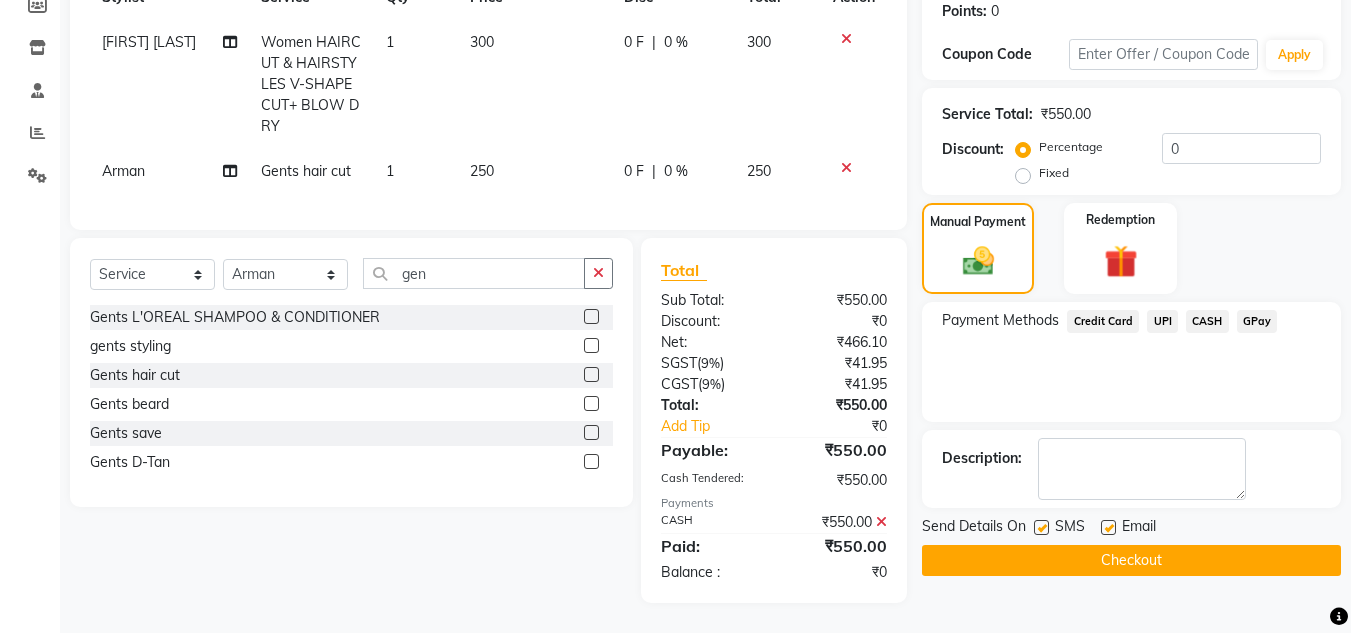 click on "Checkout" 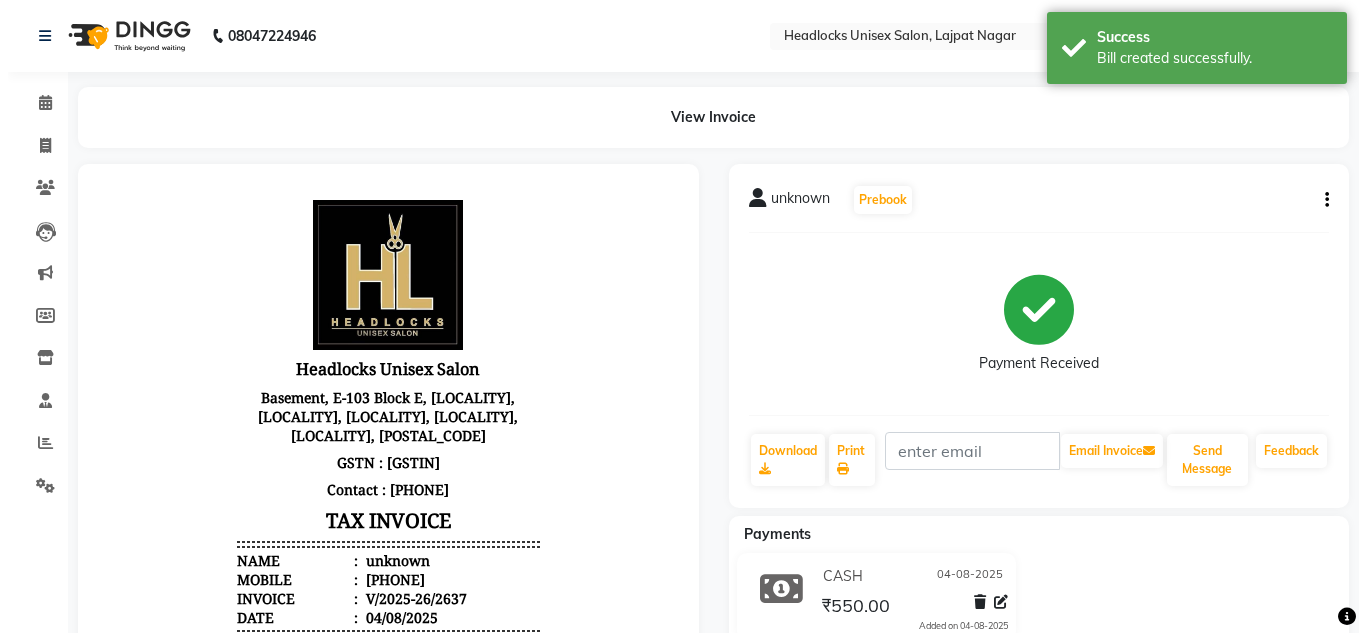 scroll, scrollTop: 0, scrollLeft: 0, axis: both 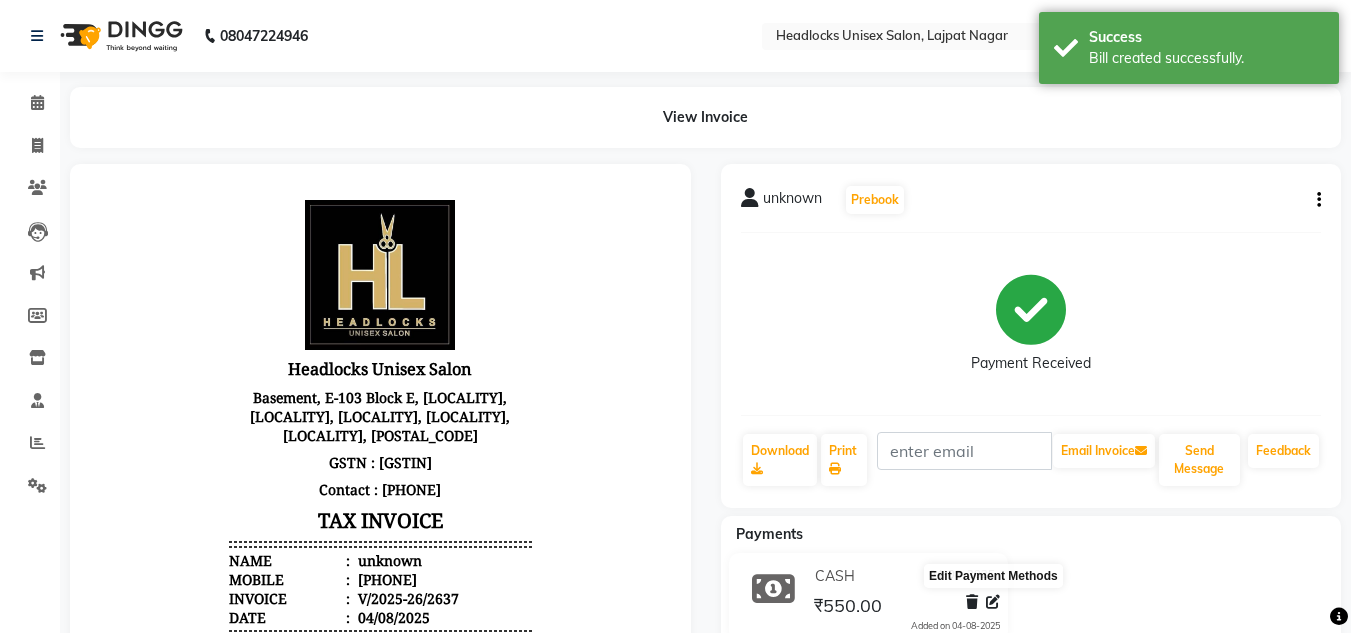 click 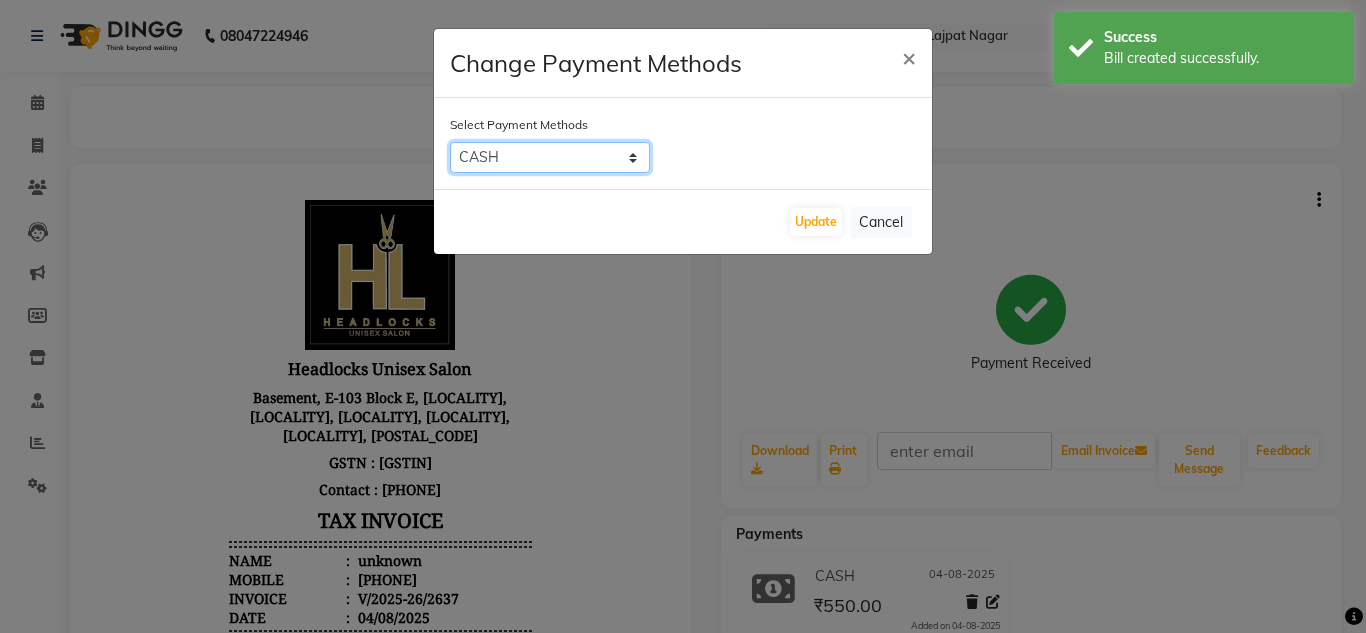 click on "Credit Card   UPI   CASH   GPay" 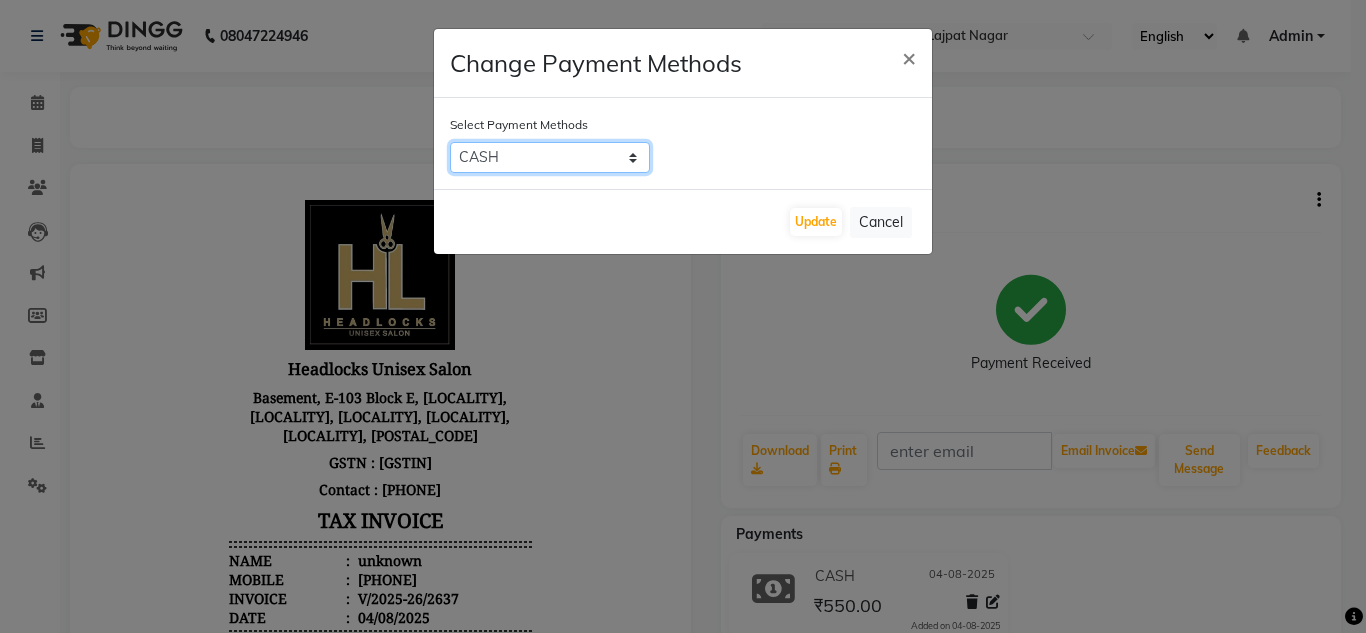 select on "72" 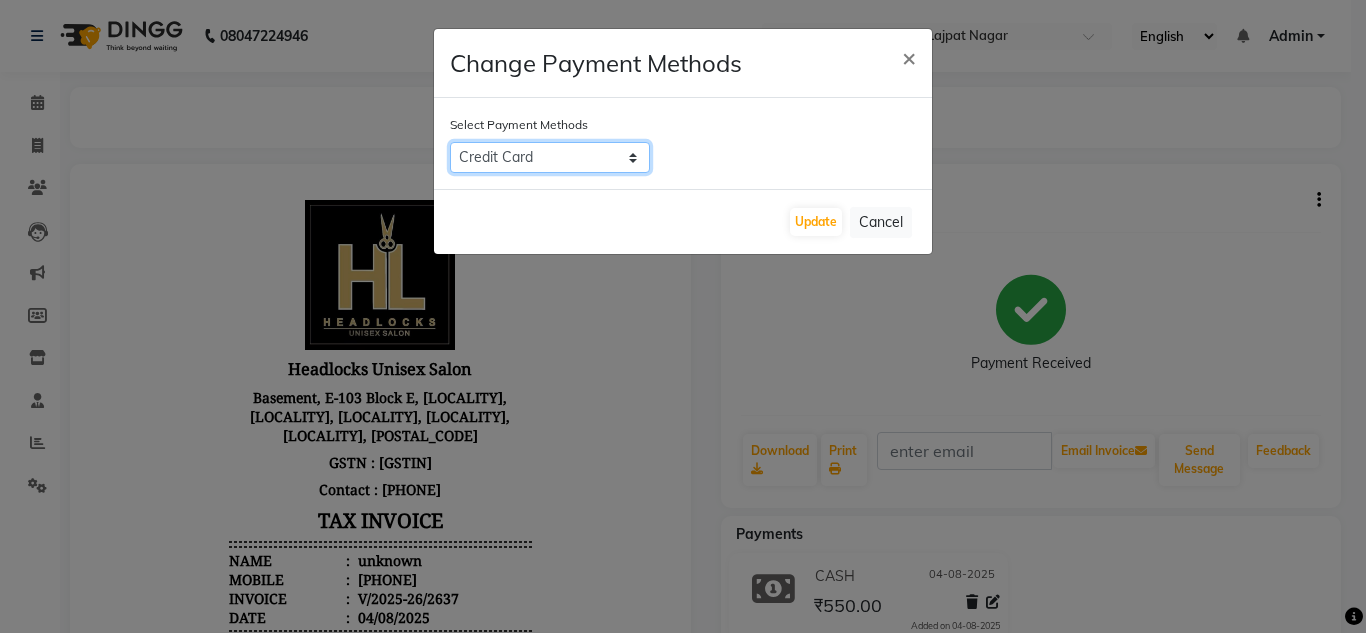 click on "Credit Card   UPI   CASH   GPay" 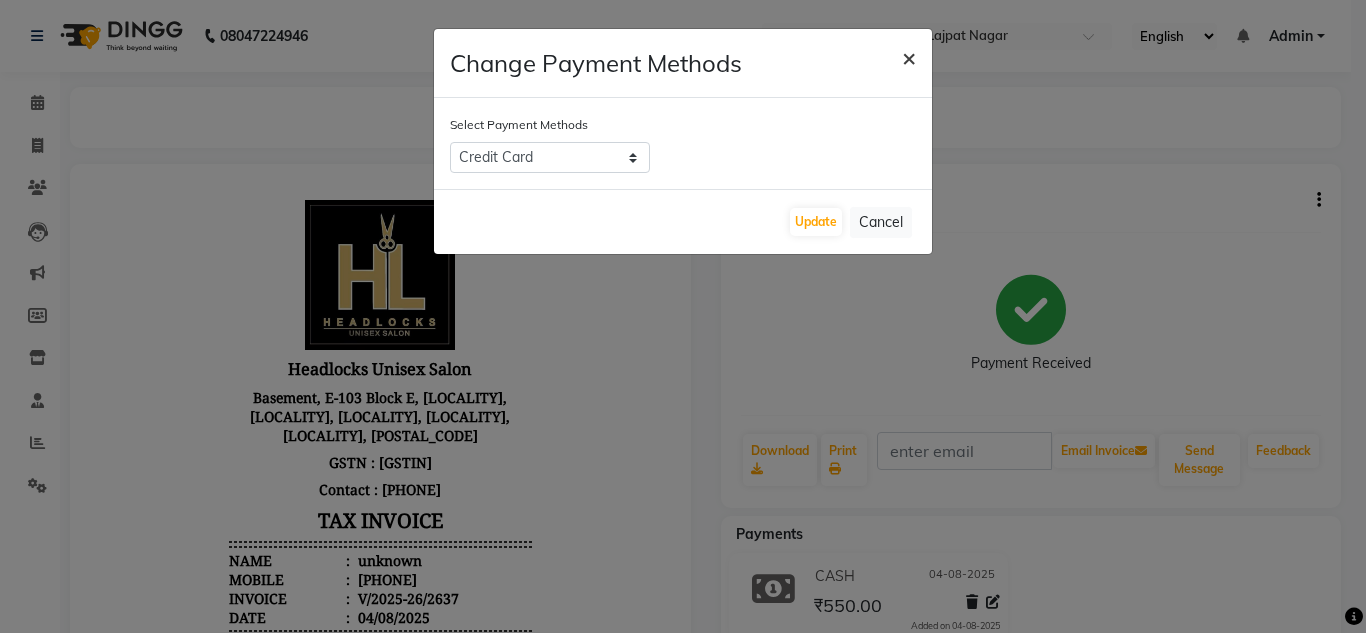 click on "×" 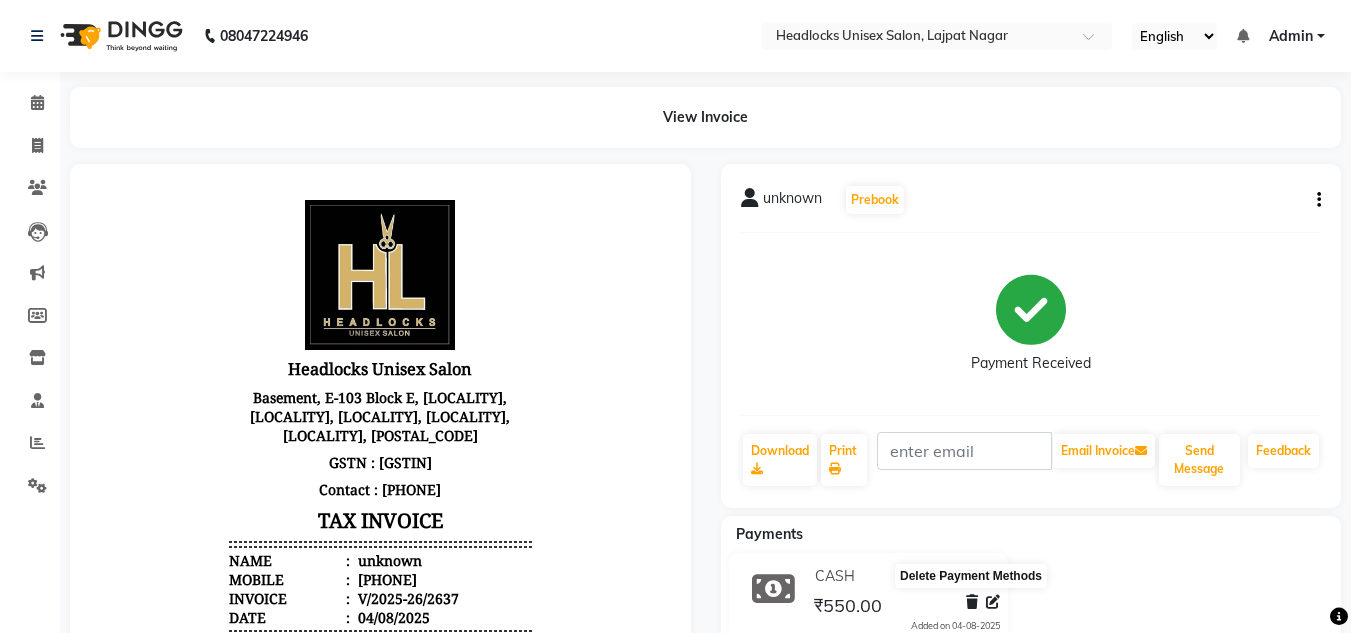 click 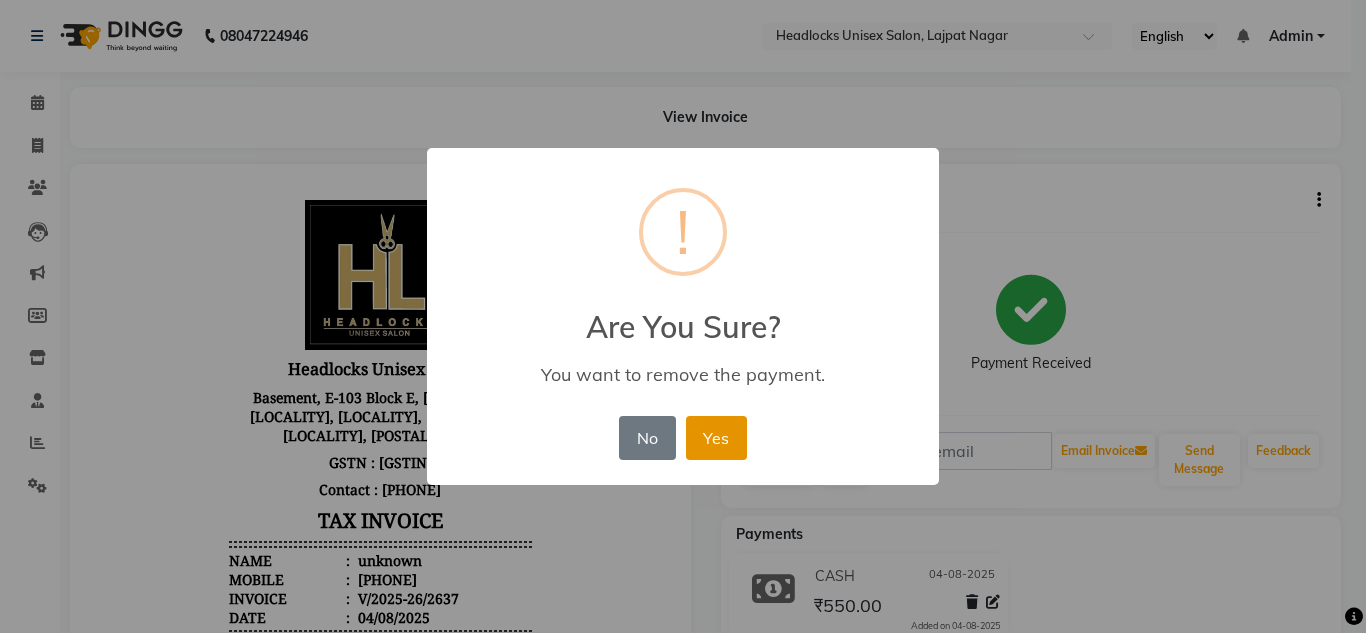 click on "Yes" at bounding box center (716, 438) 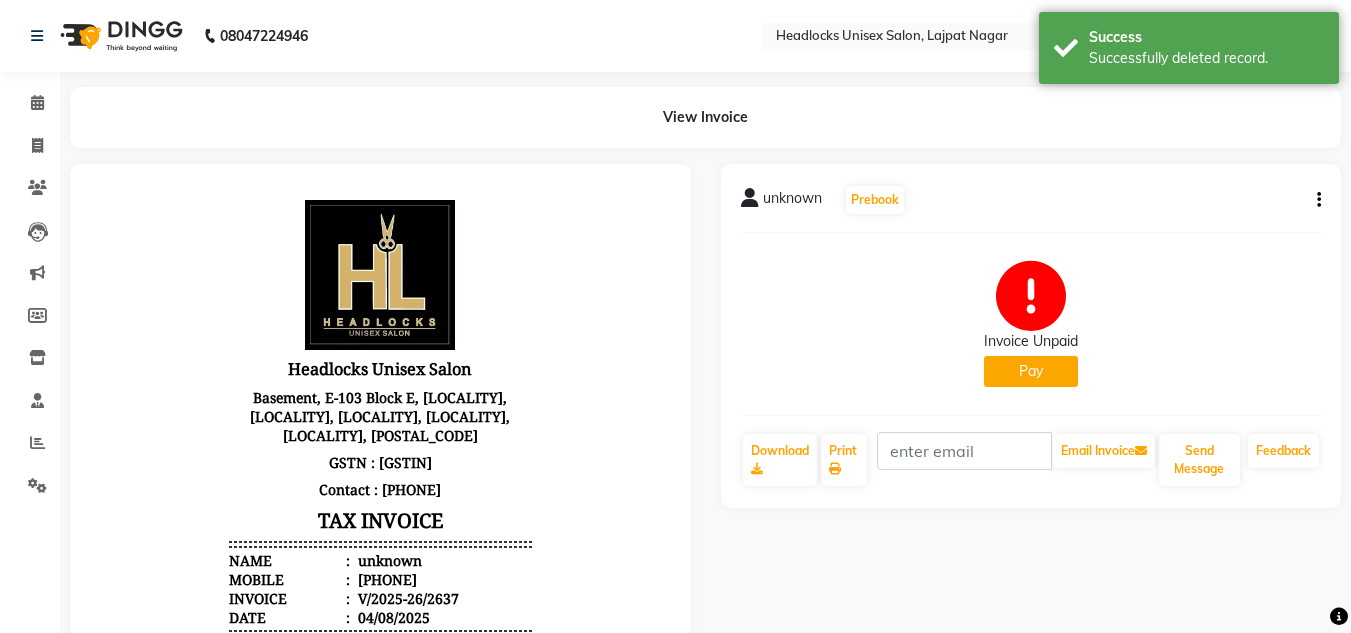 click on "unknown   Prebook   Invoice Unpaid   Pay  Download  Print   Email Invoice   Send Message Feedback" 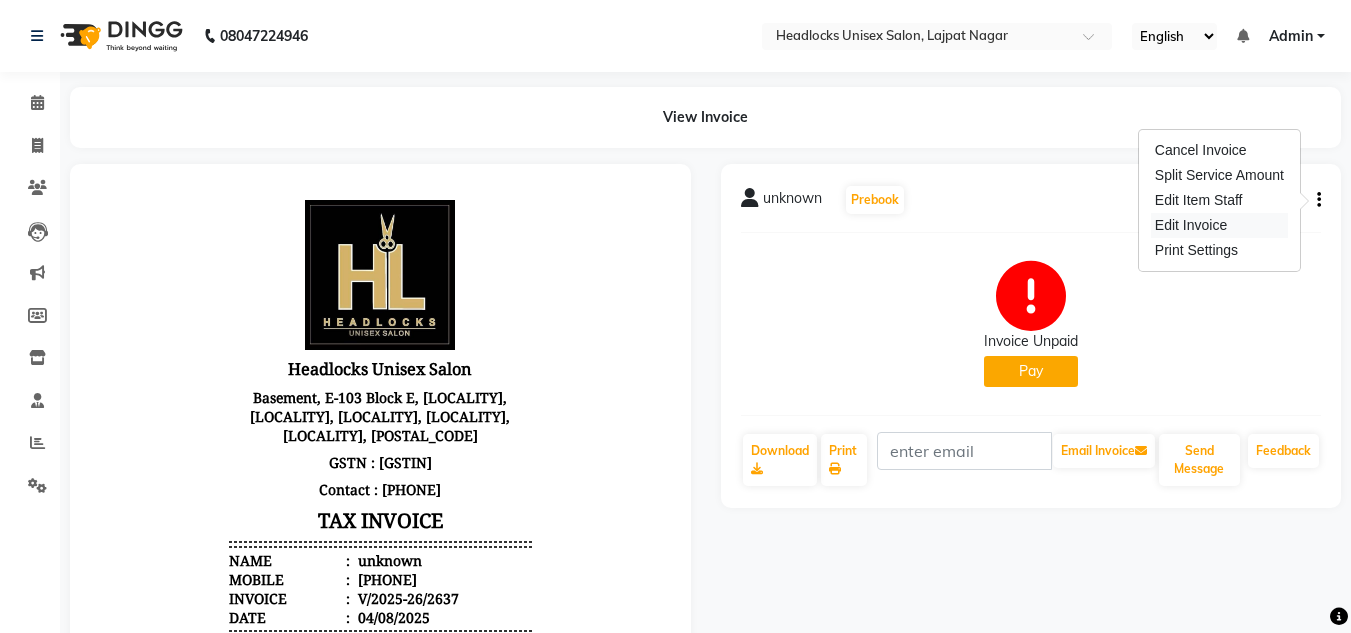 click on "Edit Invoice" at bounding box center (1219, 225) 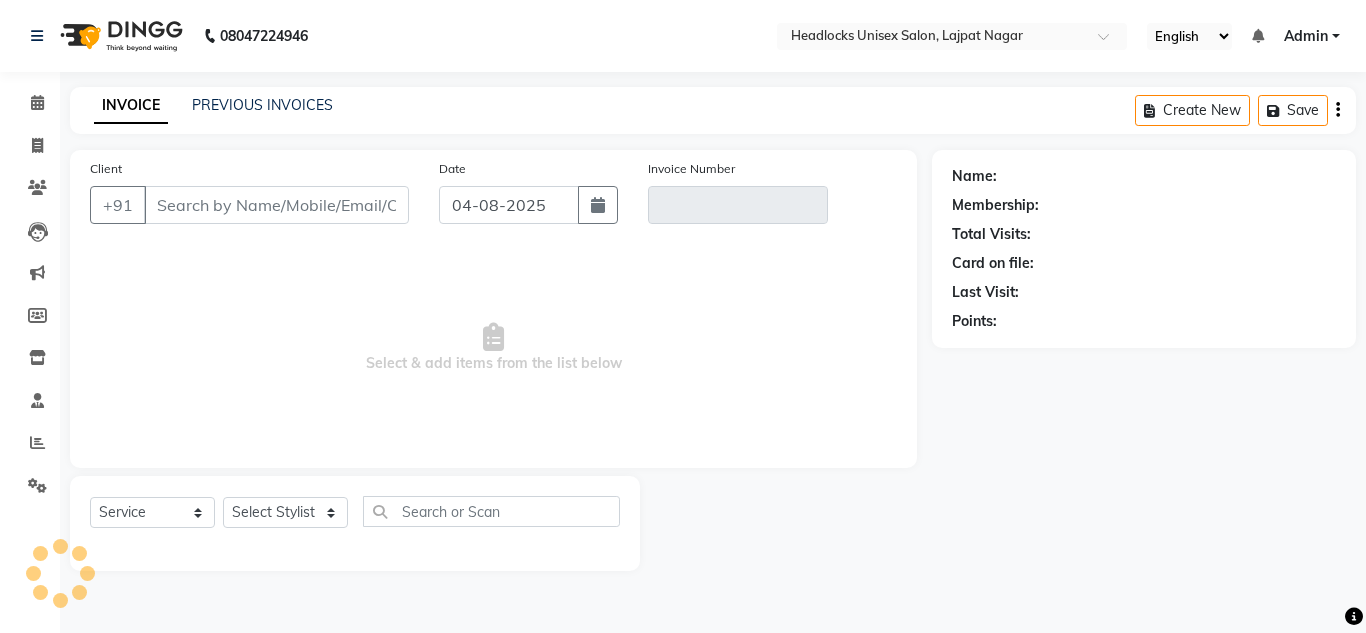 type on "888888888" 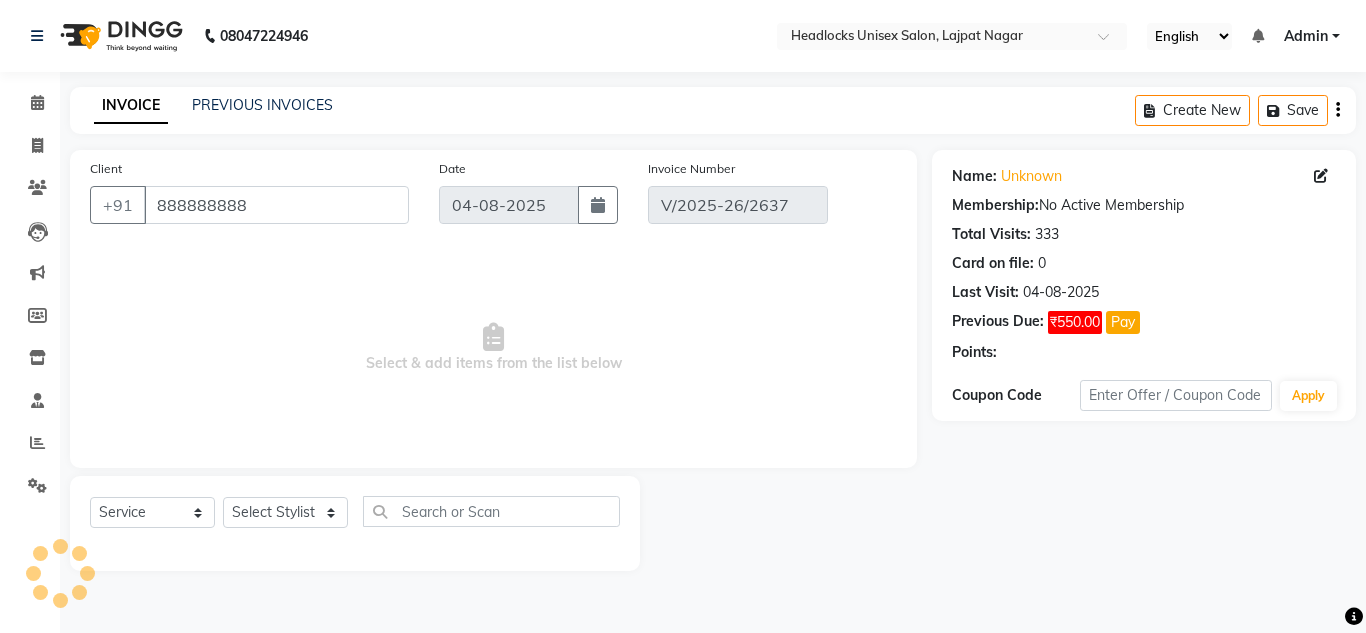 select on "select" 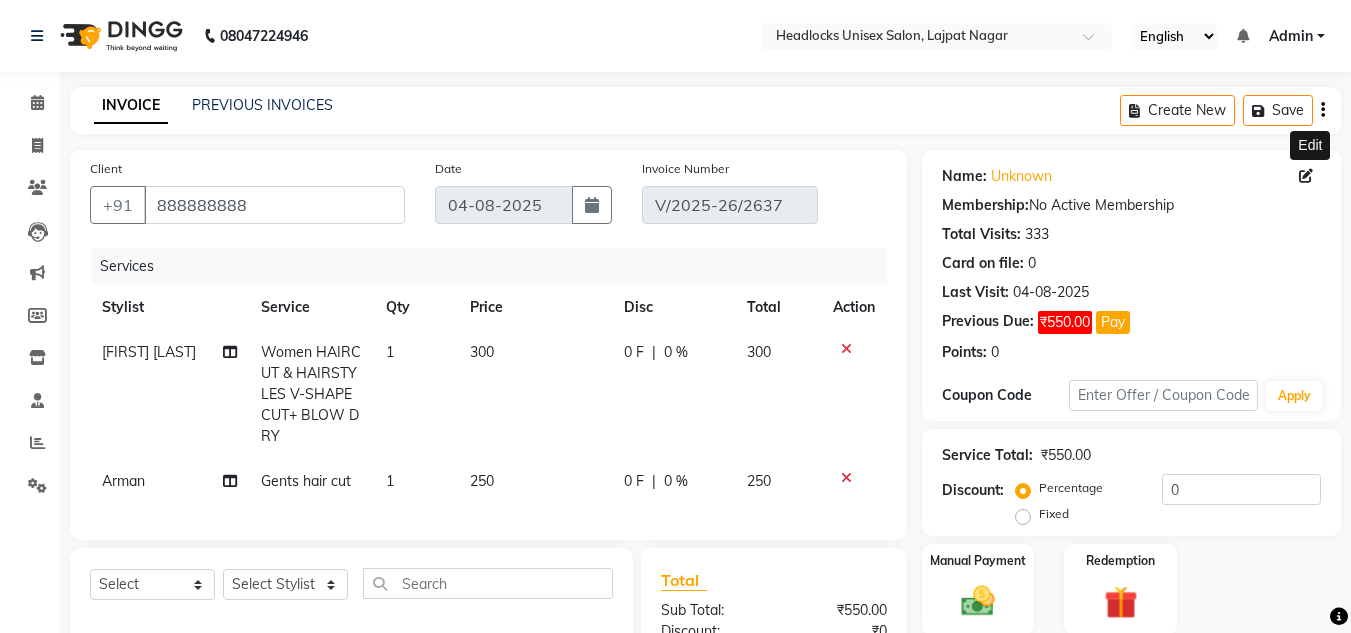 click 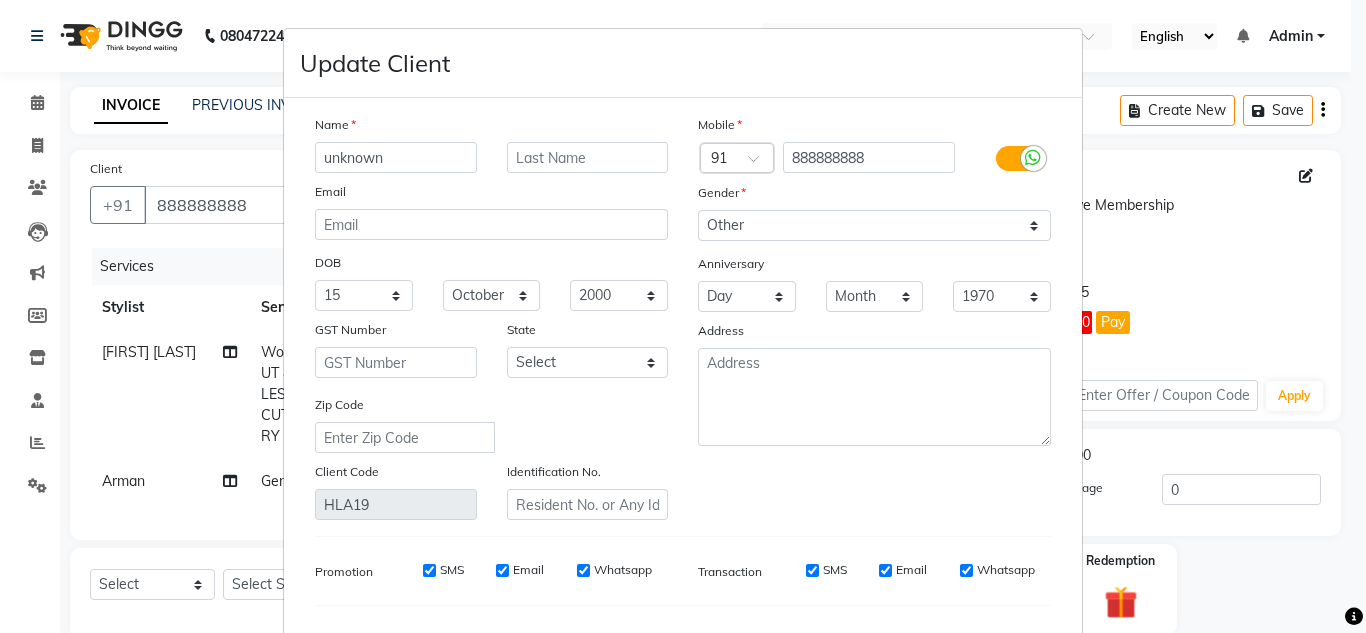 click on "Name: Unknown  Membership:  No Active Membership  Total Visits:  333 Card on file:  0 Last Visit:   04-08-2025 Points:   0  Coupon Code Apply Service Total:  ₹400.00  Discount:  Percentage   Fixed  0 Manual Payment Redemption  Continue Without Payment" at bounding box center [683, 316] 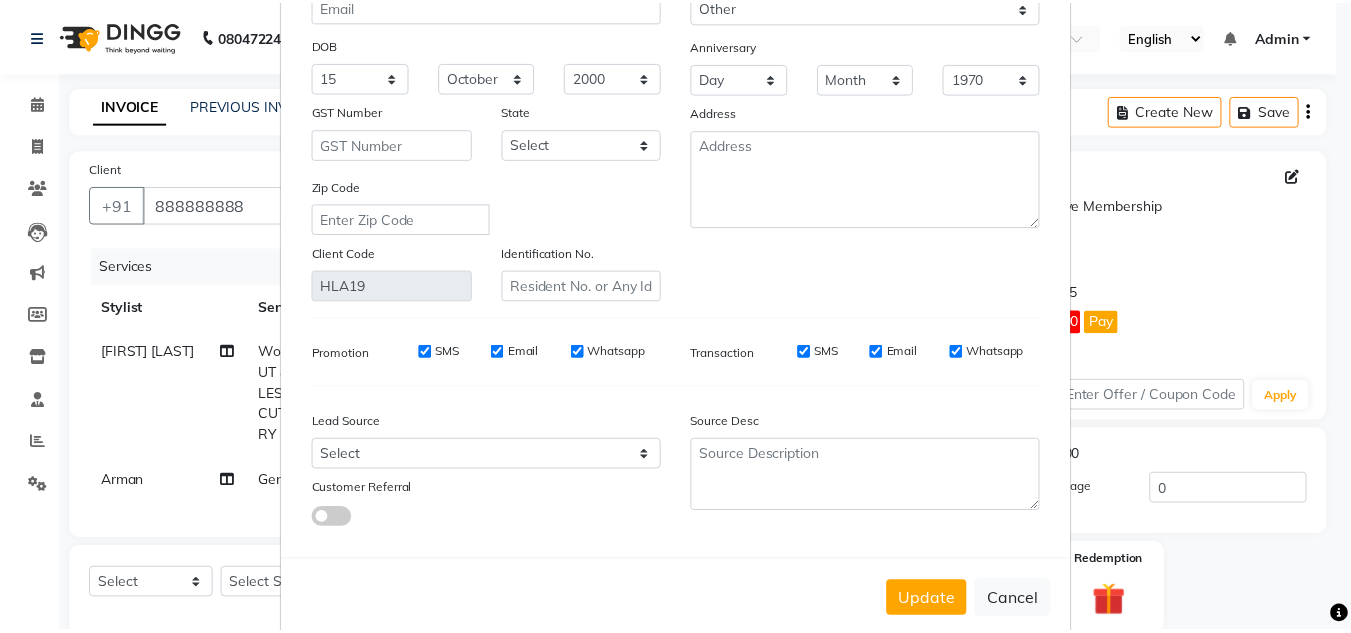 scroll, scrollTop: 254, scrollLeft: 0, axis: vertical 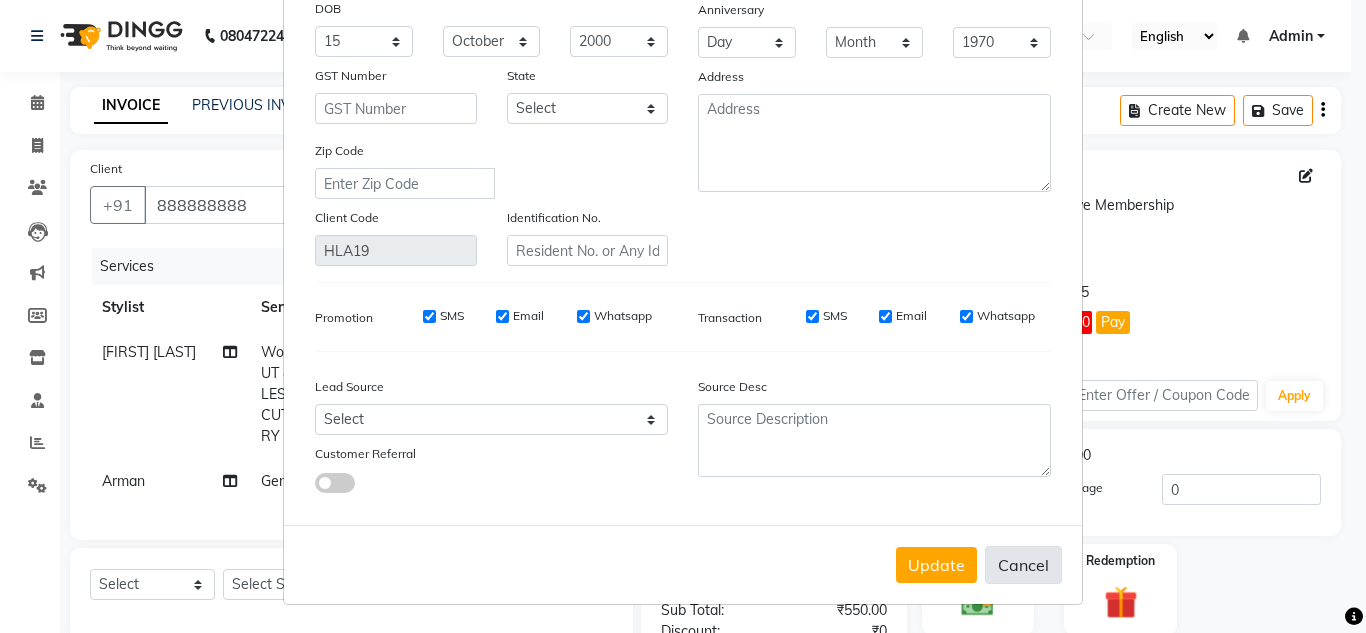 click on "Cancel" at bounding box center [1023, 565] 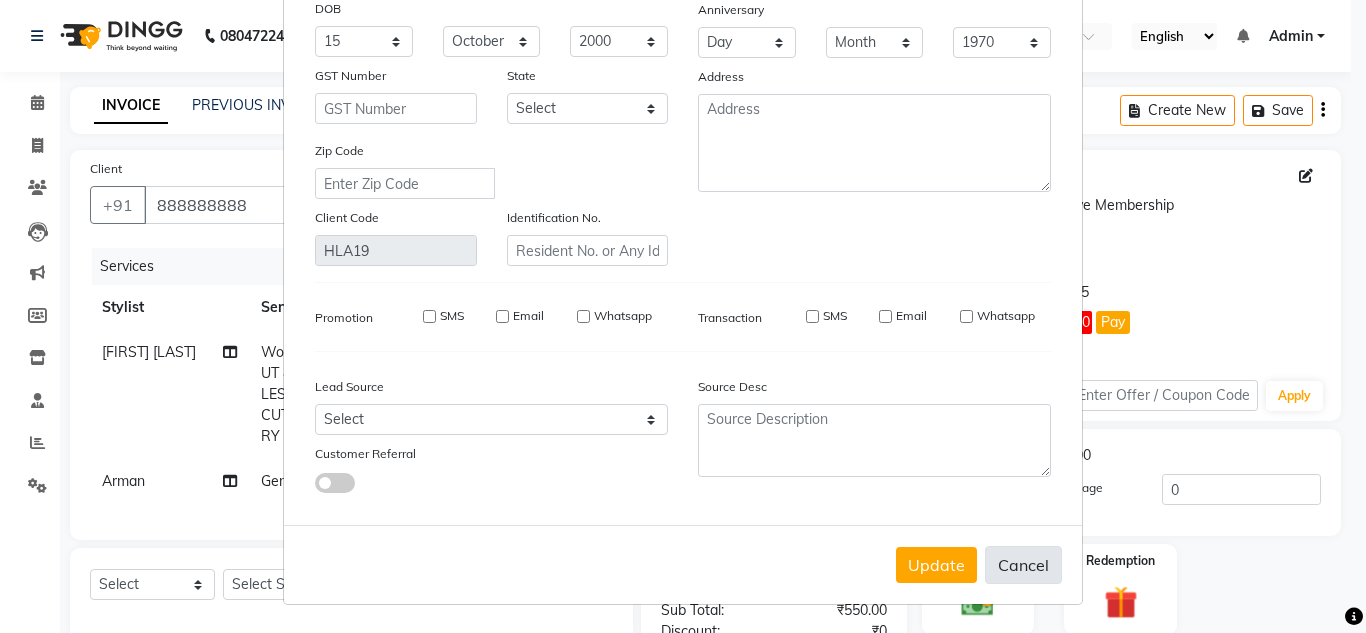 type 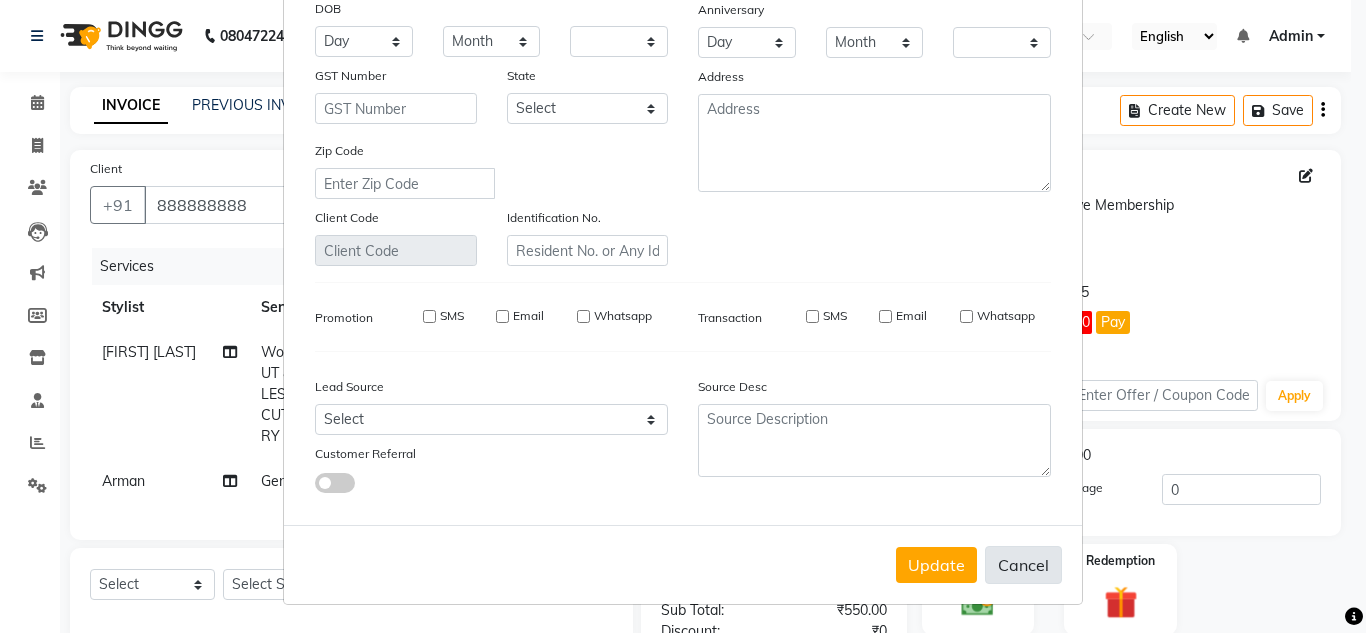 checkbox on "false" 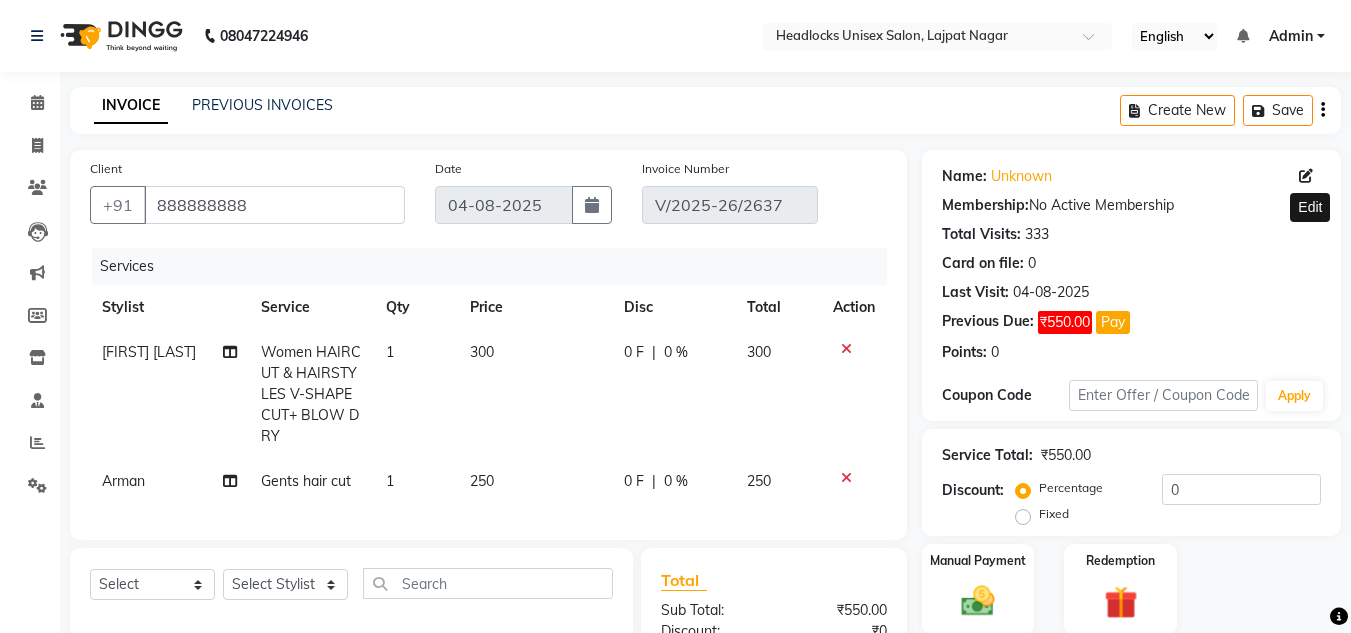 scroll, scrollTop: 254, scrollLeft: 0, axis: vertical 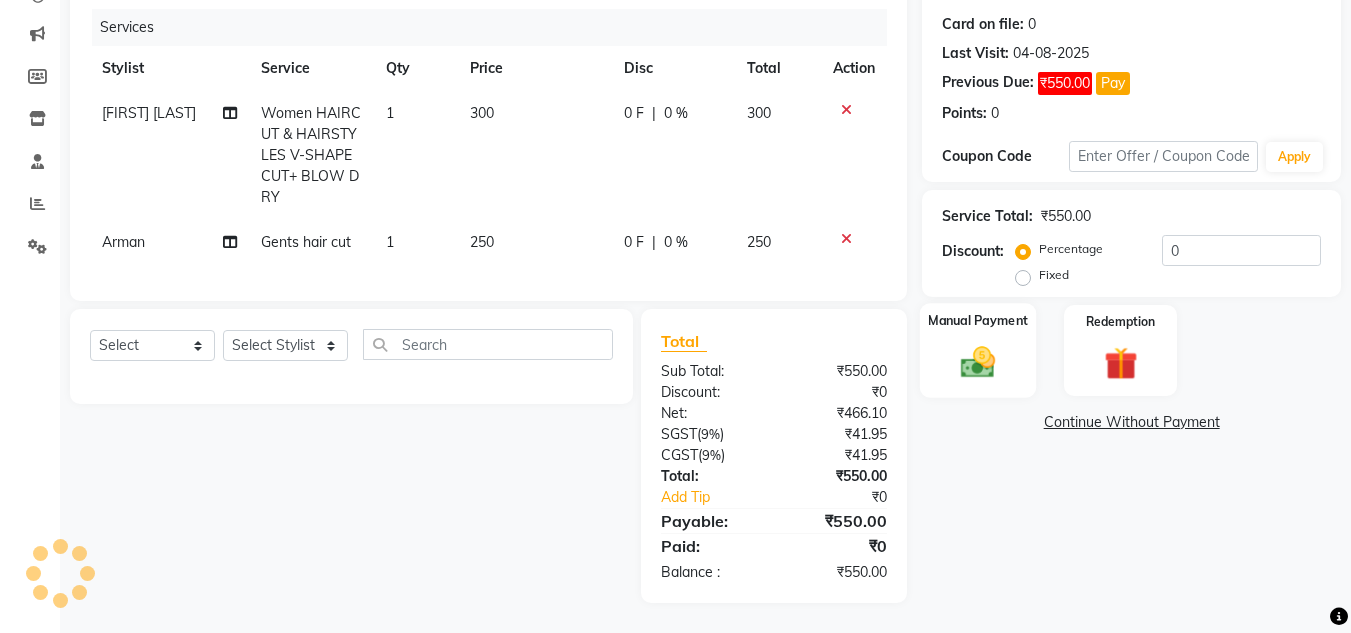 click 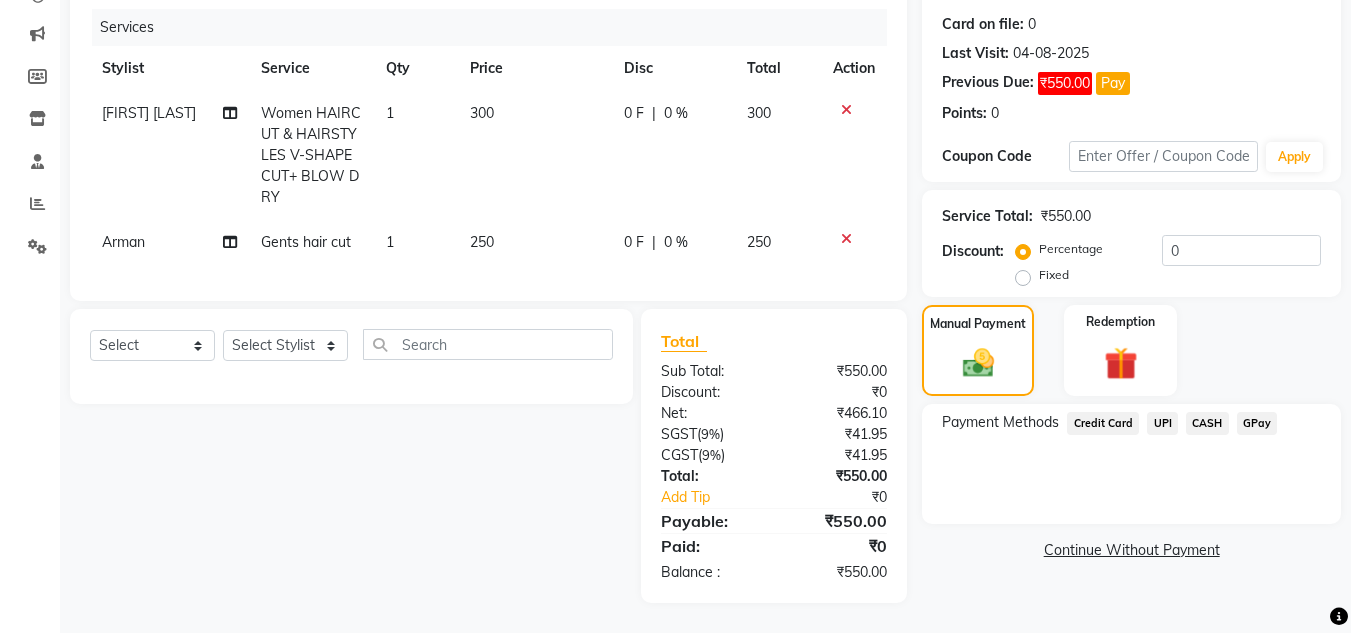 click on "Credit Card" 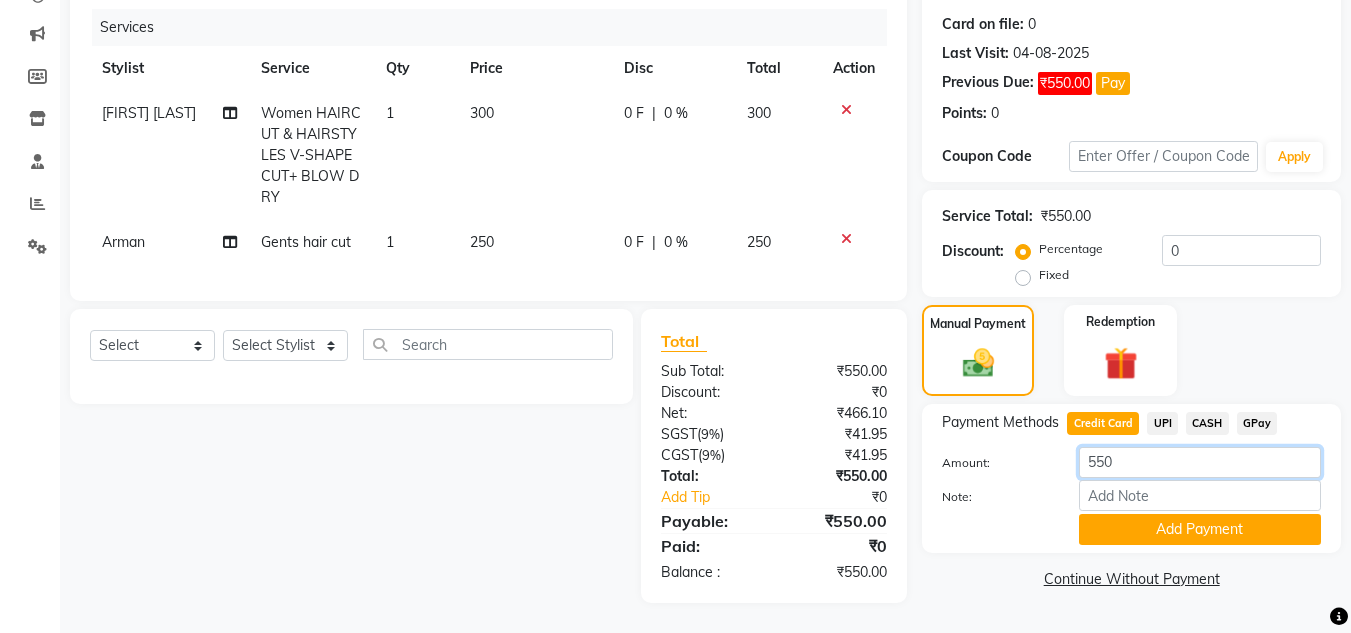 click on "550" 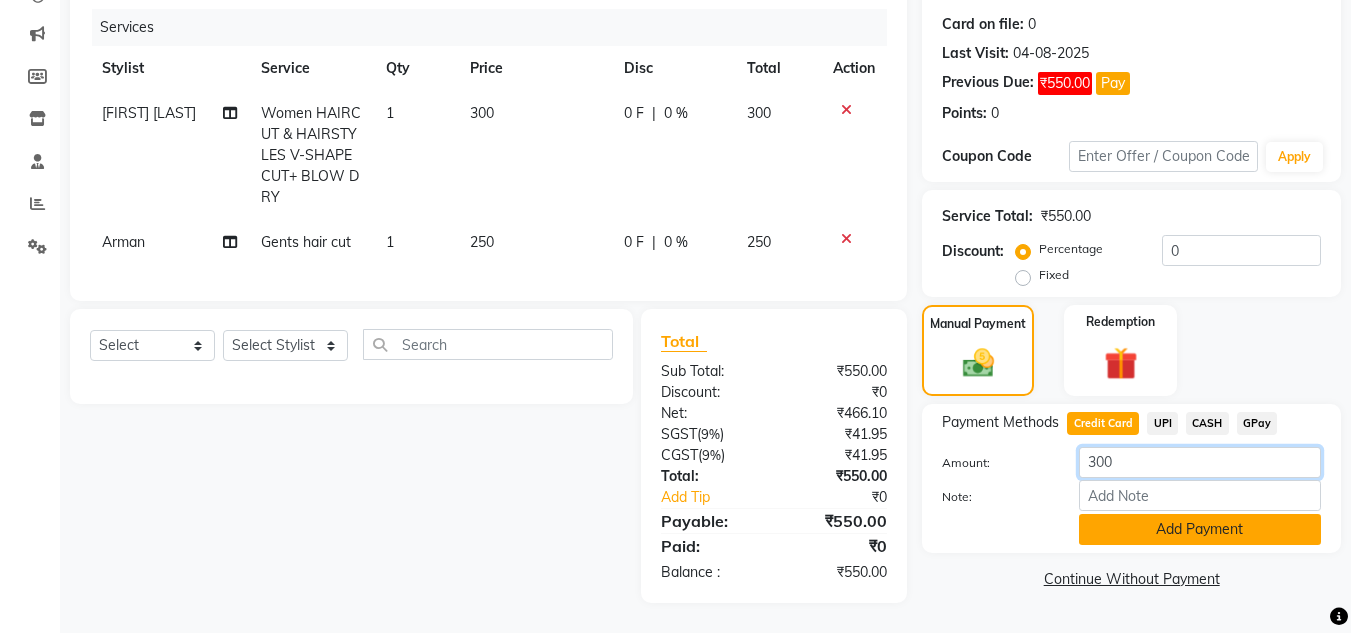 type on "300" 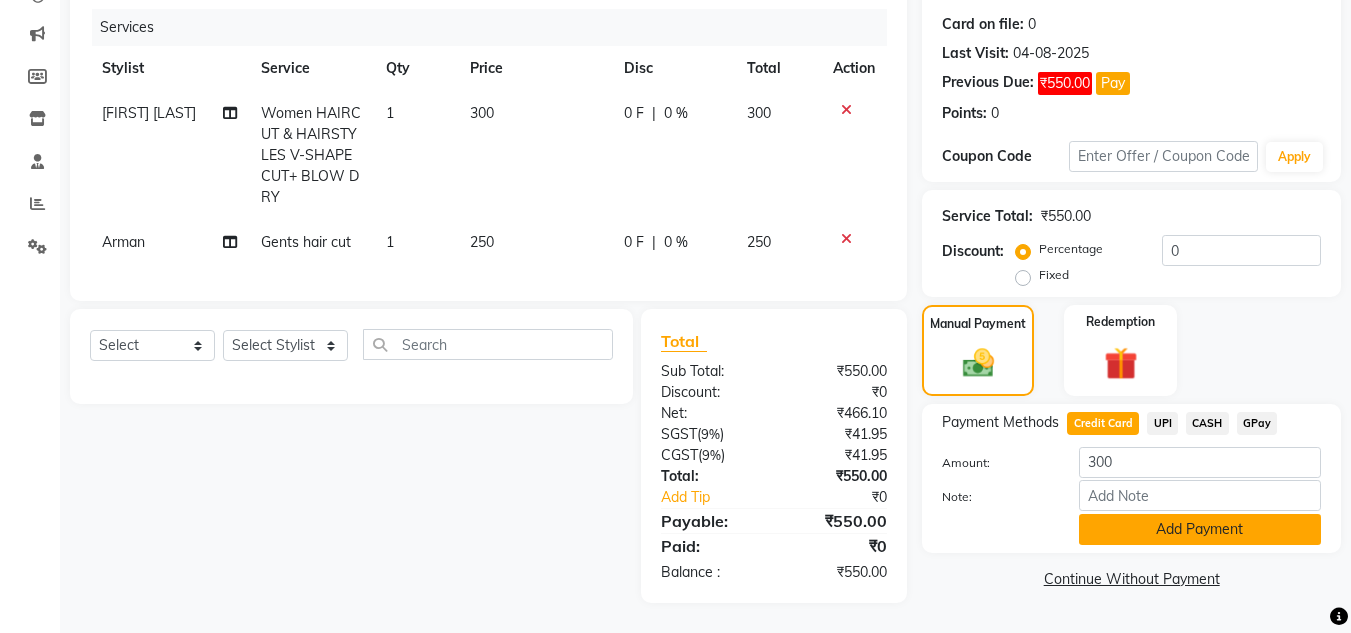 click on "Add Payment" 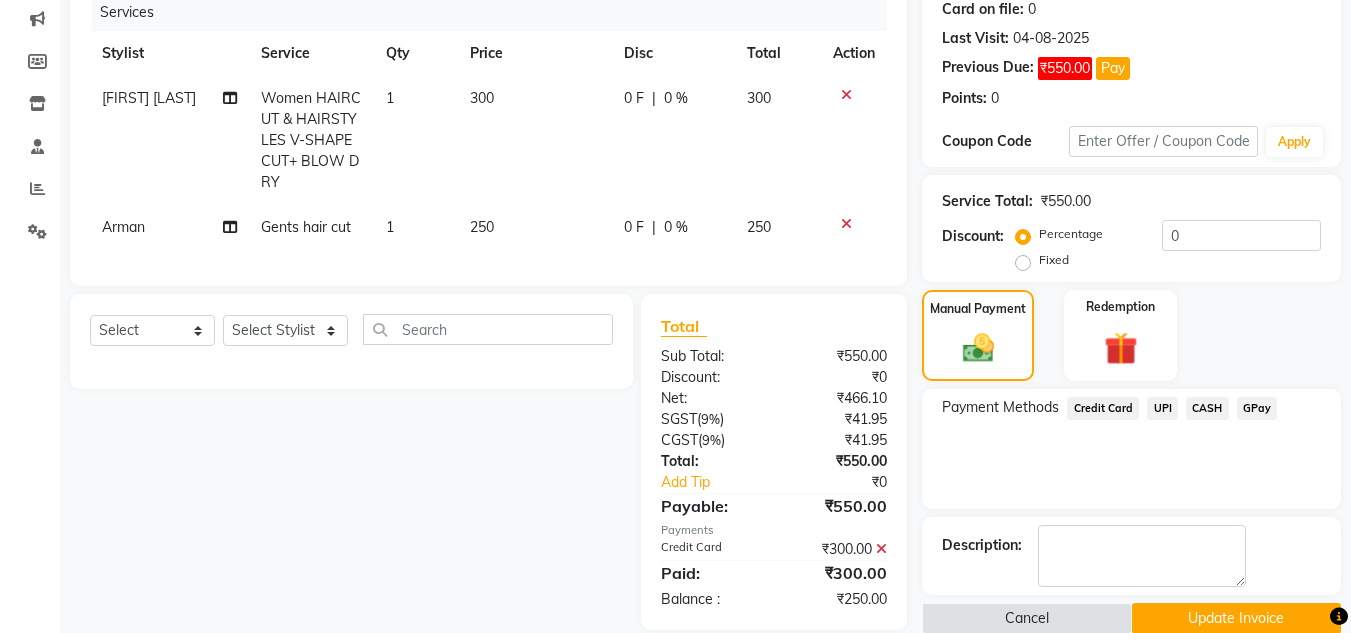 click on "CASH" 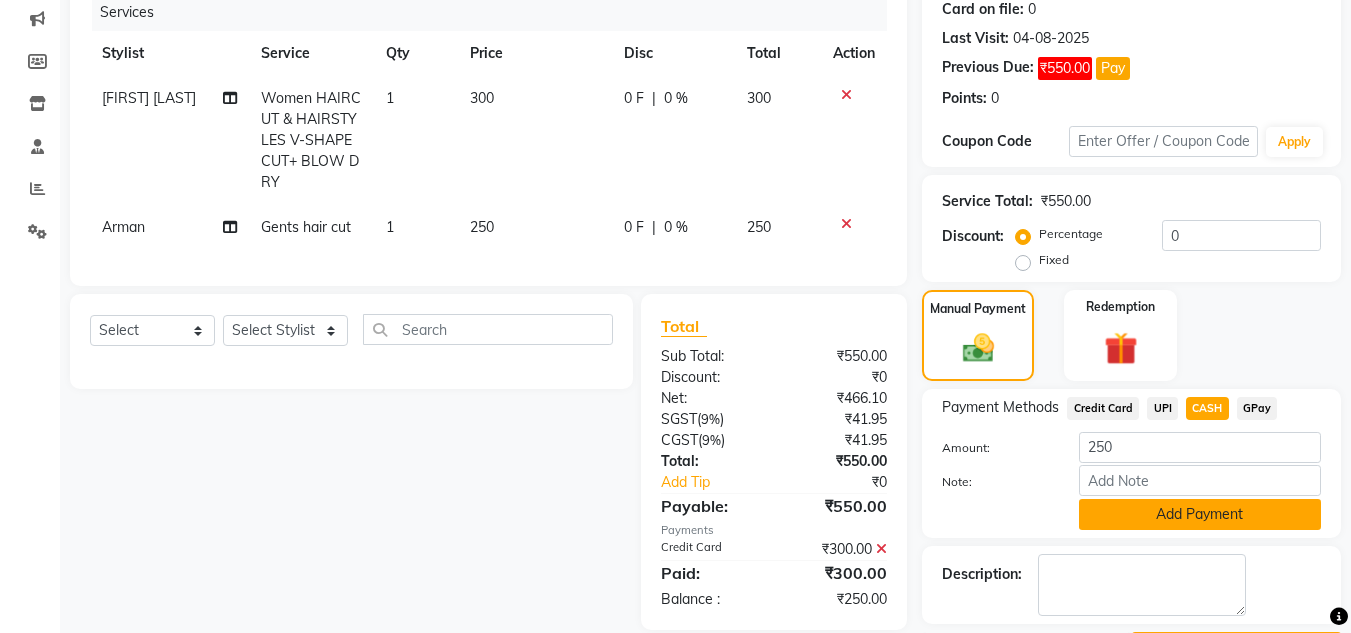 click on "Add Payment" 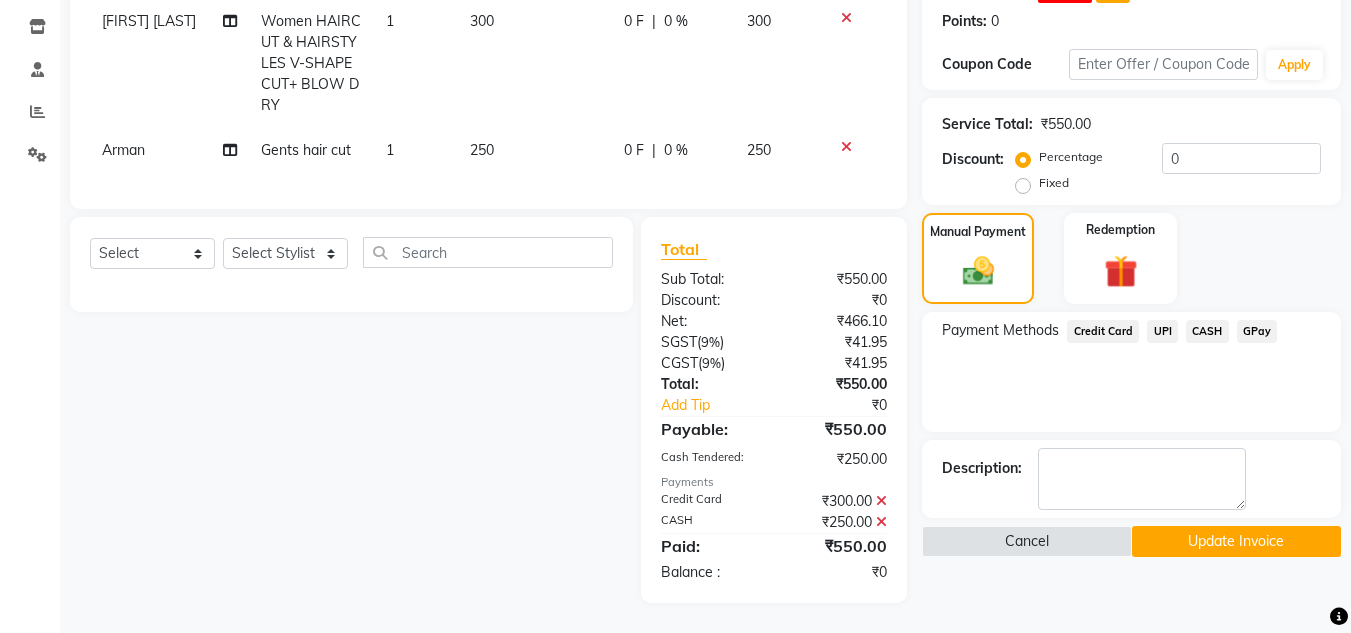 scroll, scrollTop: 345, scrollLeft: 0, axis: vertical 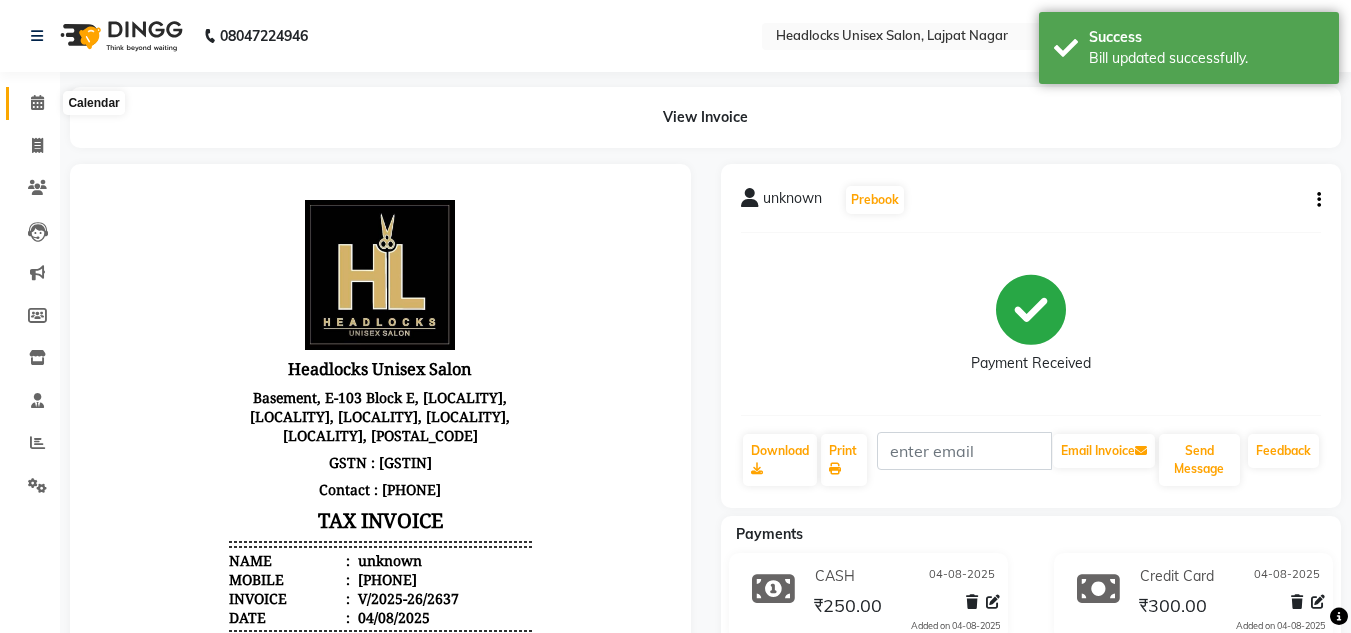click 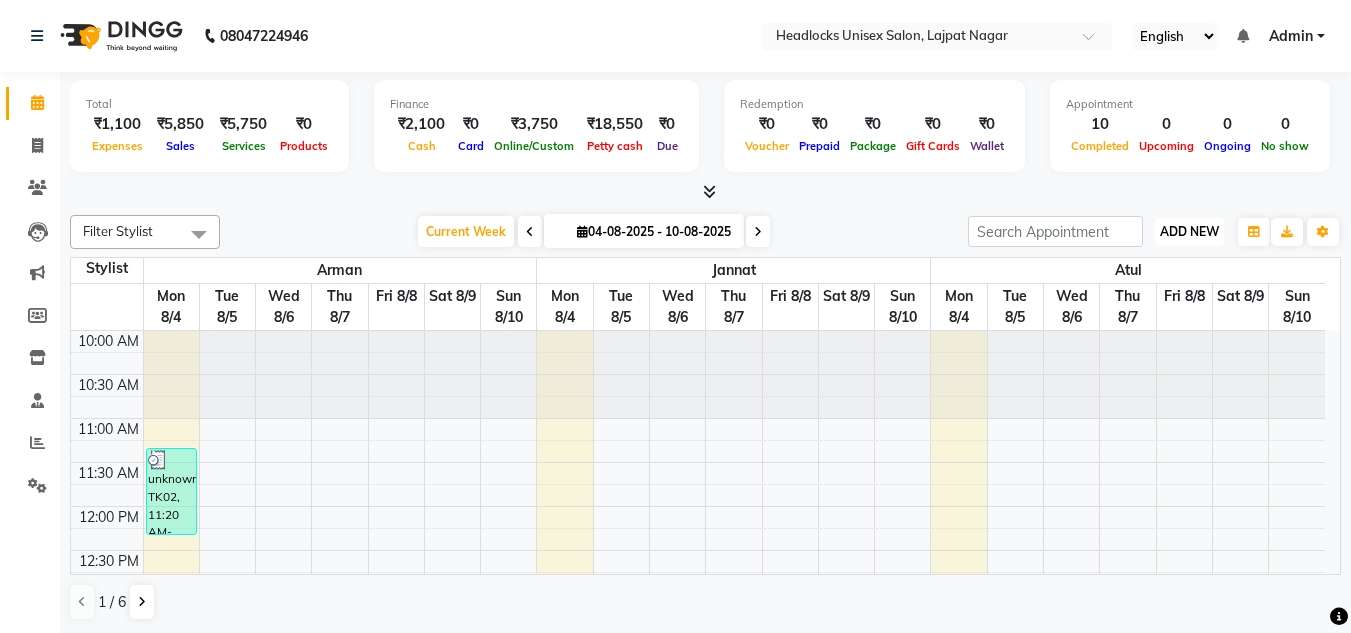 click on "ADD NEW" at bounding box center [1189, 231] 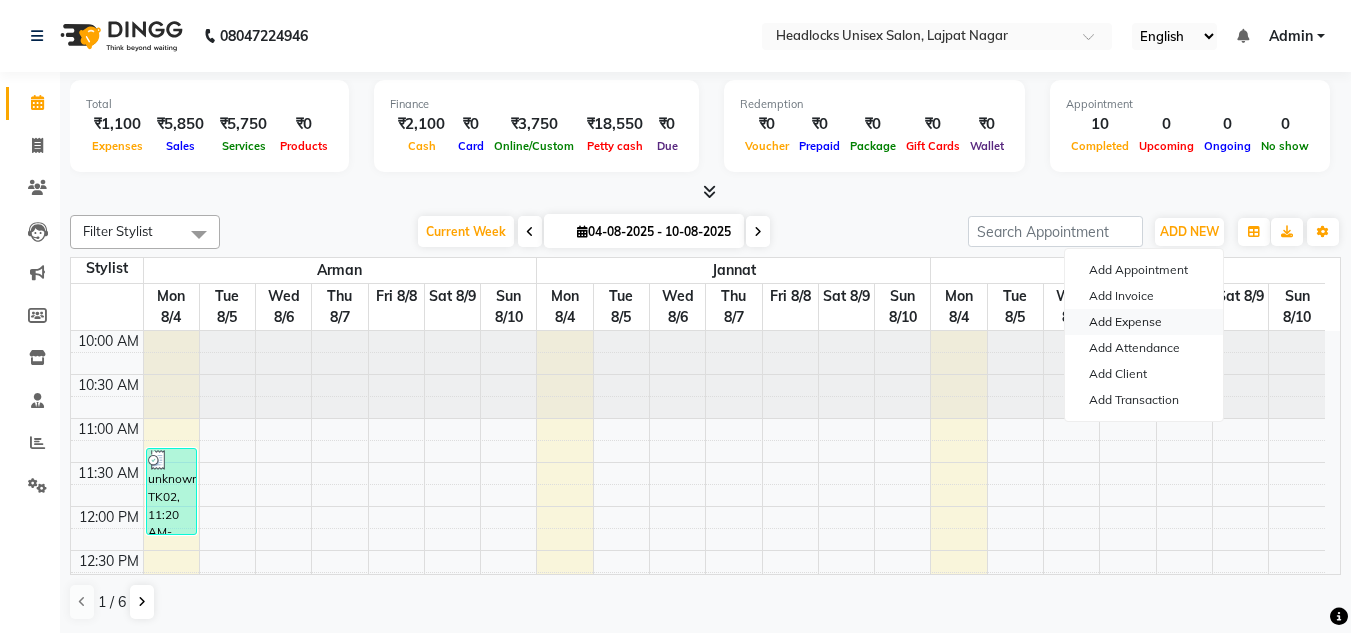 click on "Add Expense" at bounding box center [1144, 322] 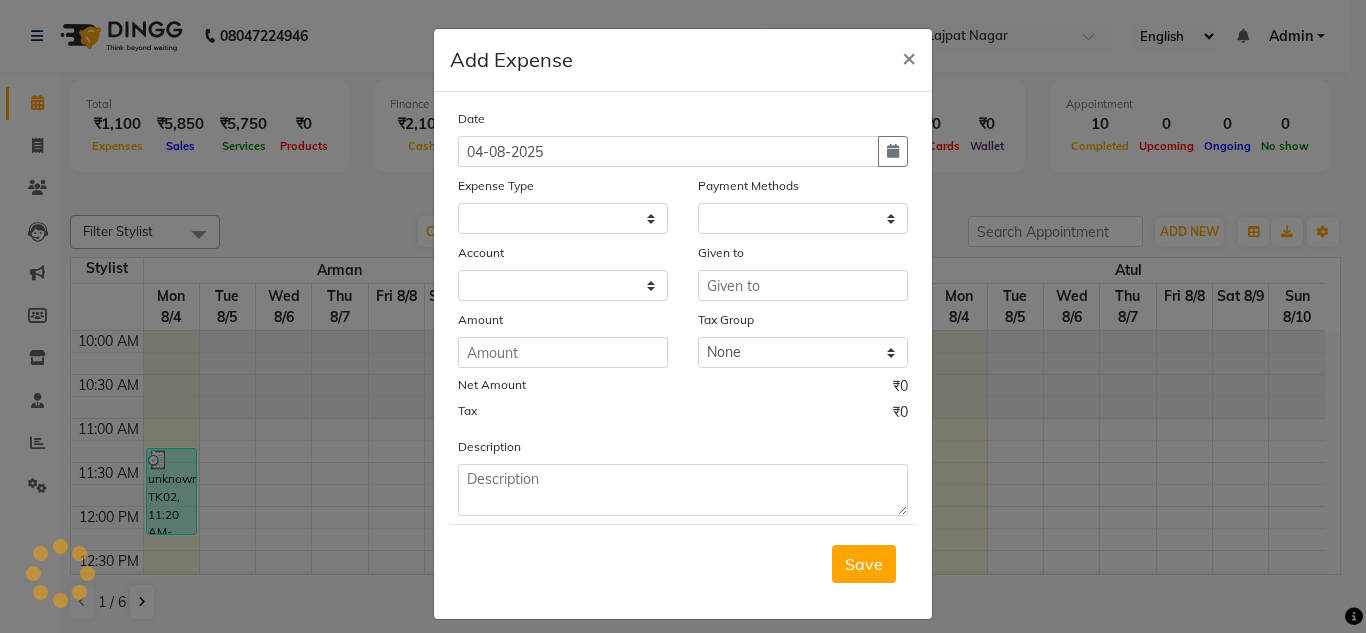 select 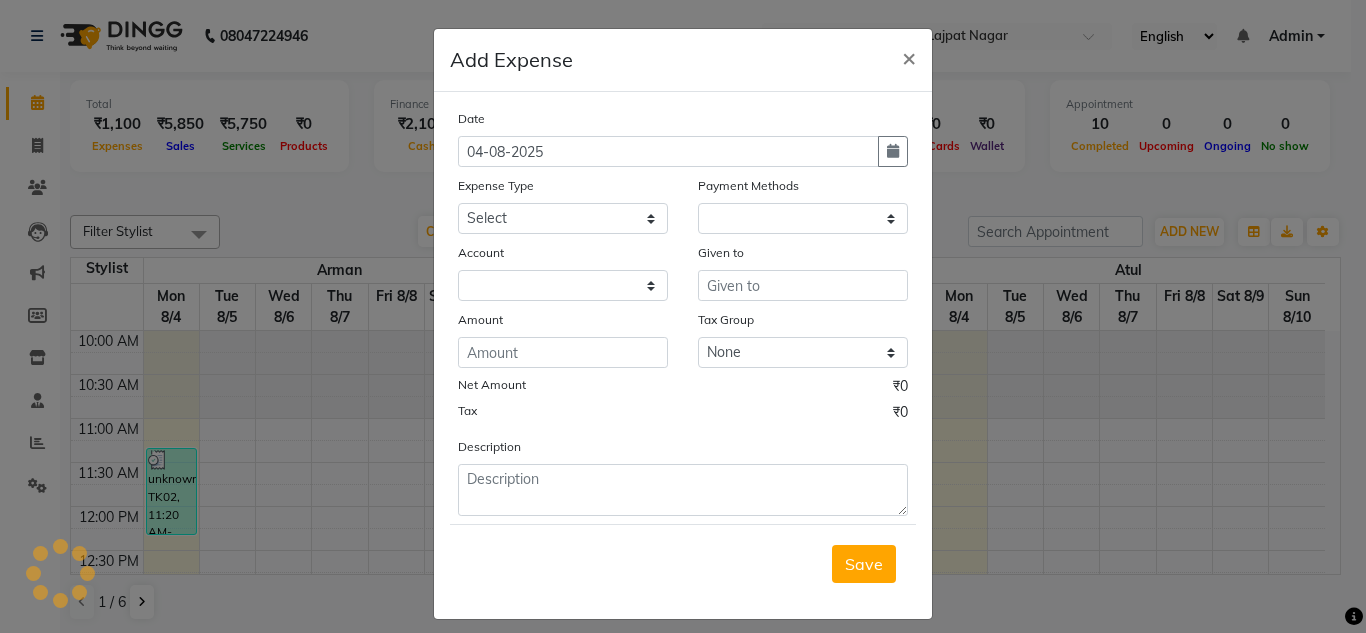select on "1" 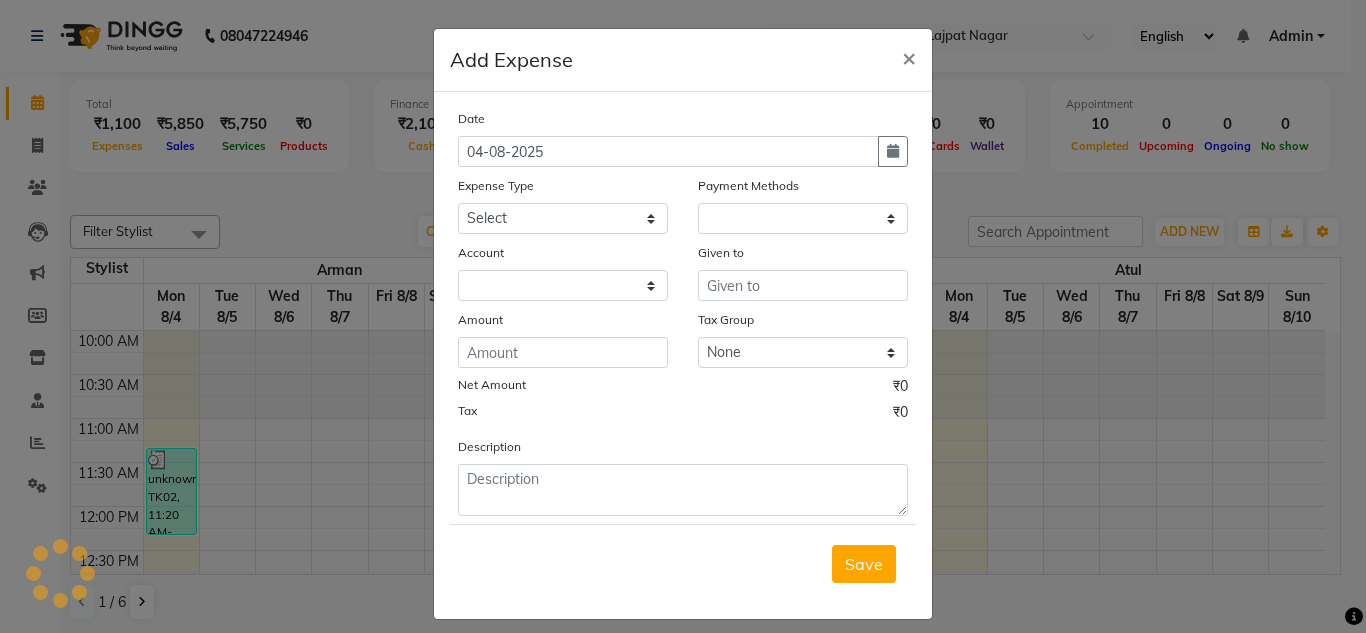 select on "5907" 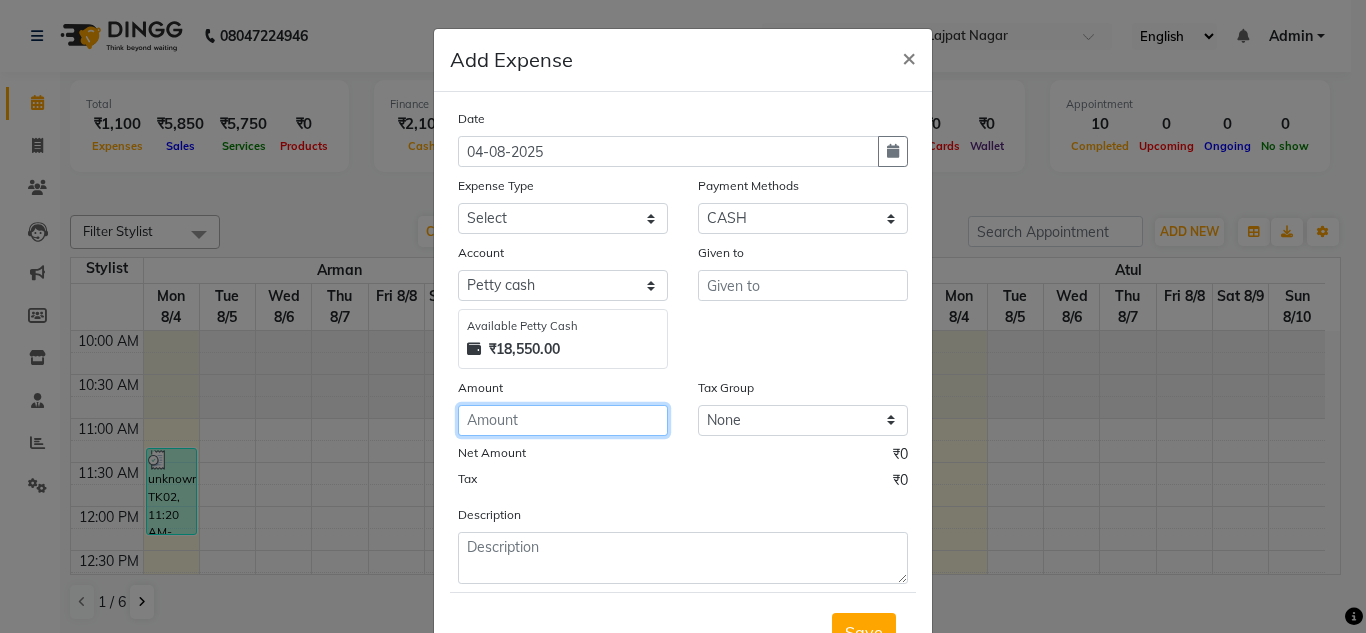 click 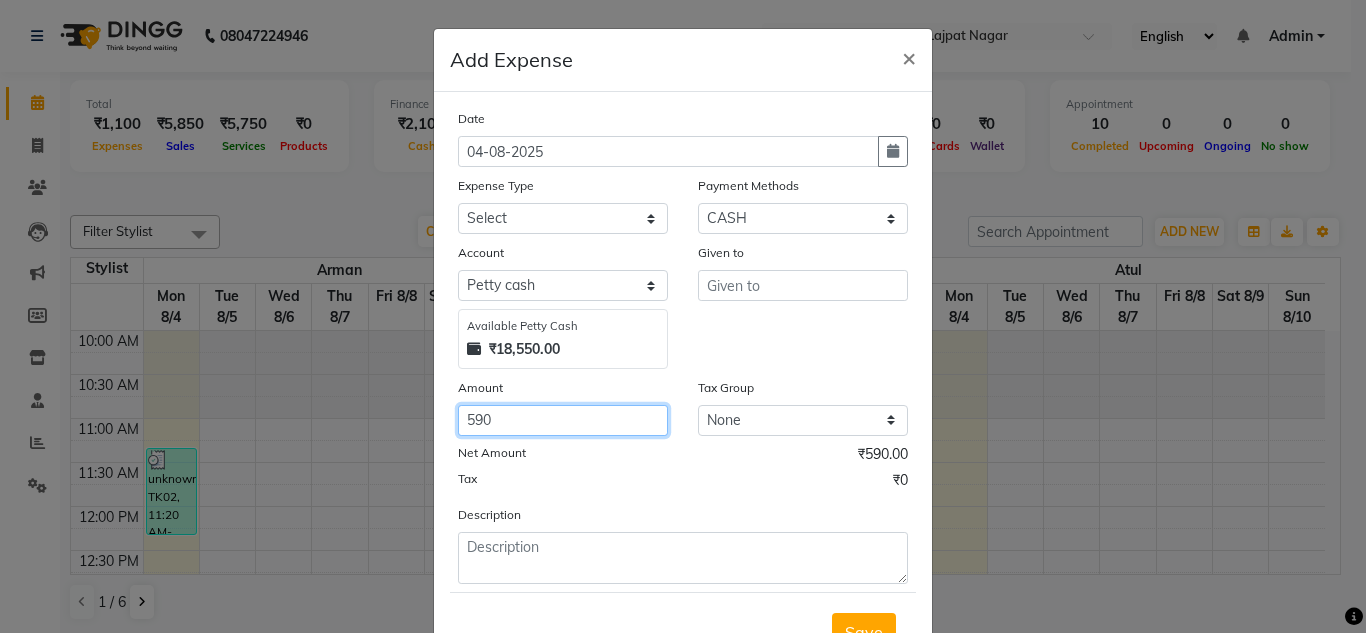 type on "590" 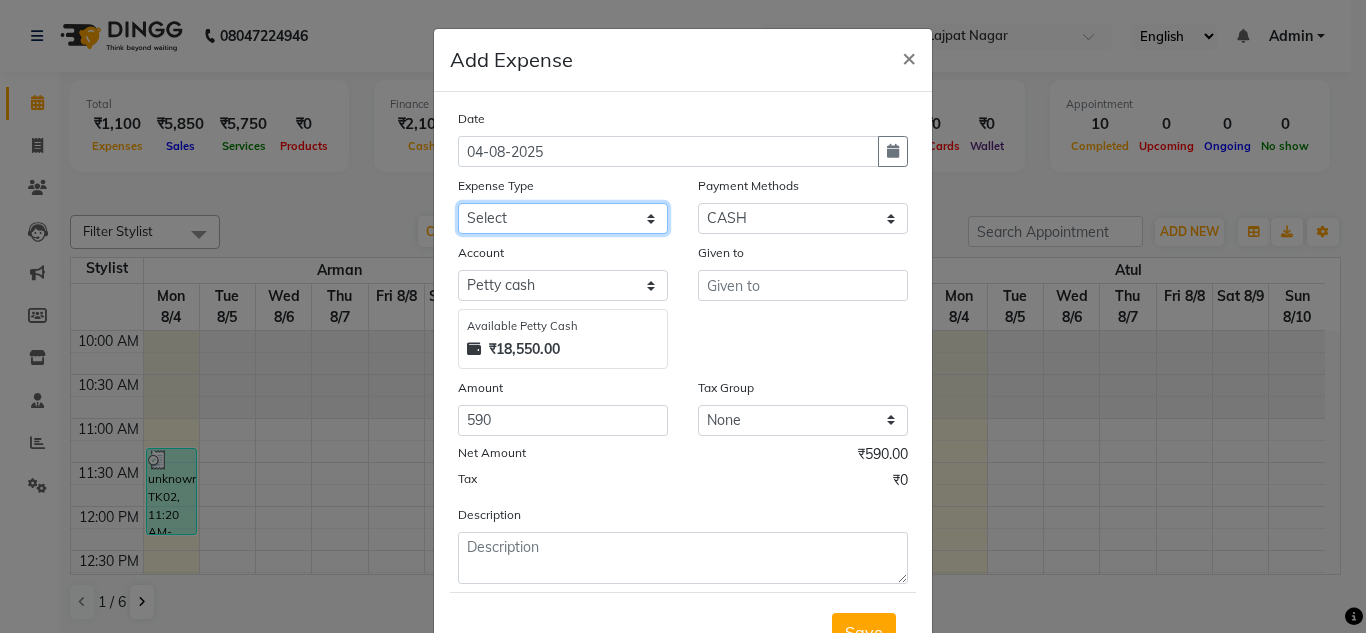 click on "Select Advance Salary Bank charges Car maintenance  Cash transfer to bank Cash transfer to hub charity client food Client Snacks Clinical charges coffee Equipment Fuel Govt fee Incentive Insurance International purchase Loan Repayment Maintenance maintenance Marketing milk Miscellaneous MRA night convence oil Other Pantry pentary item Product product incentive Rent Salary Staff Snacks sugar Tax tea Tea & Refreshment tip urgent stock Utilities water bottles" 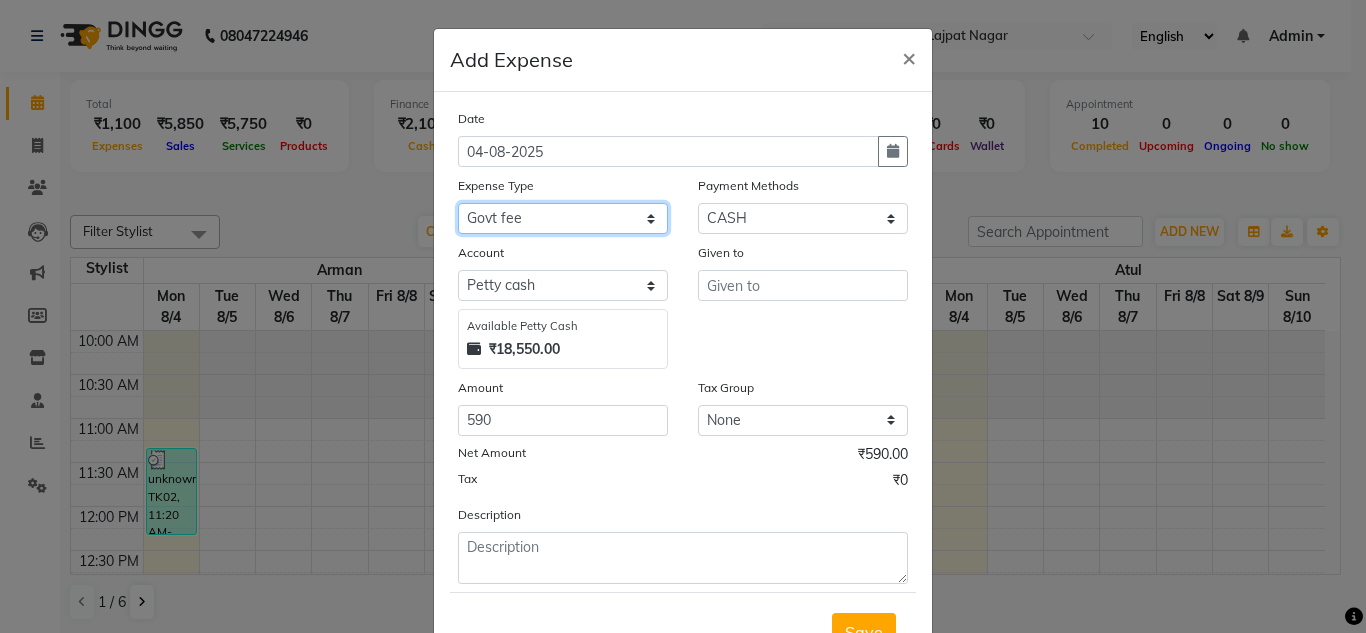 click on "Select Advance Salary Bank charges Car maintenance  Cash transfer to bank Cash transfer to hub charity client food Client Snacks Clinical charges coffee Equipment Fuel Govt fee Incentive Insurance International purchase Loan Repayment Maintenance maintenance Marketing milk Miscellaneous MRA night convence oil Other Pantry pentary item Product product incentive Rent Salary Staff Snacks sugar Tax tea Tea & Refreshment tip urgent stock Utilities water bottles" 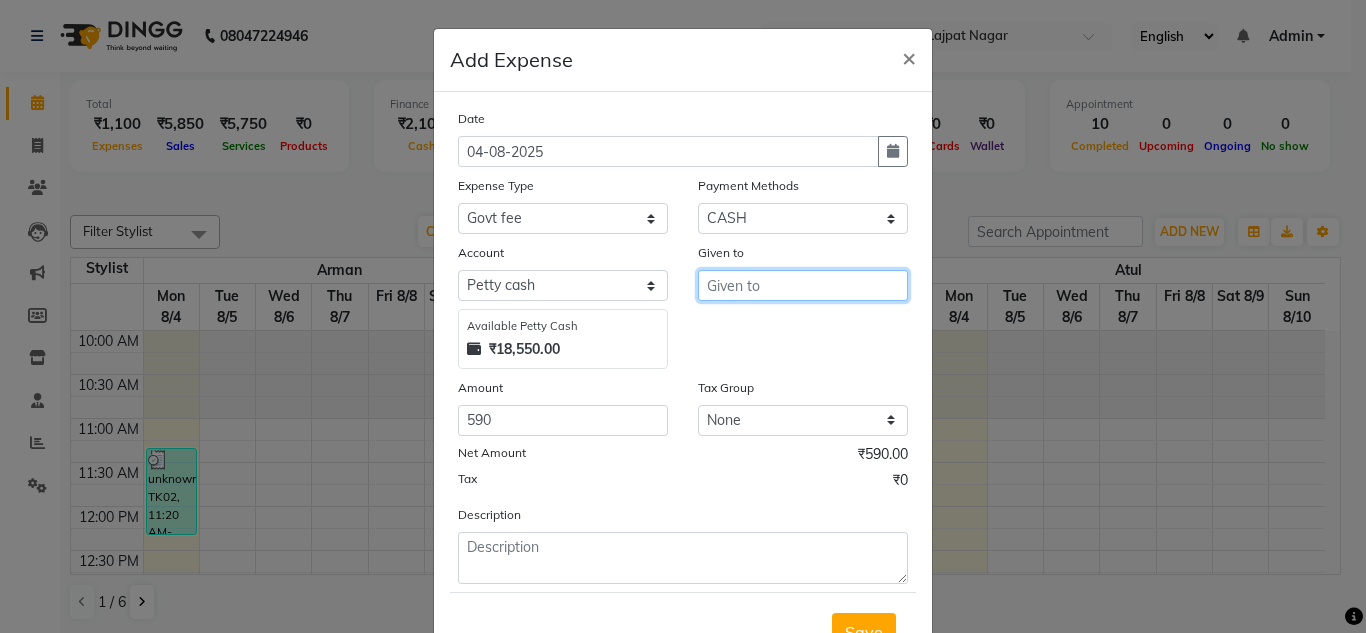 click at bounding box center (803, 285) 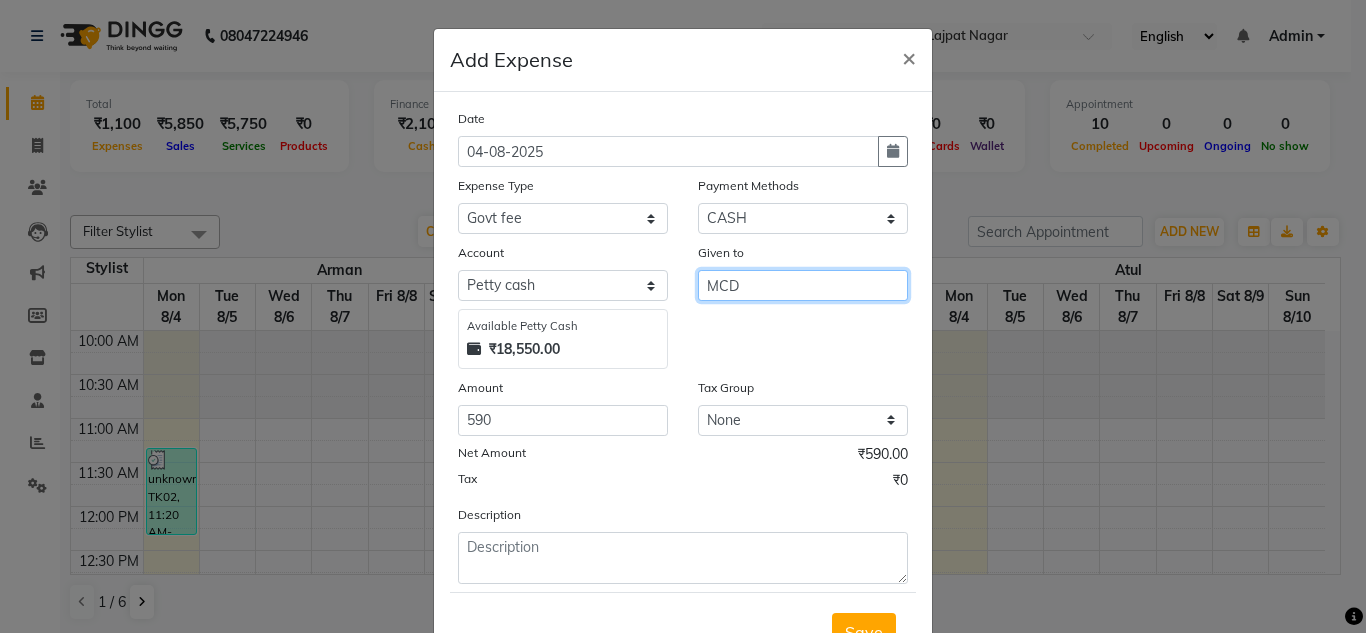 type on "MCD" 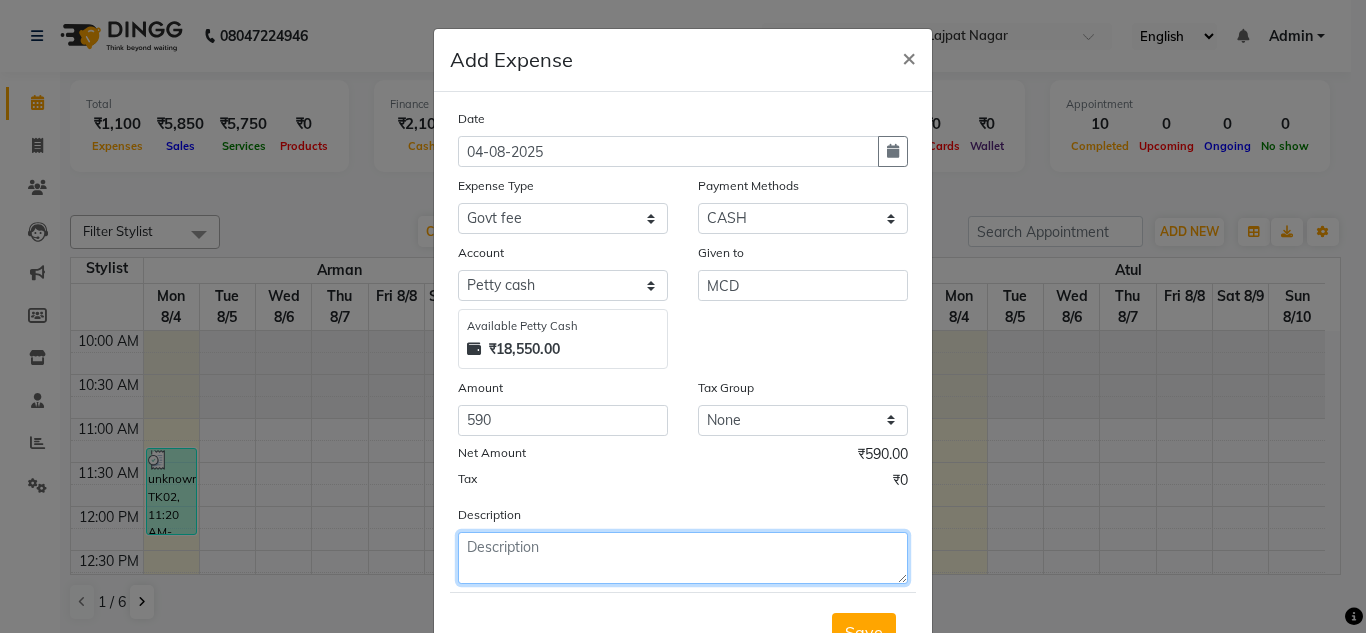 click 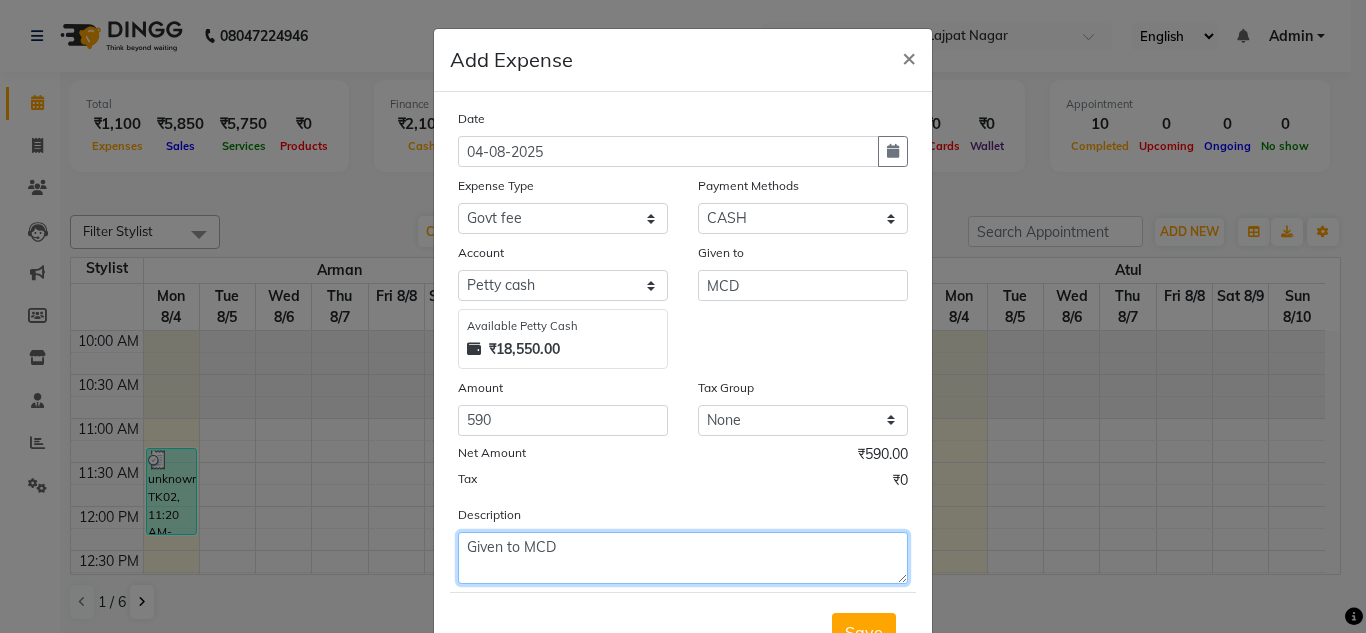 type on "Given to MCD" 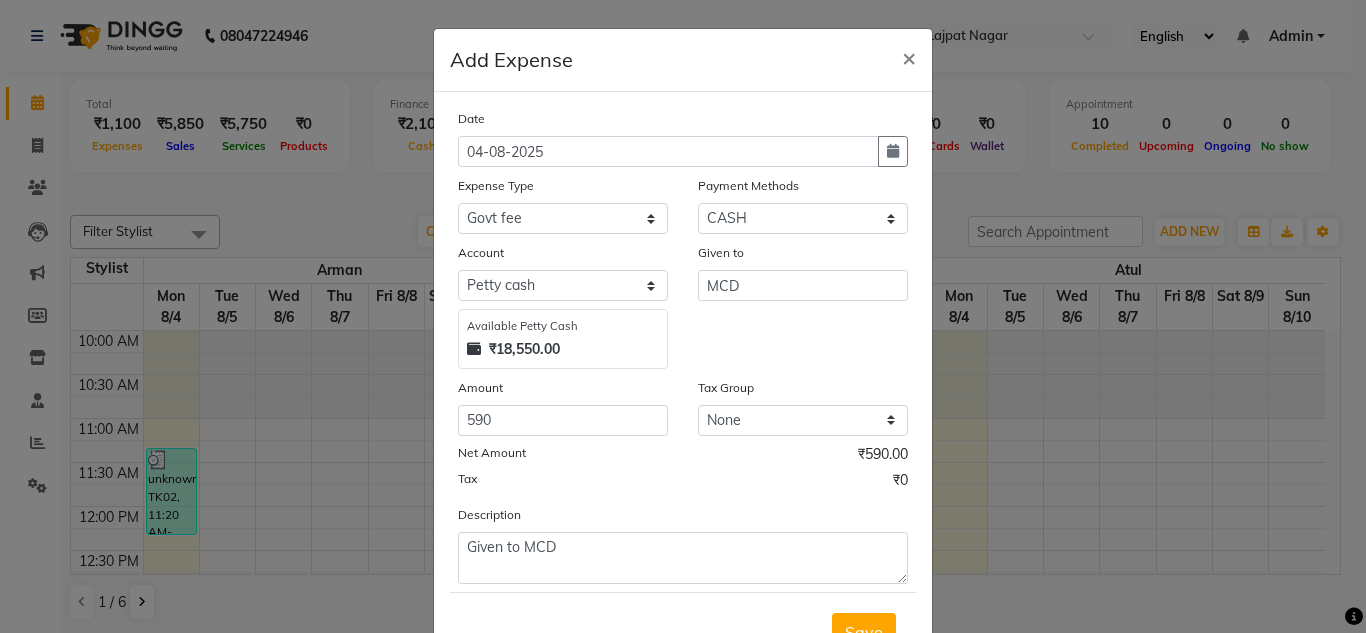 click on "Tax ₹0" 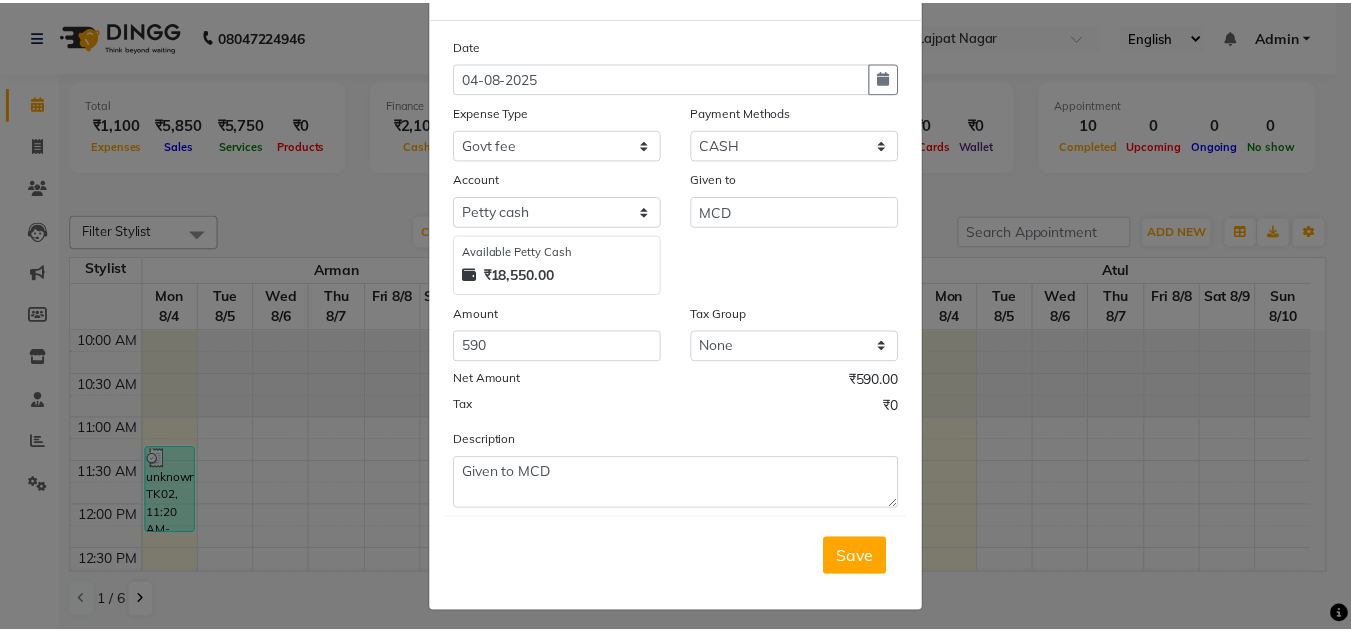 scroll, scrollTop: 83, scrollLeft: 0, axis: vertical 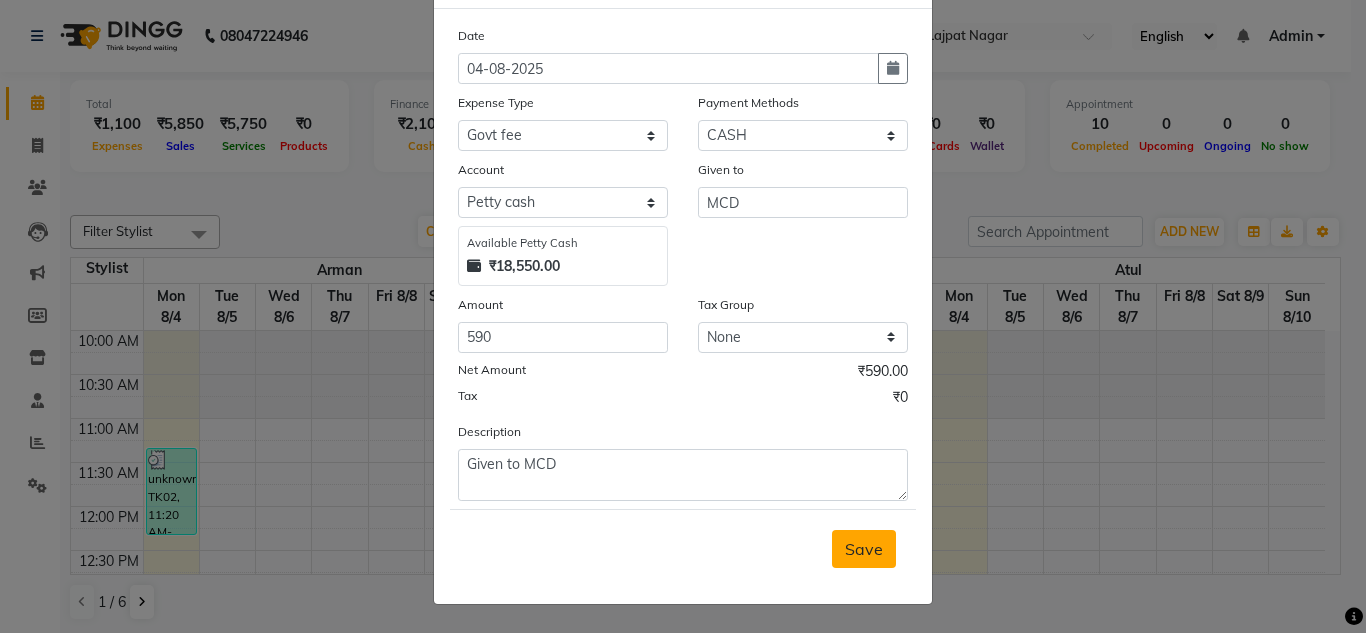 click on "Save" at bounding box center (864, 549) 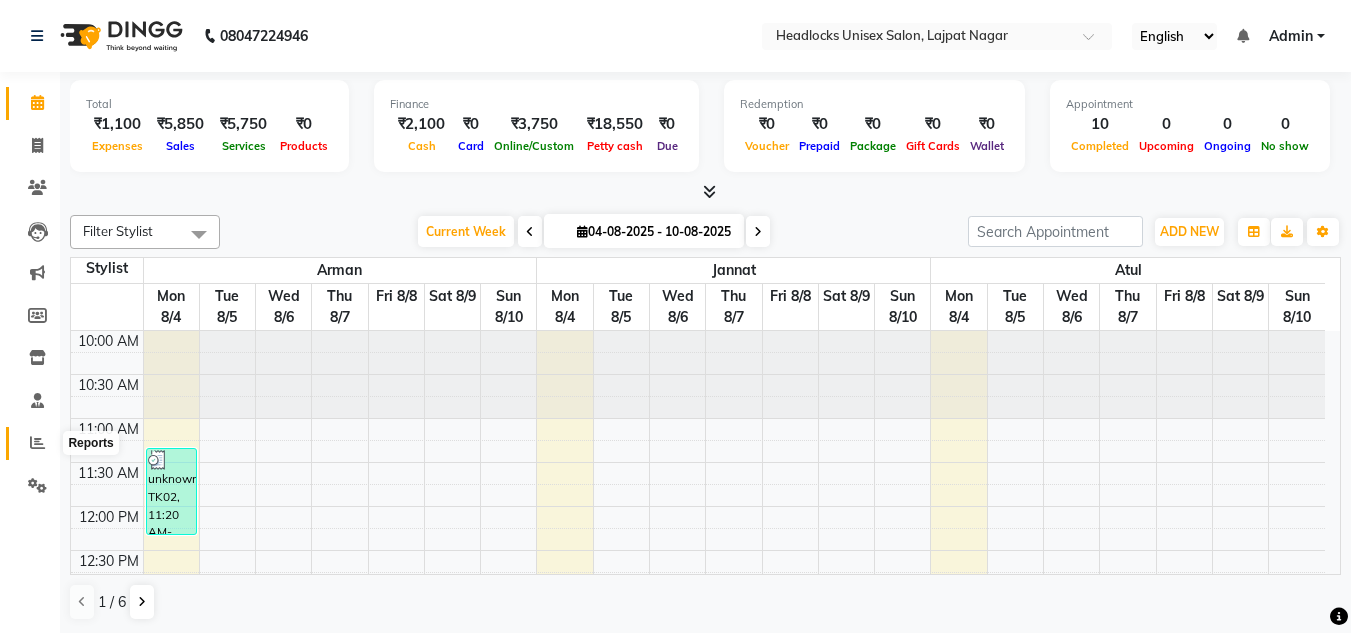 click 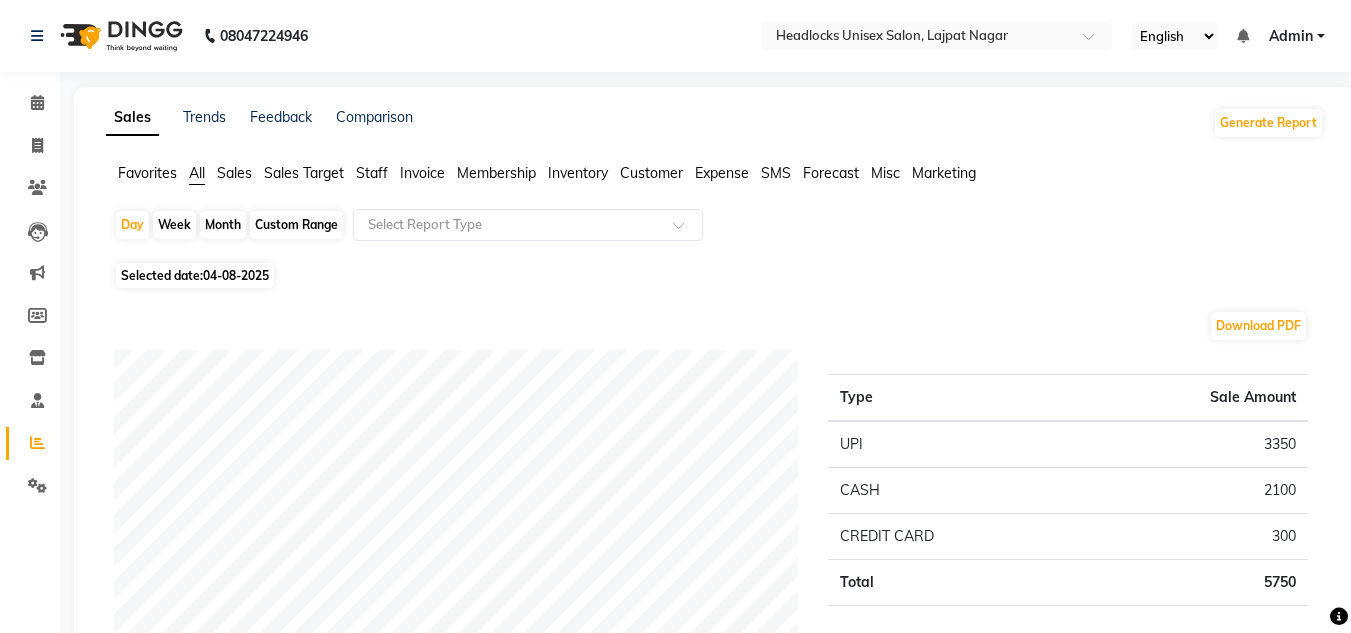 click on "Month" 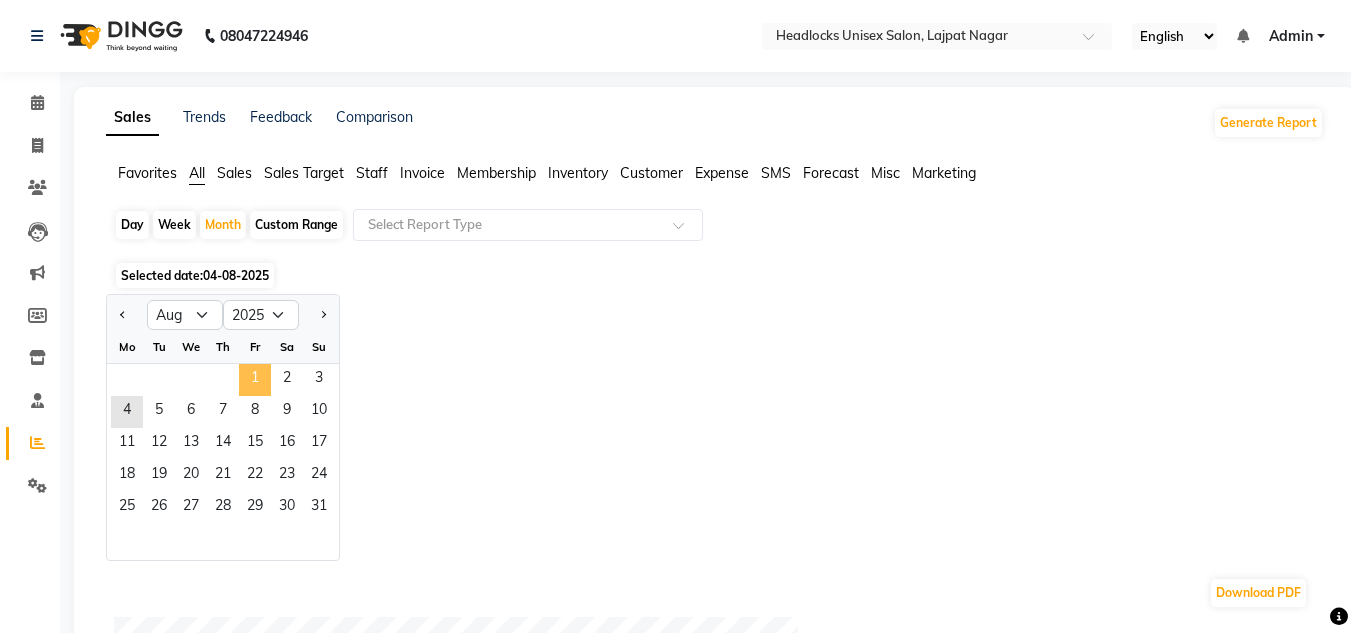 click on "1" 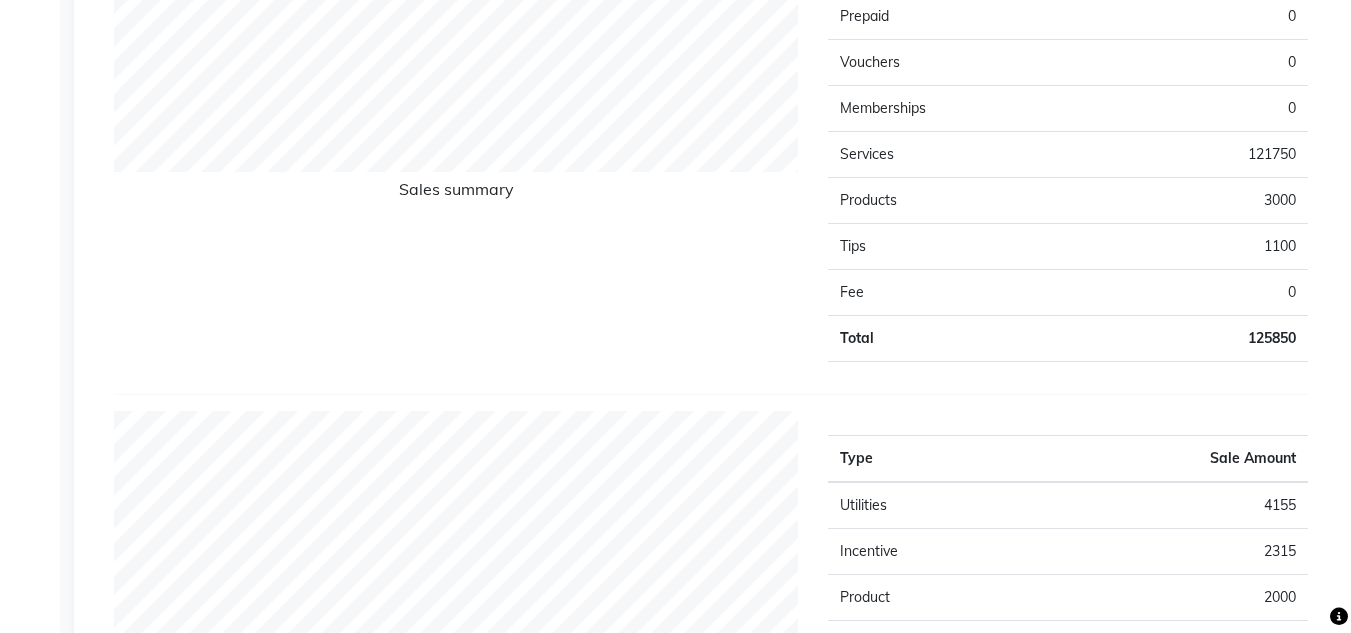 scroll, scrollTop: 0, scrollLeft: 0, axis: both 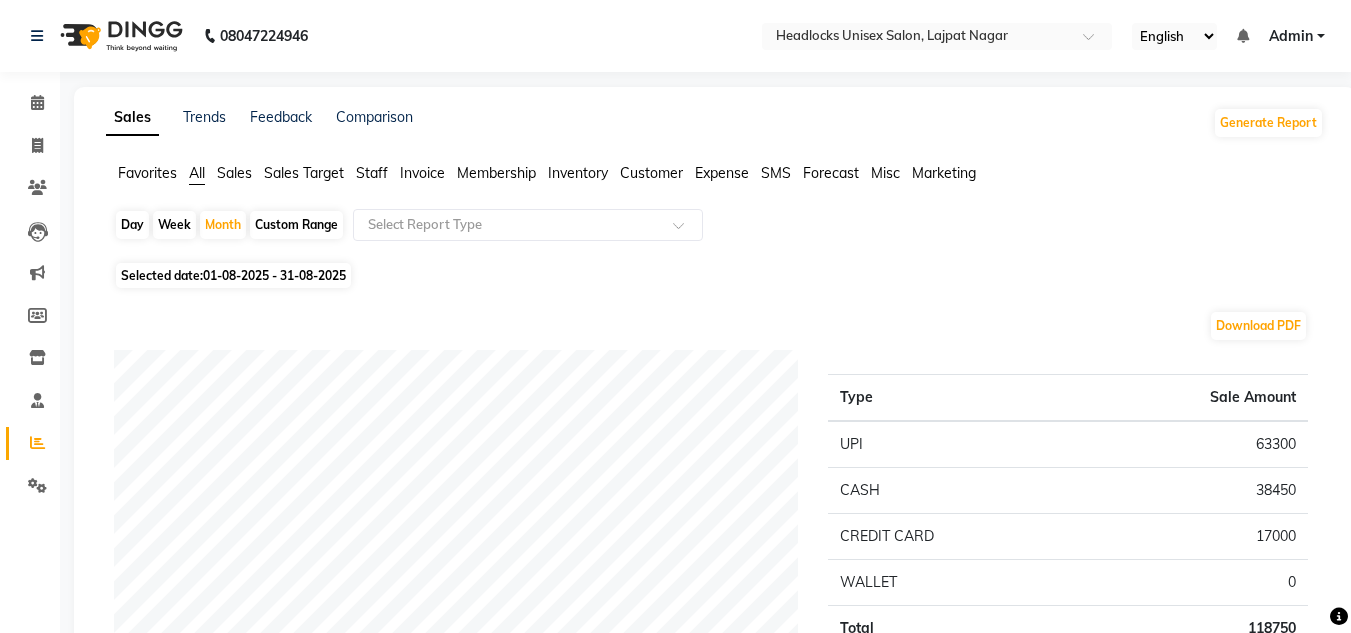 click on "Staff" 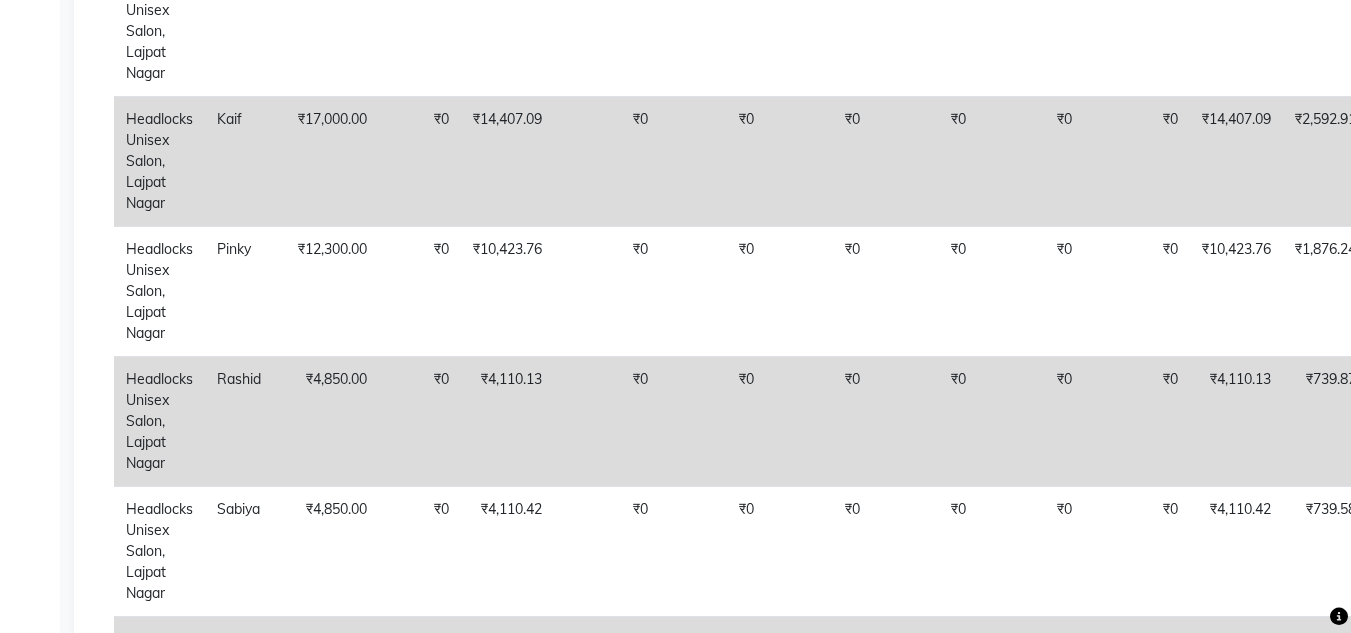 scroll, scrollTop: 960, scrollLeft: 0, axis: vertical 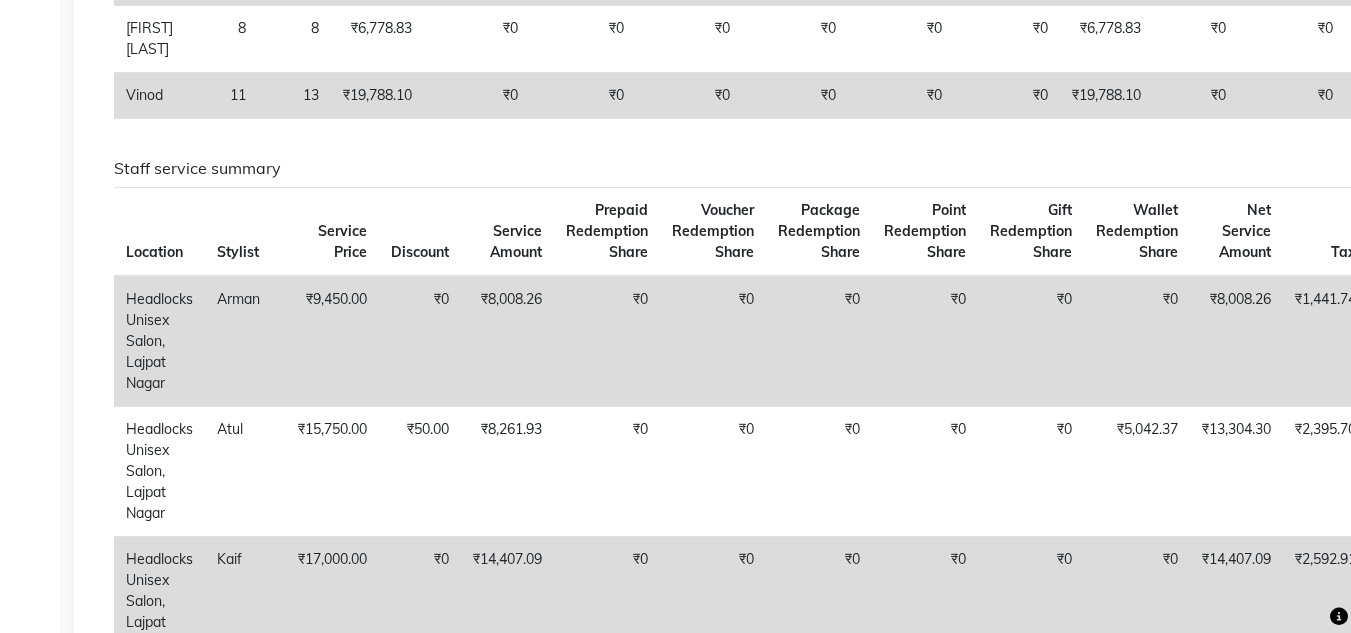 click on "Calendar  Invoice  Clients  Leads   Marketing  Members  Inventory  Staff  Reports  Settings Completed InProgress Upcoming Dropped Tentative Check-In Confirm Bookings Generate Report Segments Page Builder" 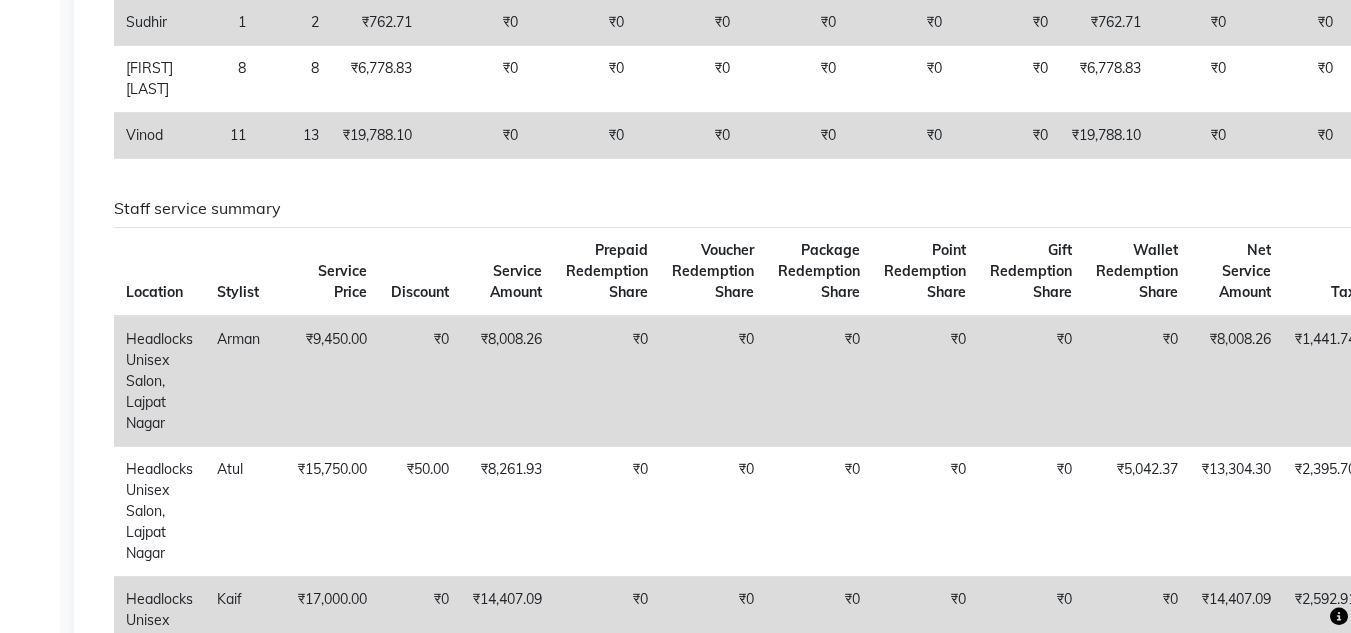 scroll, scrollTop: 0, scrollLeft: 0, axis: both 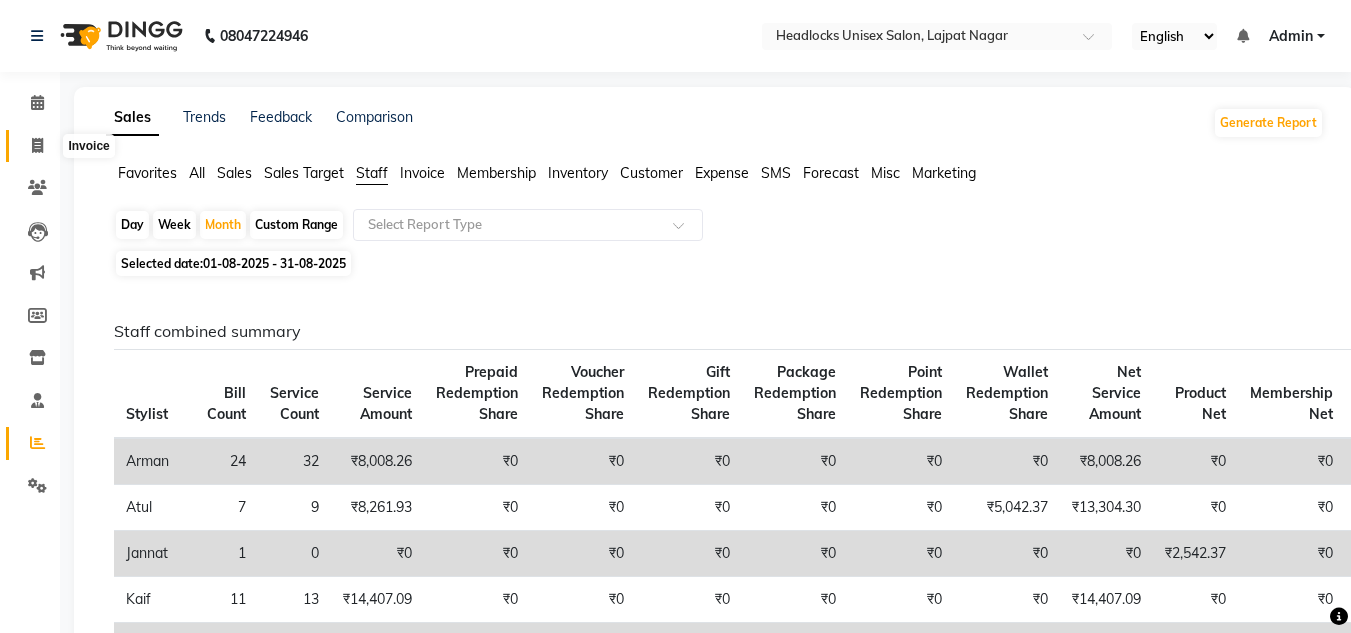 click 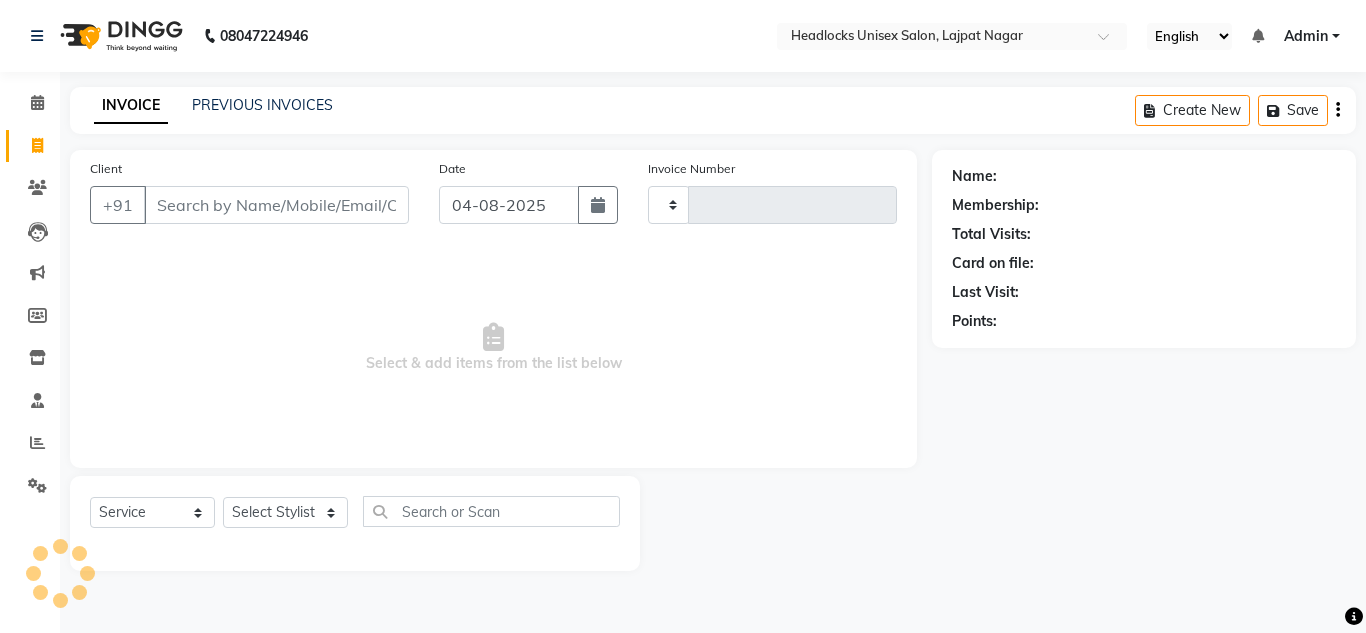 type on "2638" 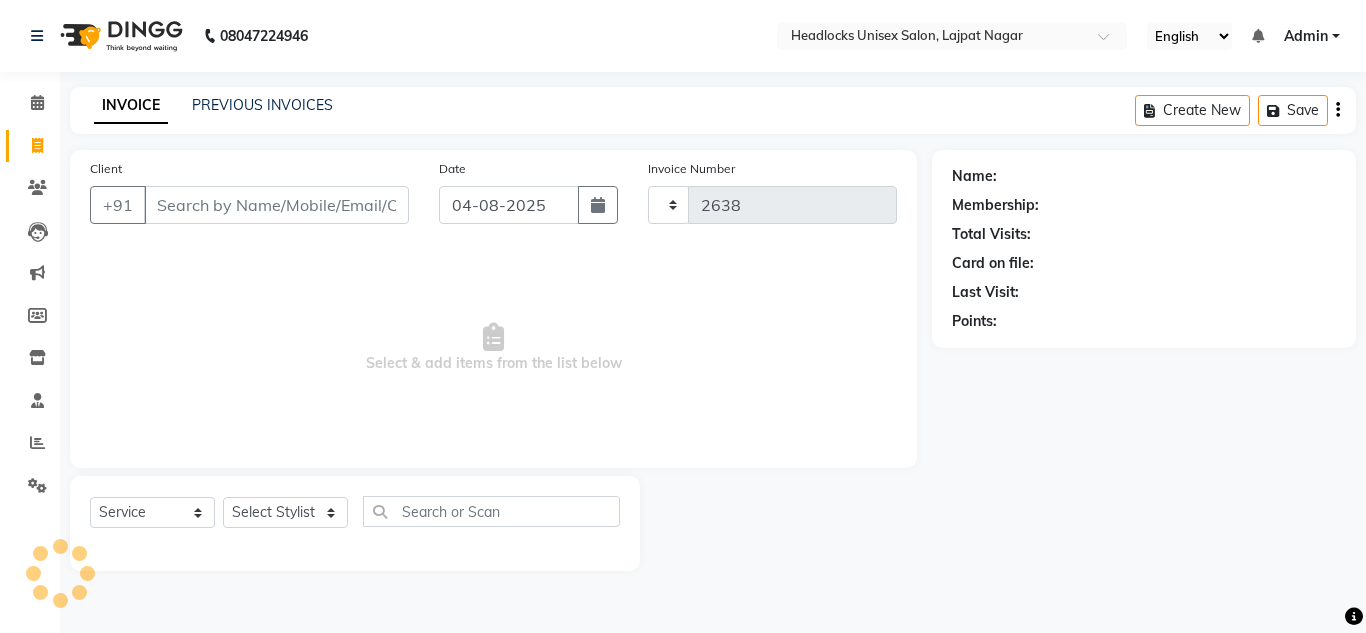select on "6850" 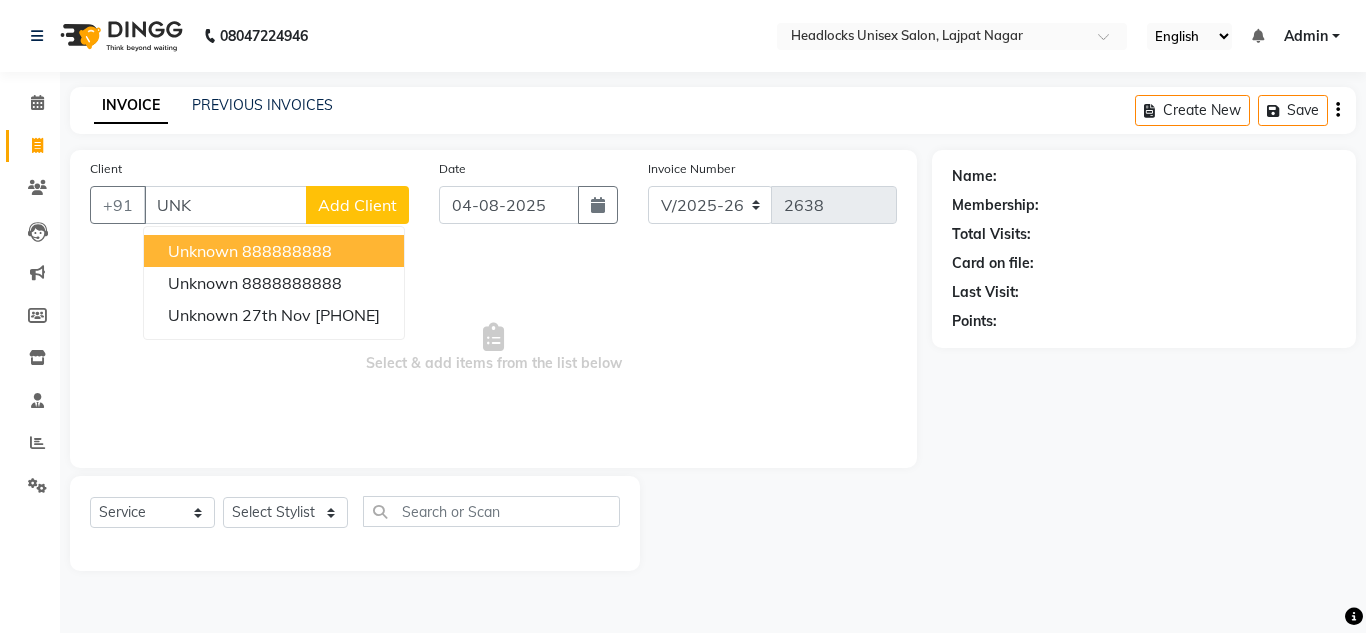 click on "888888888" at bounding box center [287, 251] 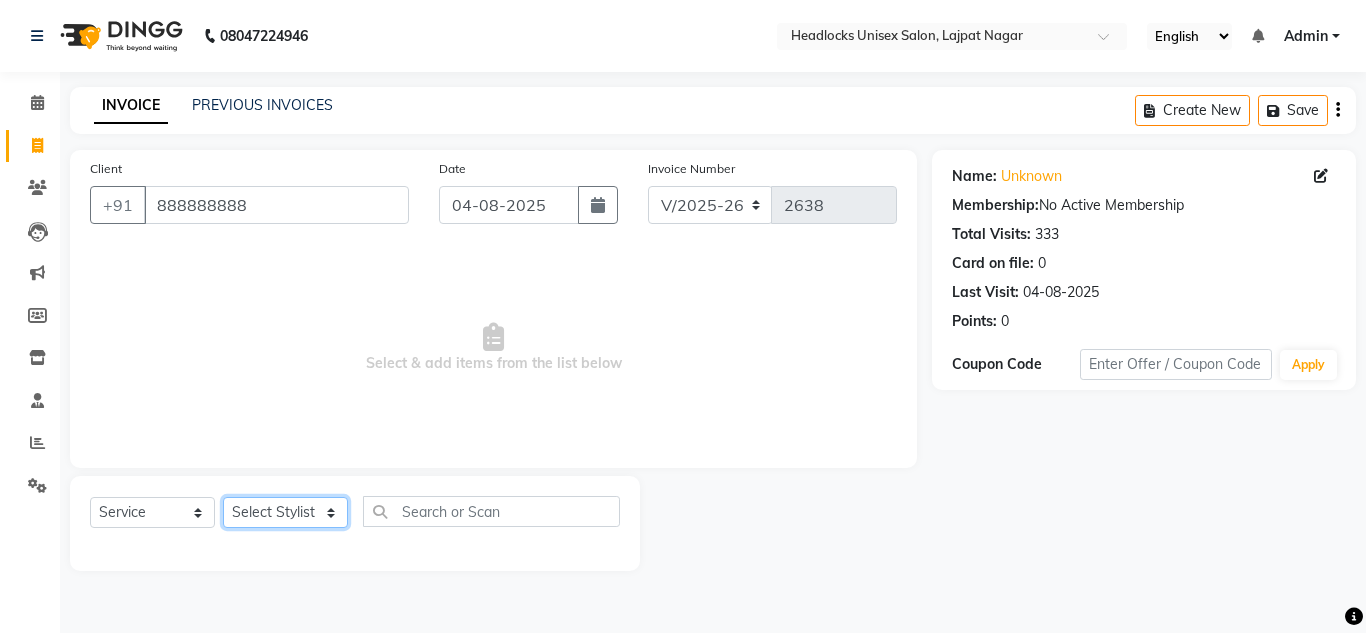 click on "Select Stylist Arman Atul Jannat Kaif Kartik Lucky Nazia Pinky Rashid Sabiya Sandeep Shankar Shavaz Malik Sudhir Suraj Vikas Vinay Roy Vinod" 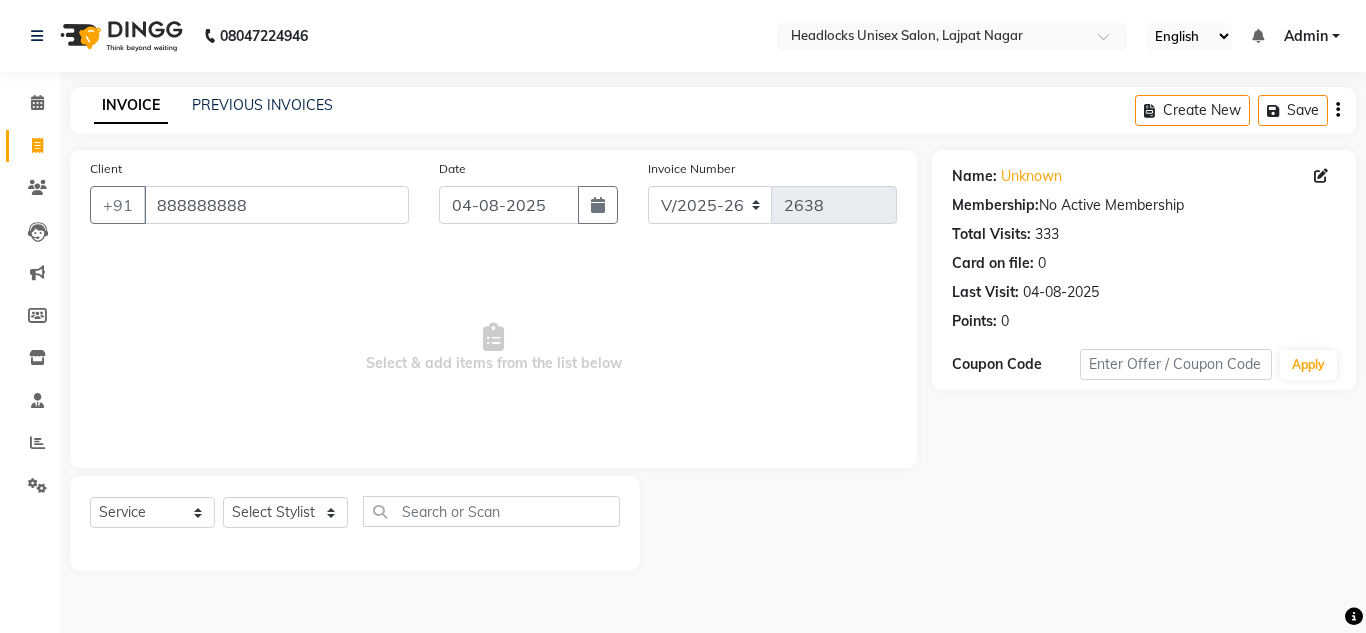 click on "Select & add items from the list below" at bounding box center [493, 348] 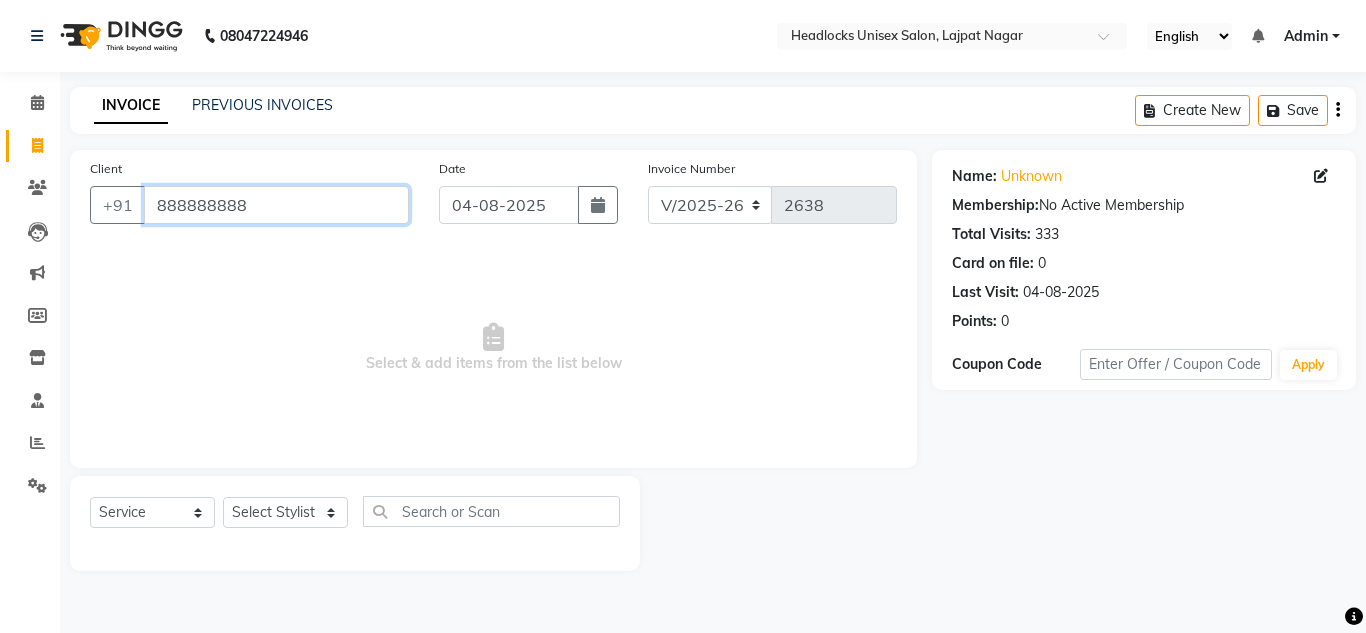 click on "888888888" at bounding box center [276, 205] 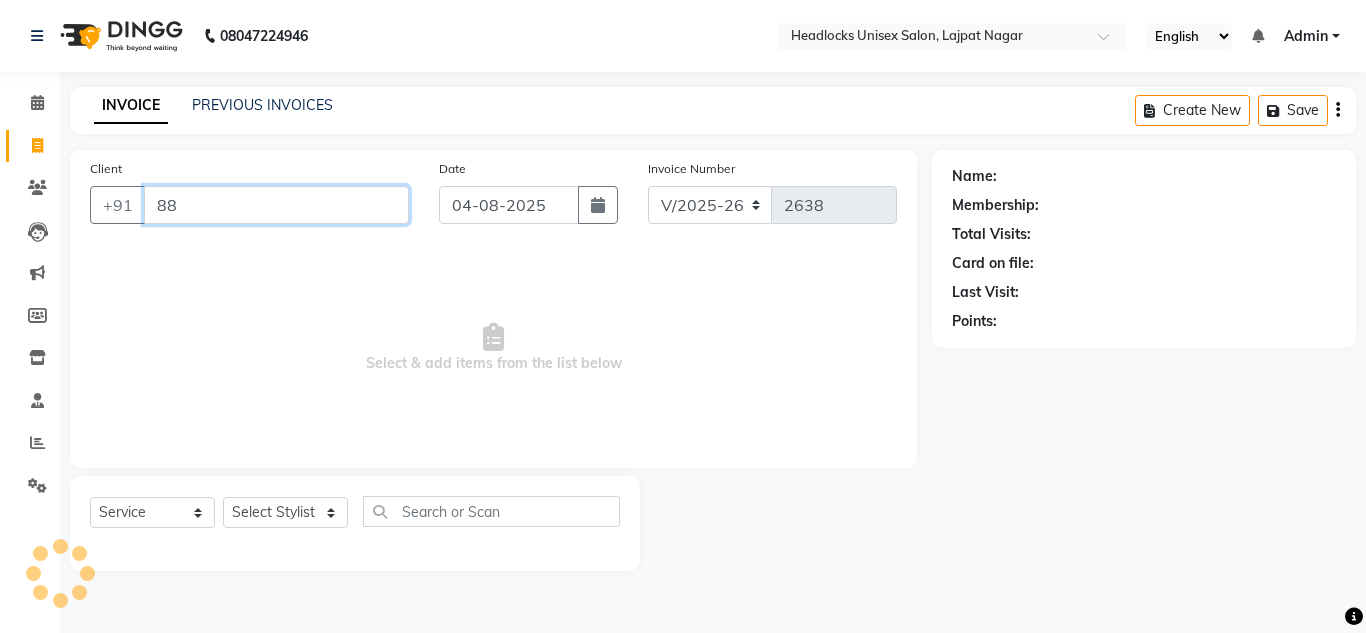 type on "8" 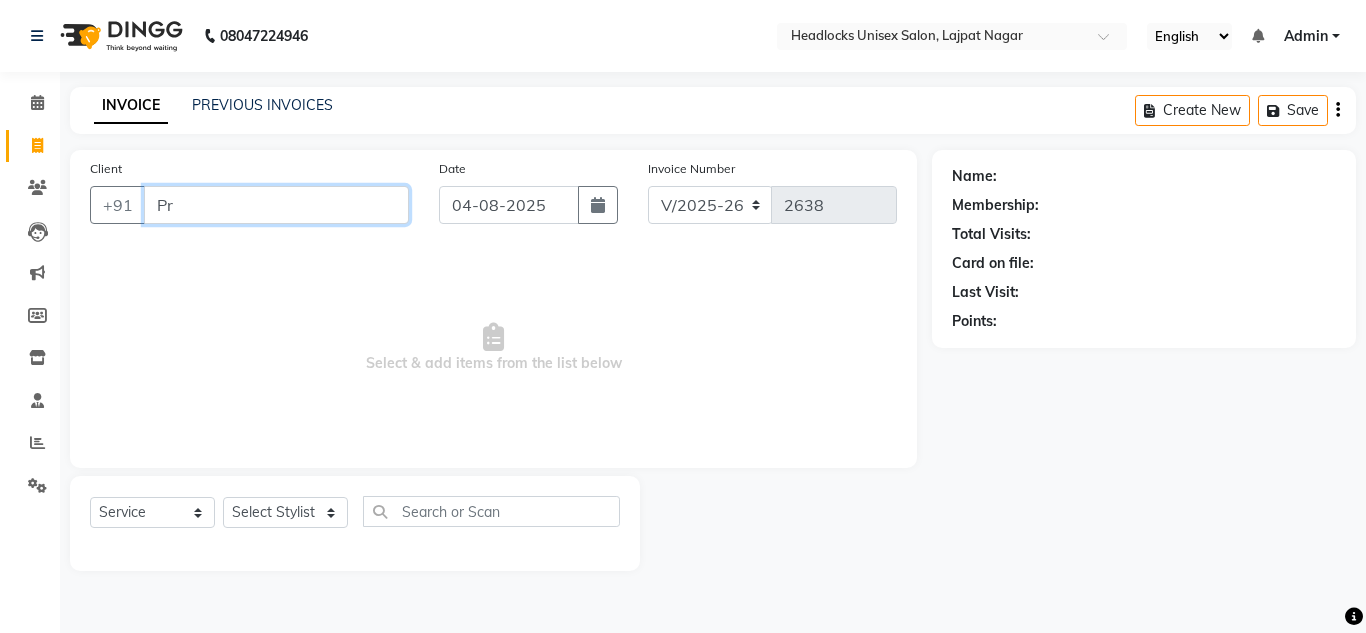 type on "P" 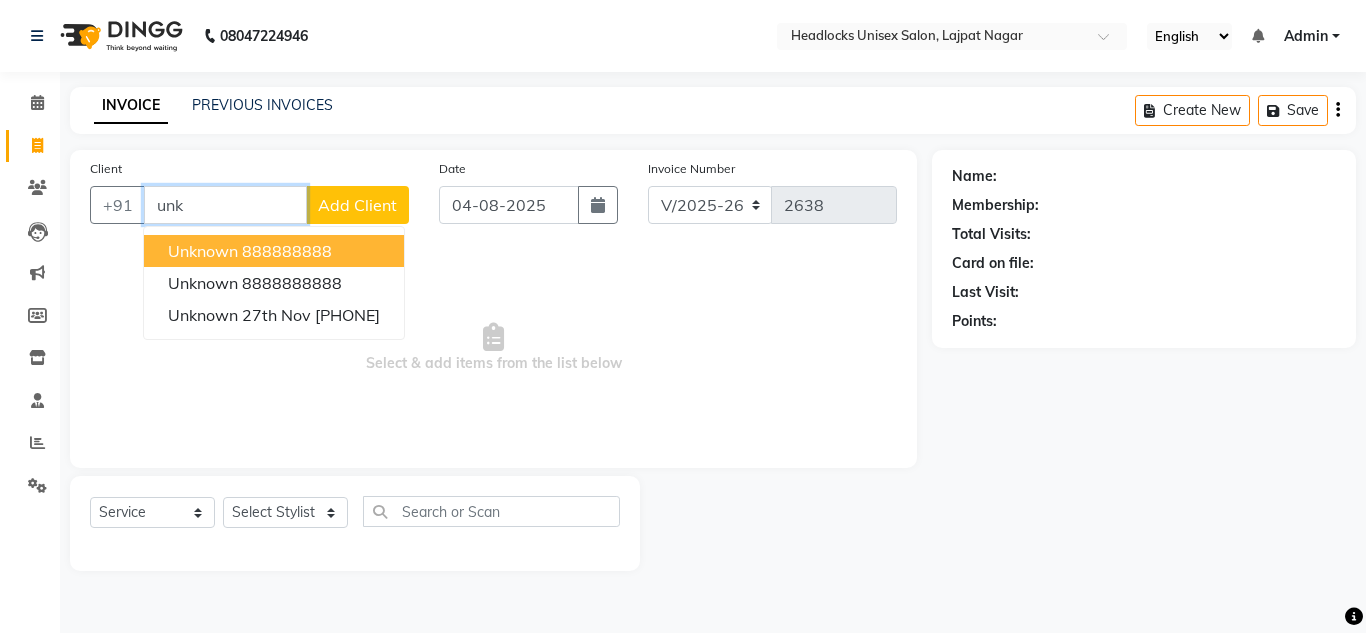 click on "888888888" at bounding box center (287, 251) 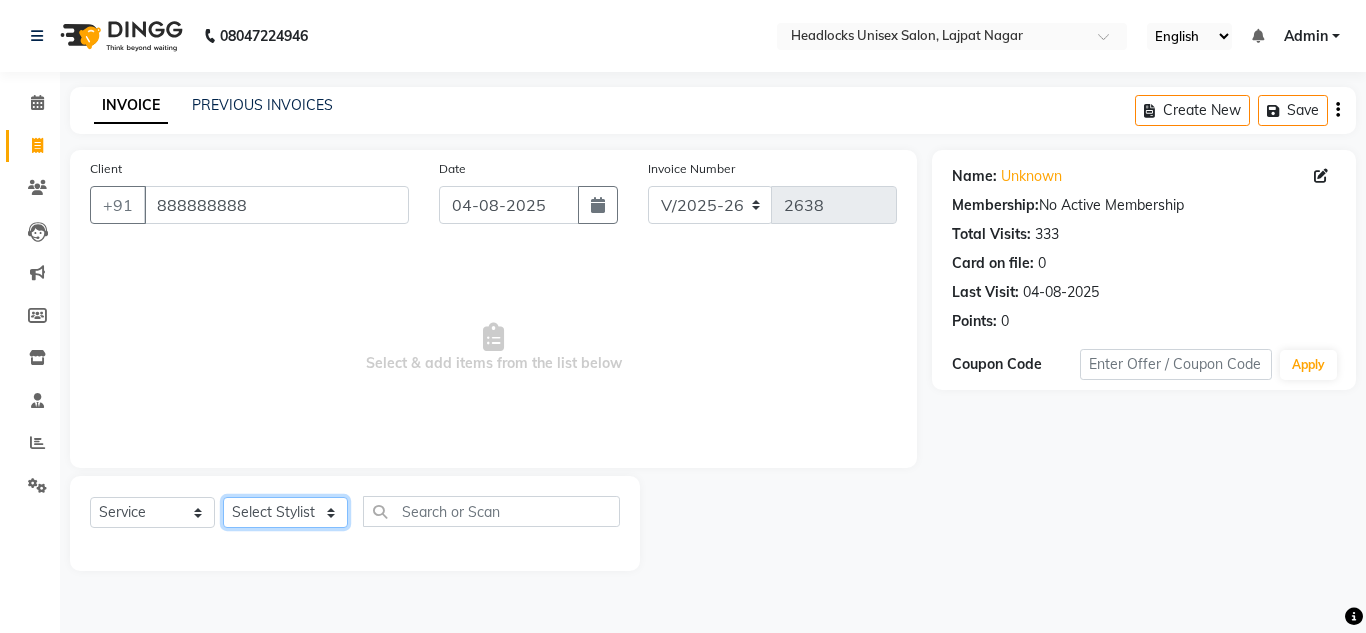 click on "Select Stylist Arman Atul Jannat Kaif Kartik Lucky Nazia Pinky Rashid Sabiya Sandeep Shankar Shavaz Malik Sudhir Suraj Vikas Vinay Roy Vinod" 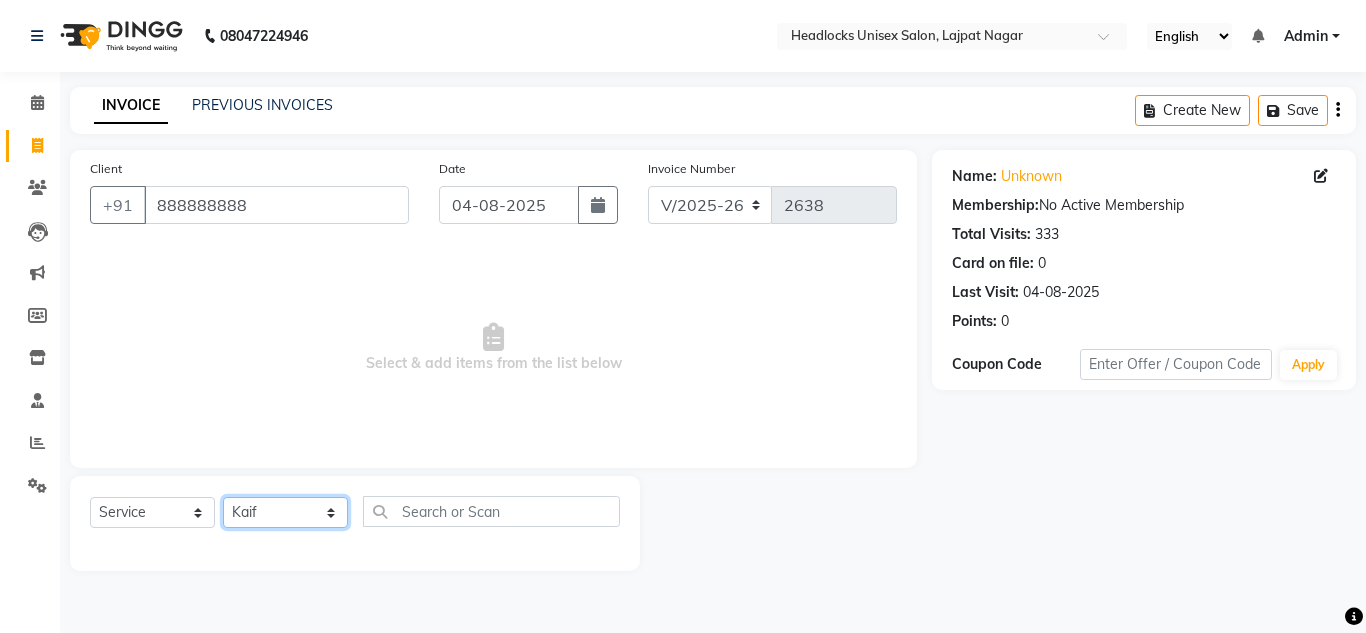 click on "Select Stylist Arman Atul Jannat Kaif Kartik Lucky Nazia Pinky Rashid Sabiya Sandeep Shankar Shavaz Malik Sudhir Suraj Vikas Vinay Roy Vinod" 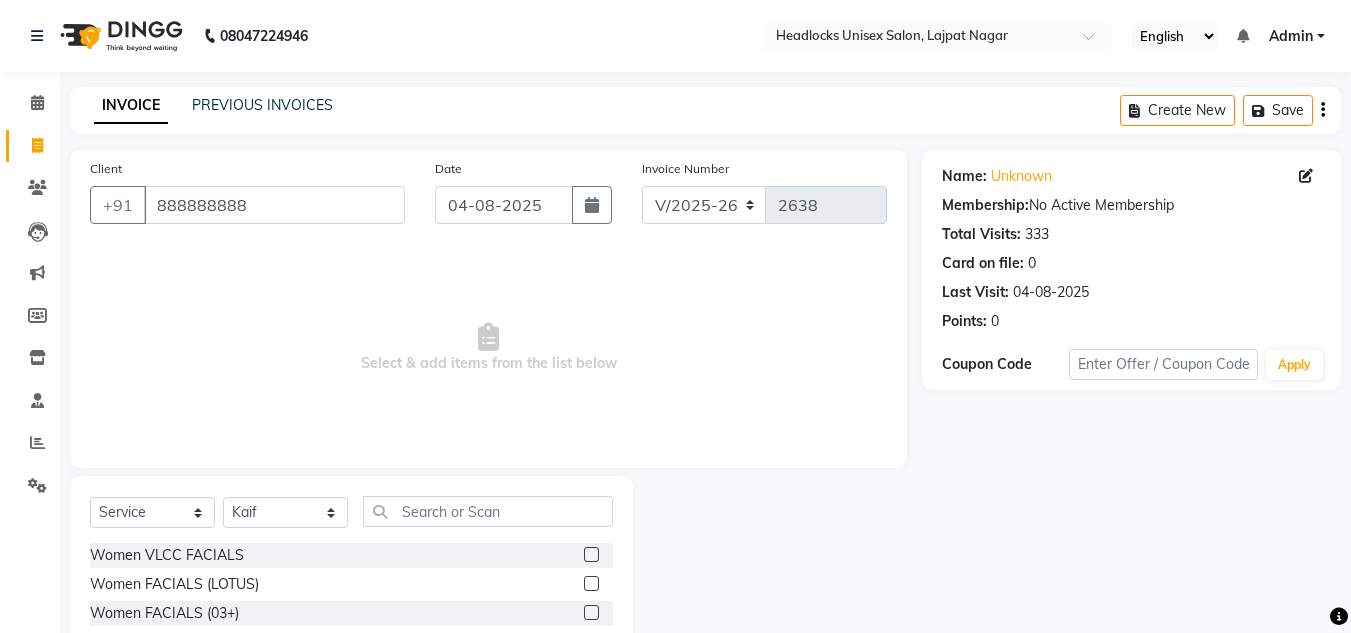 click on "Select & add items from the list below" at bounding box center (488, 348) 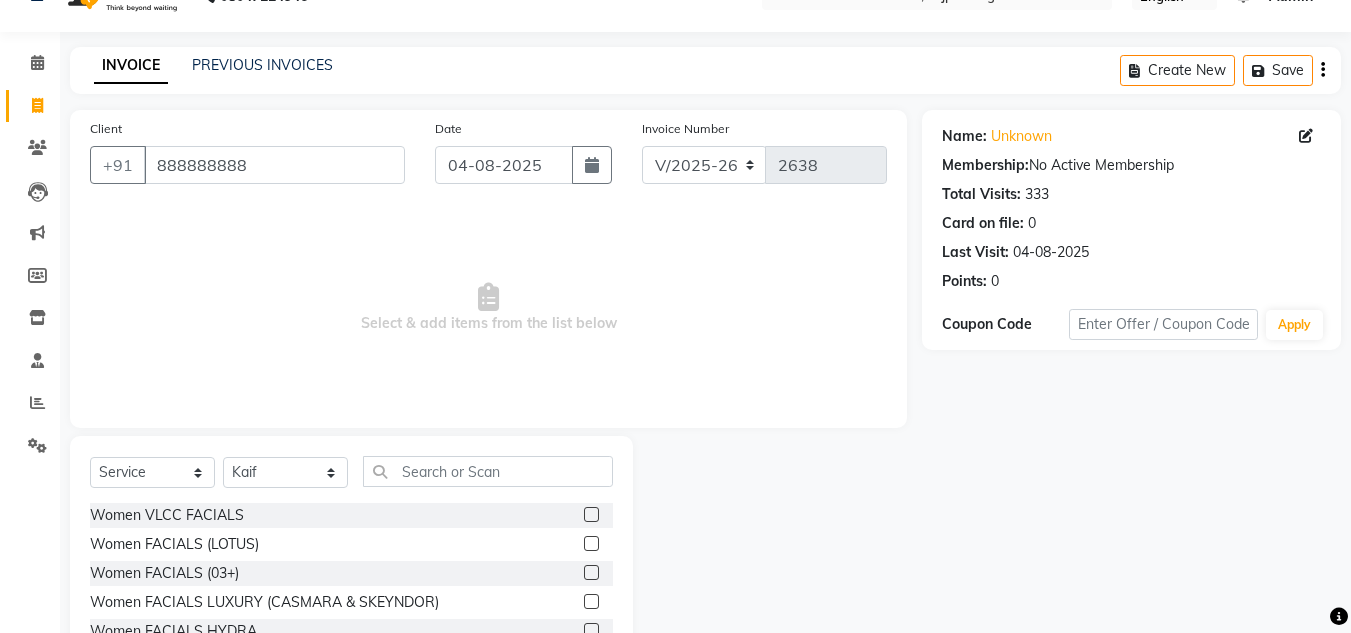 scroll, scrollTop: 168, scrollLeft: 0, axis: vertical 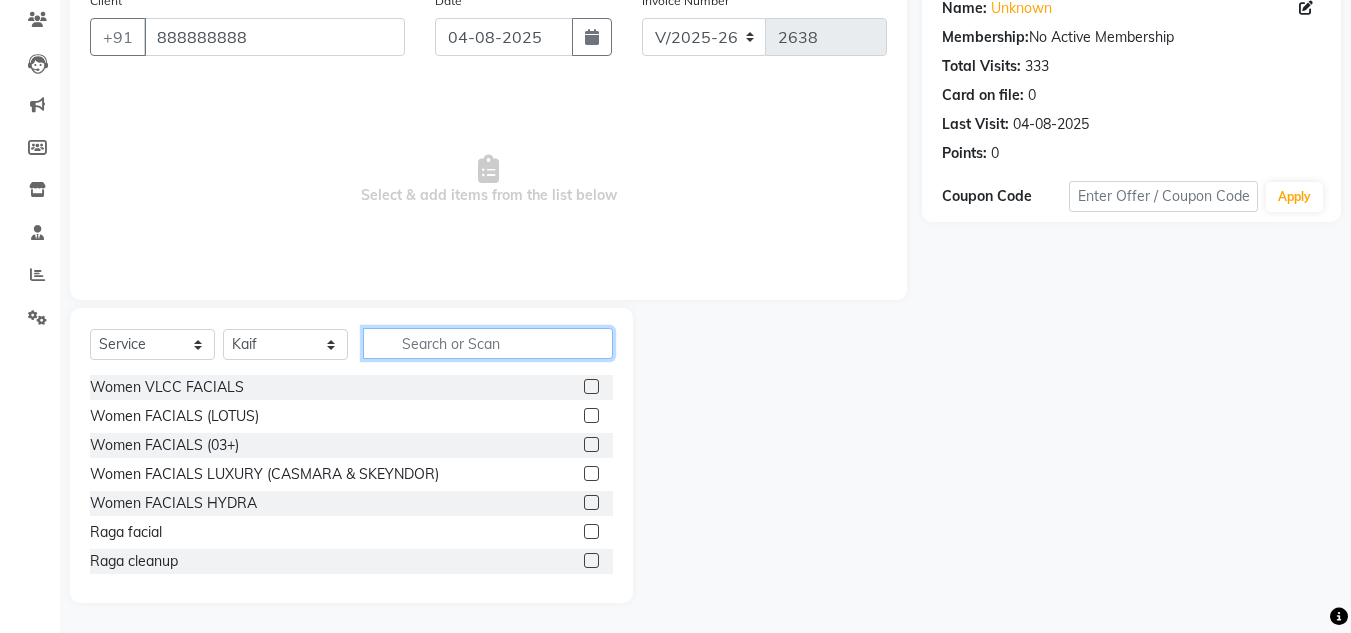 click 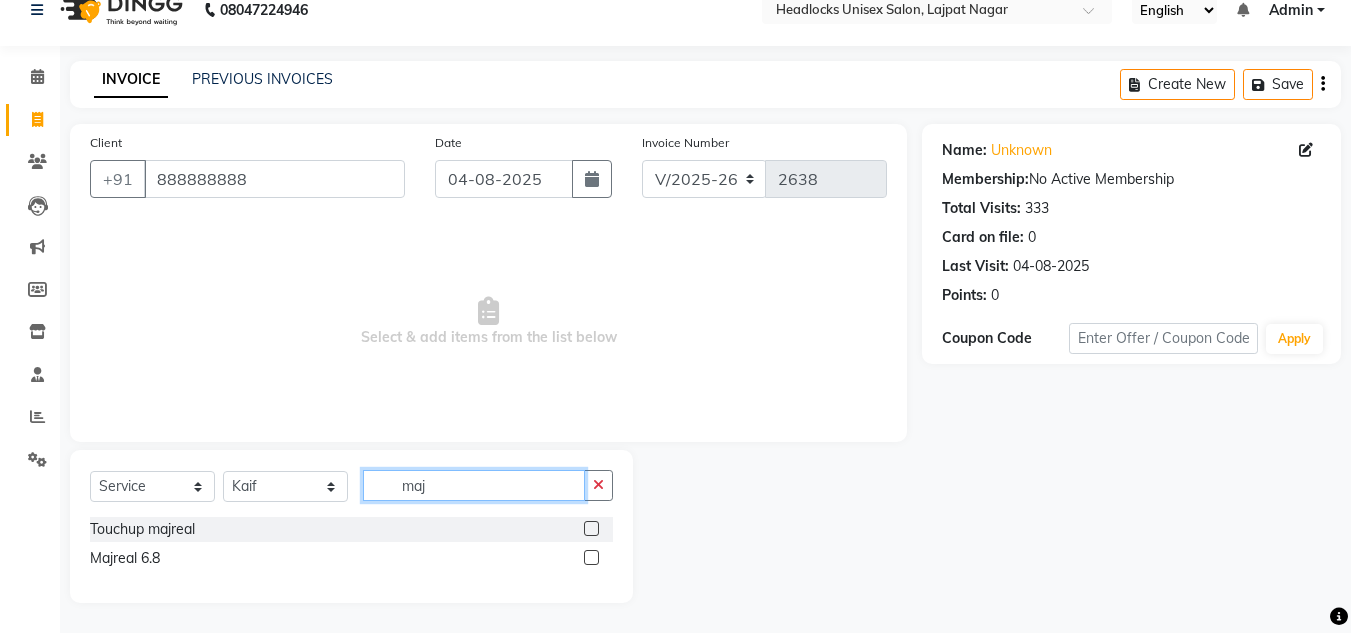 scroll, scrollTop: 26, scrollLeft: 0, axis: vertical 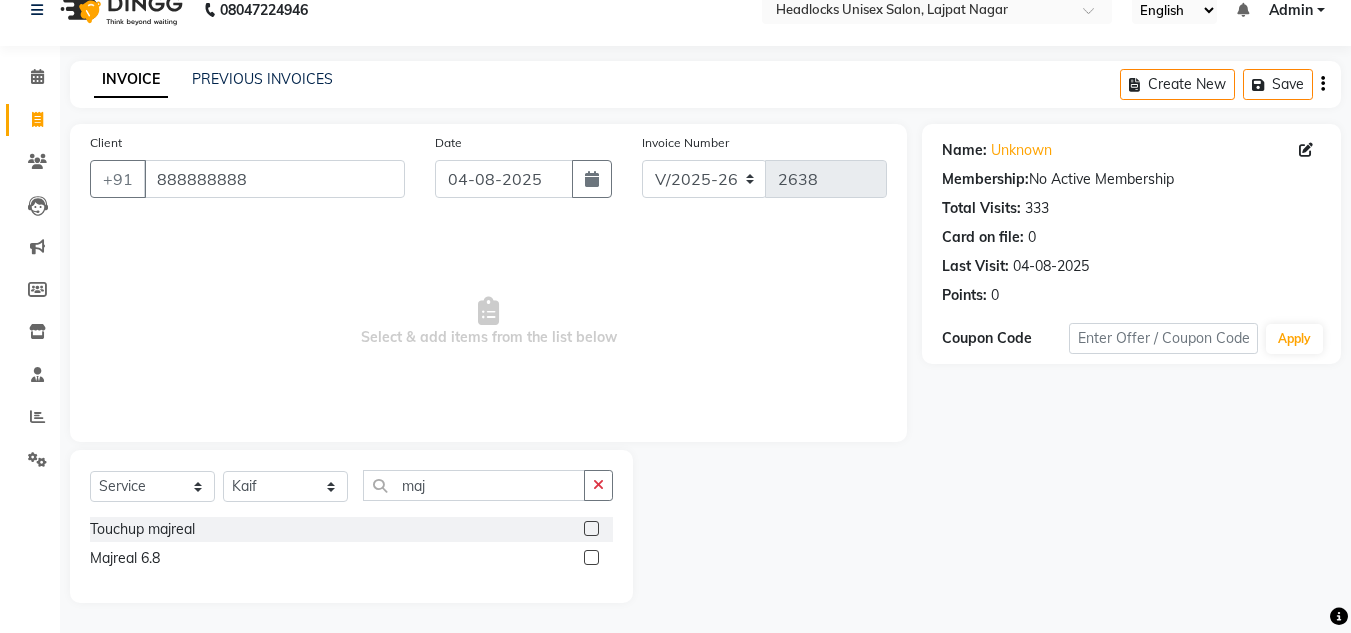 click 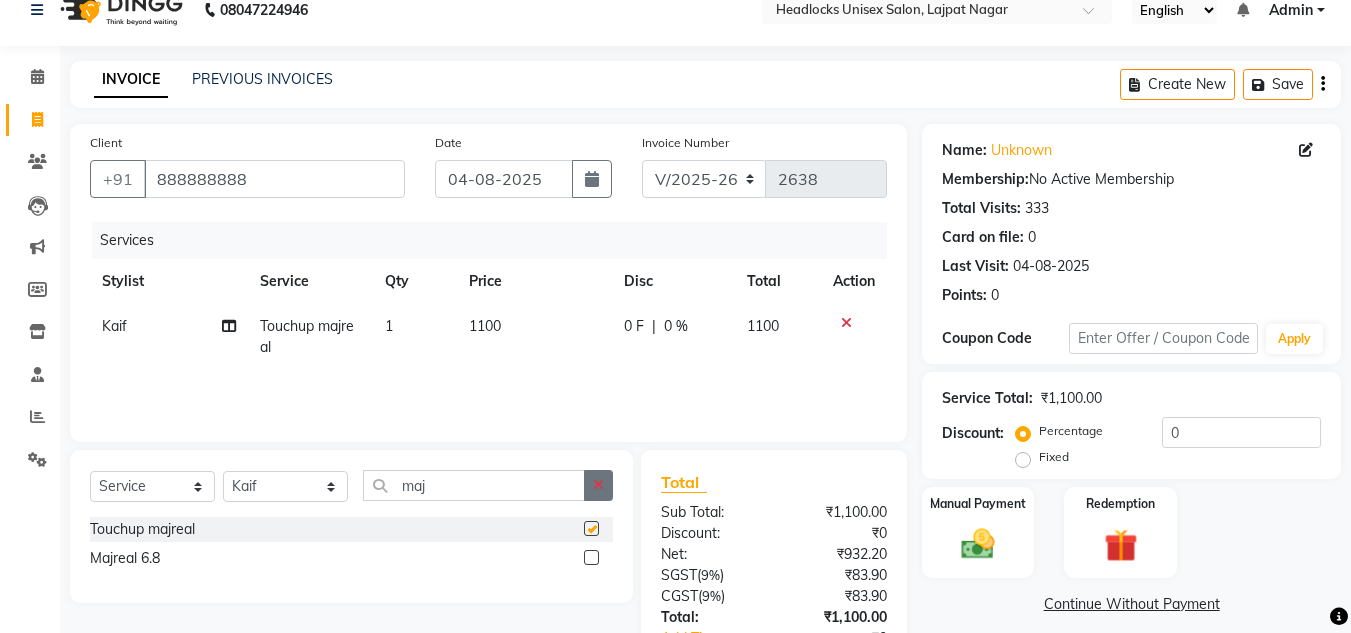 checkbox on "false" 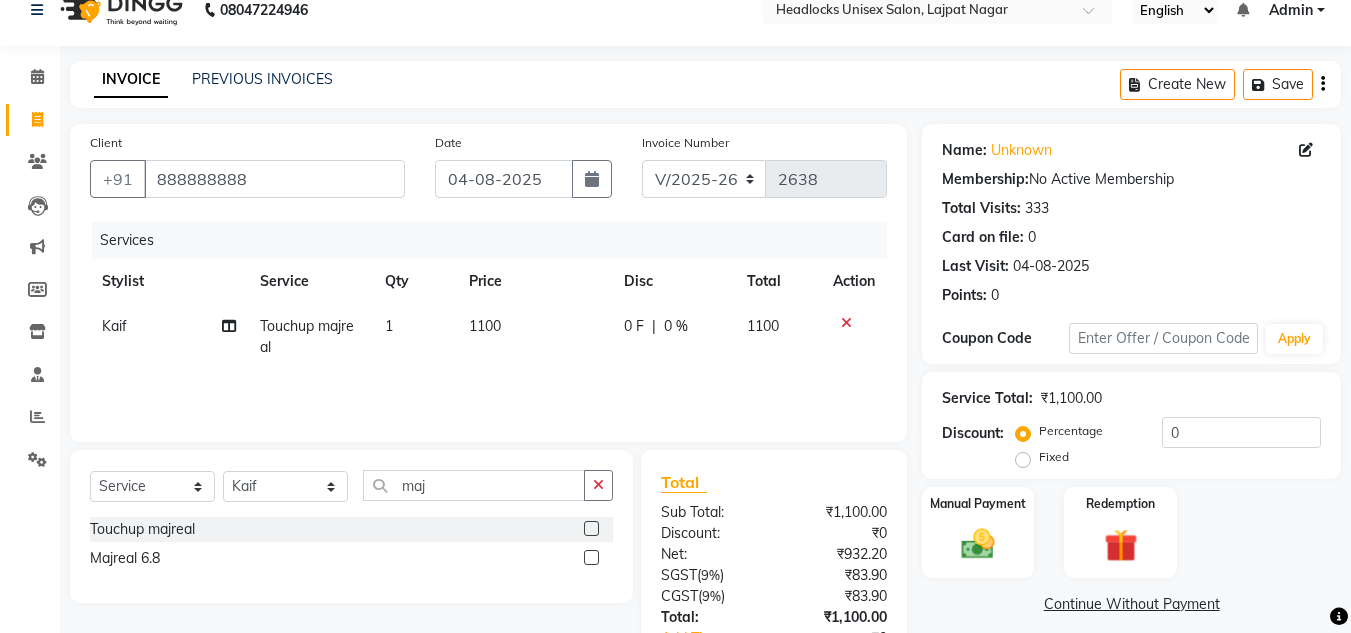 click on "1100" 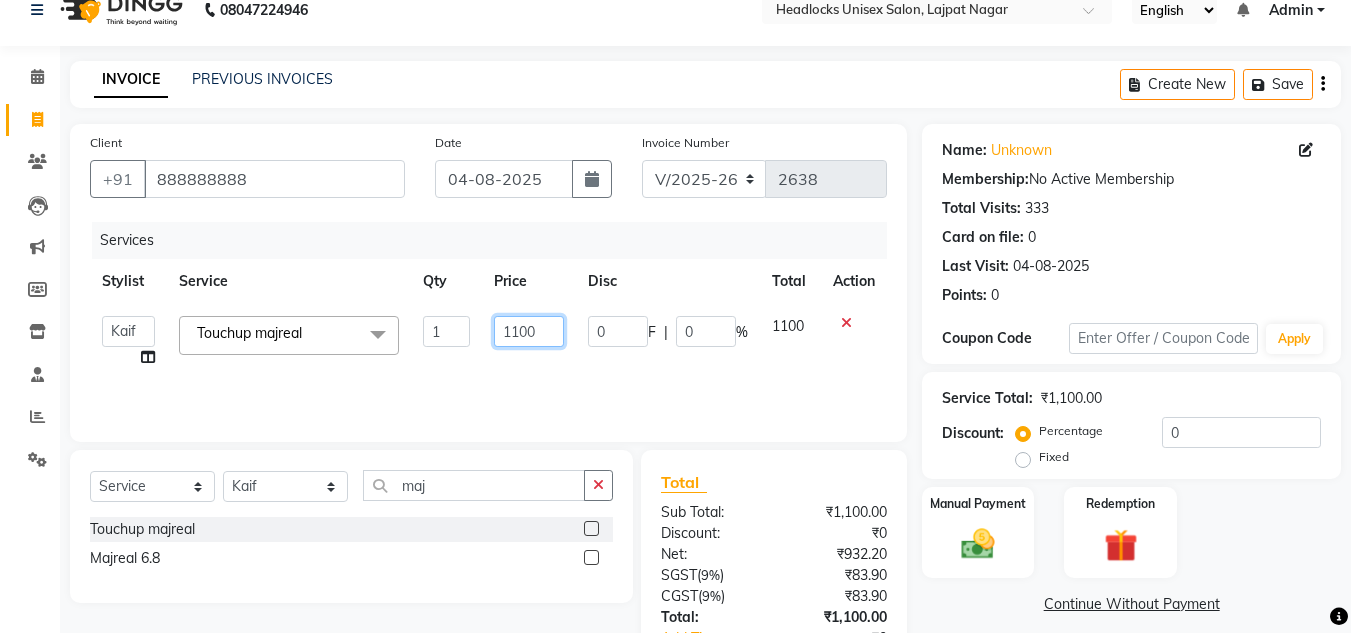 click on "1100" 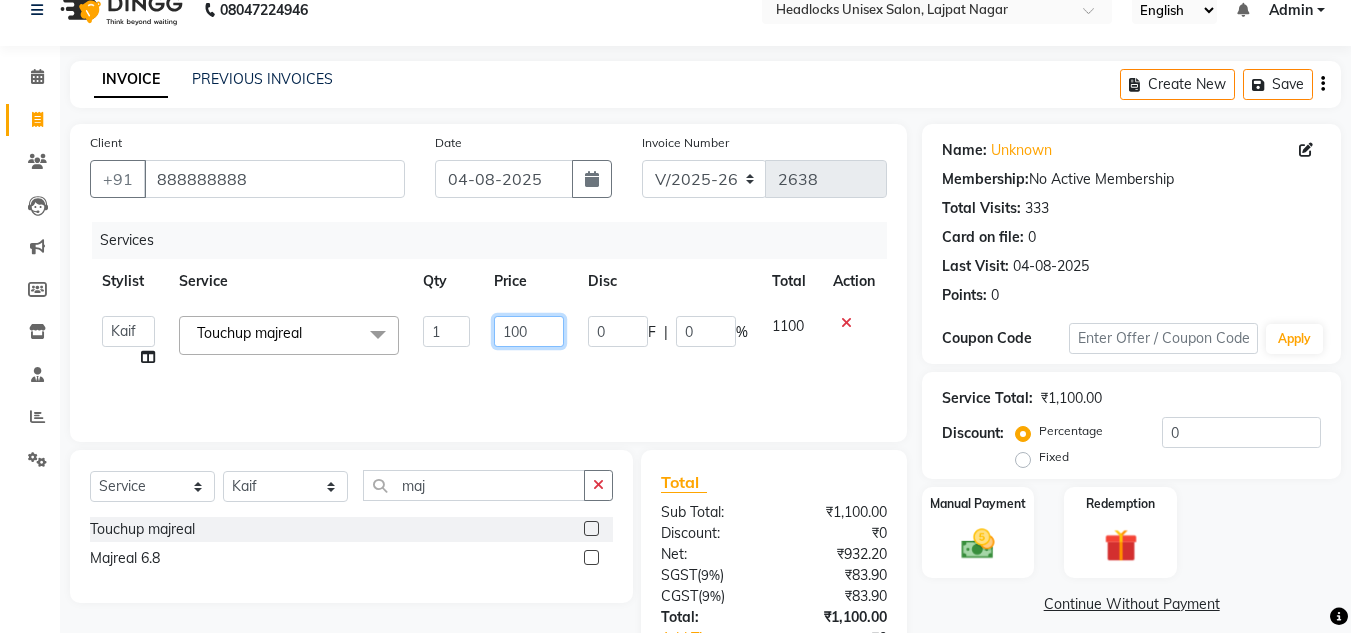 type on "1000" 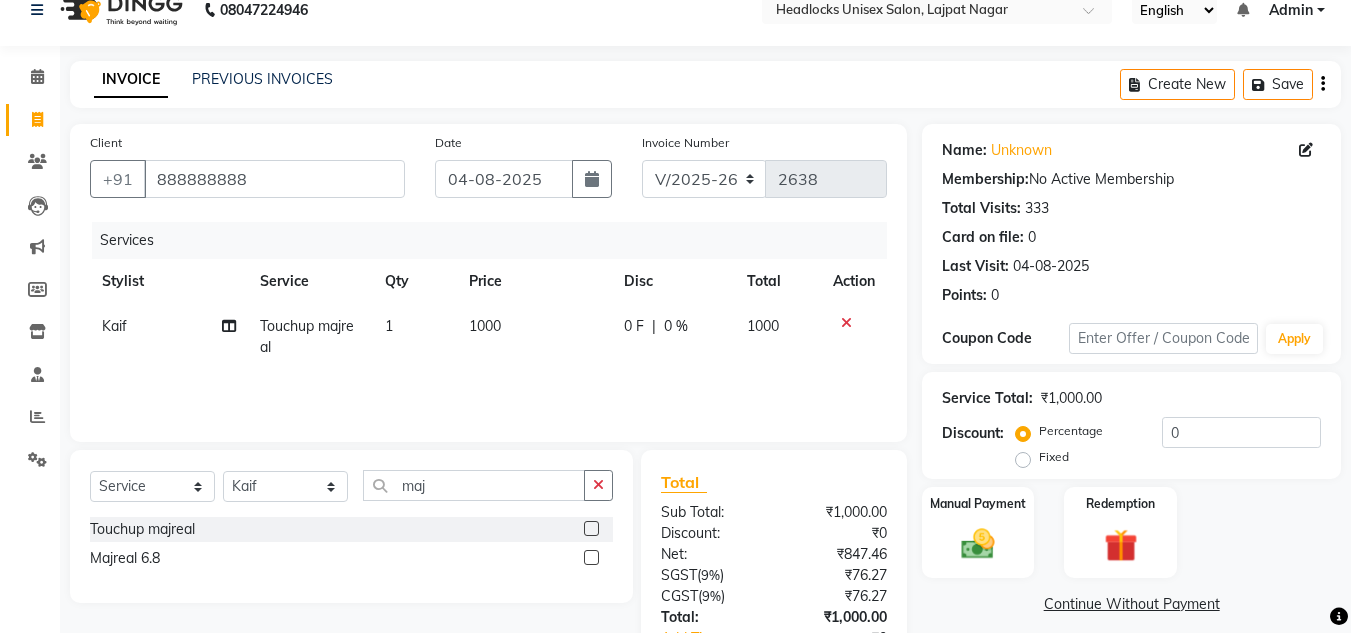 click on "[FIRST] Touchup majreal 1 1000 0 F | 0 % 1000" 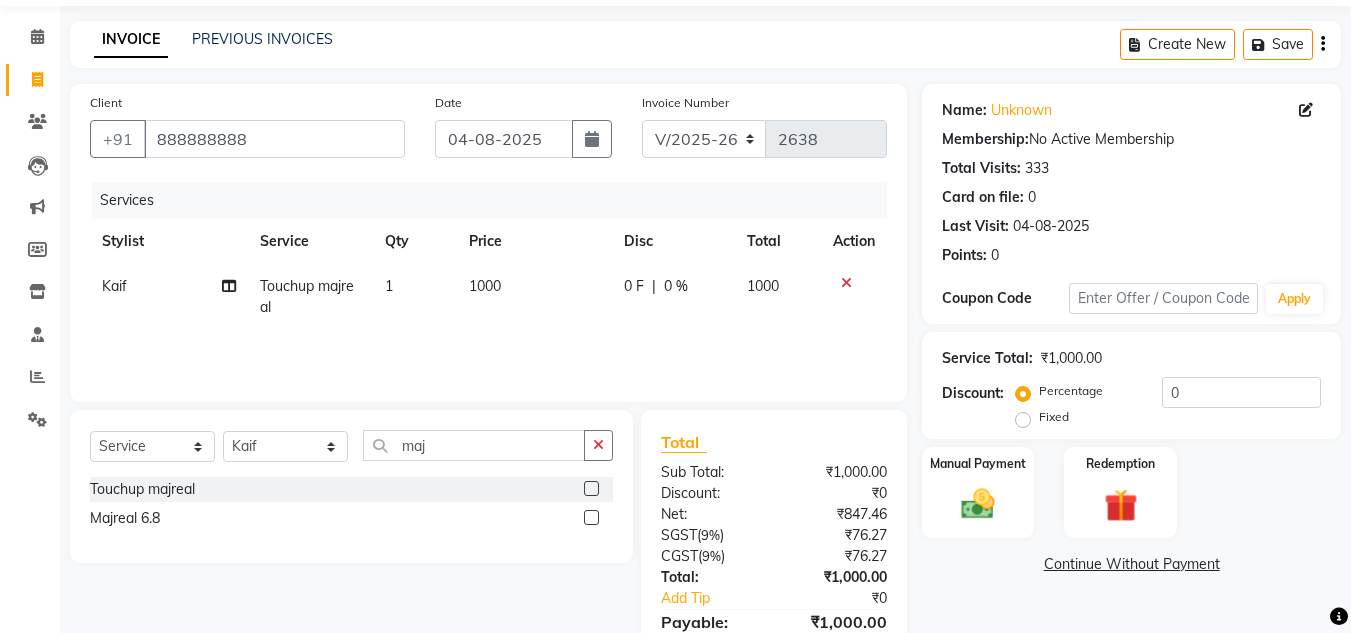 scroll, scrollTop: 167, scrollLeft: 0, axis: vertical 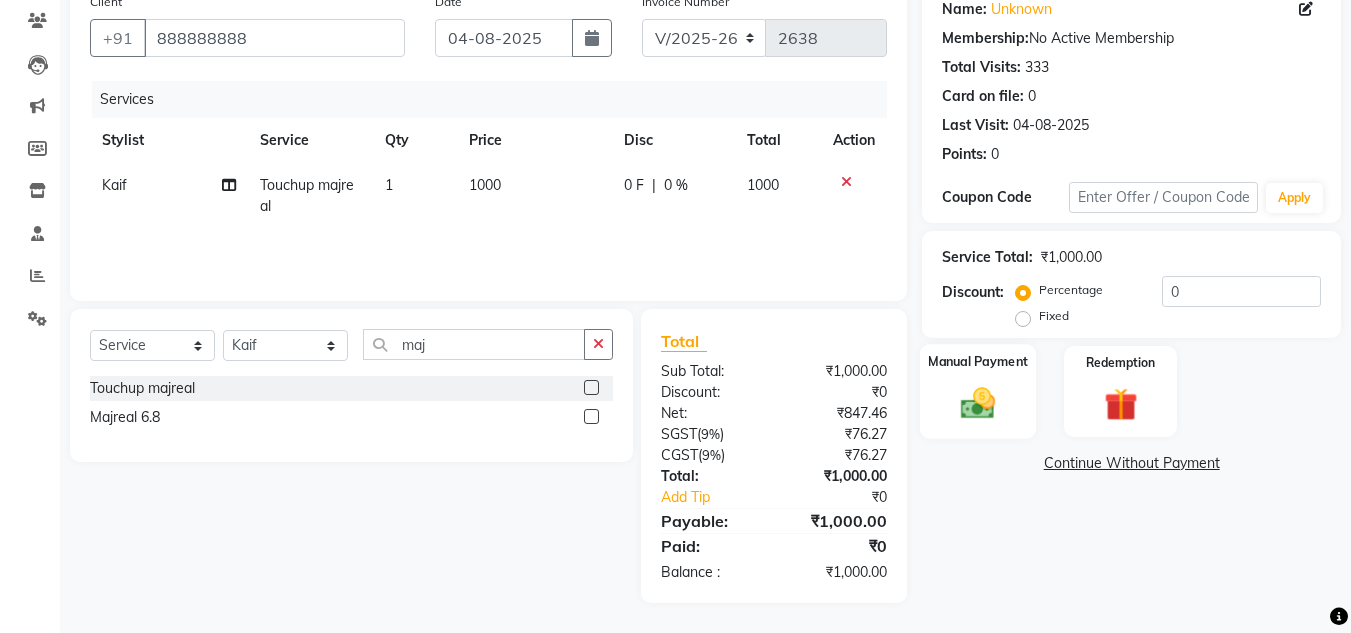 click on "Manual Payment" 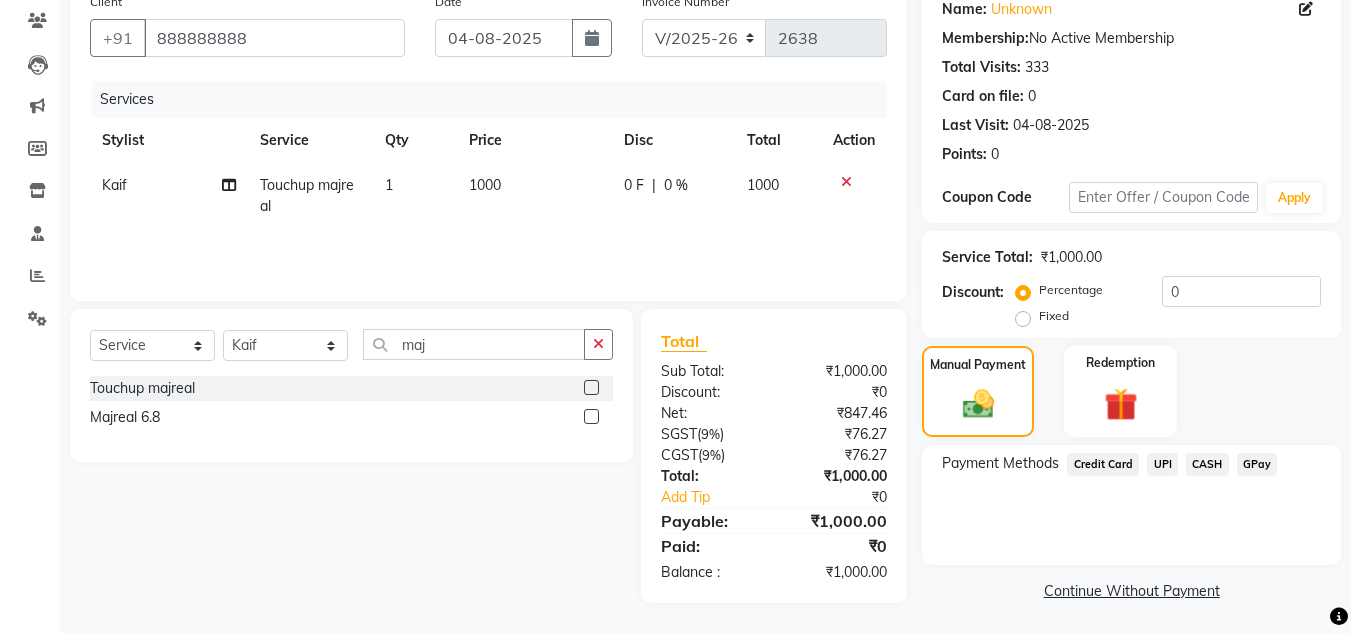 click on "CASH" 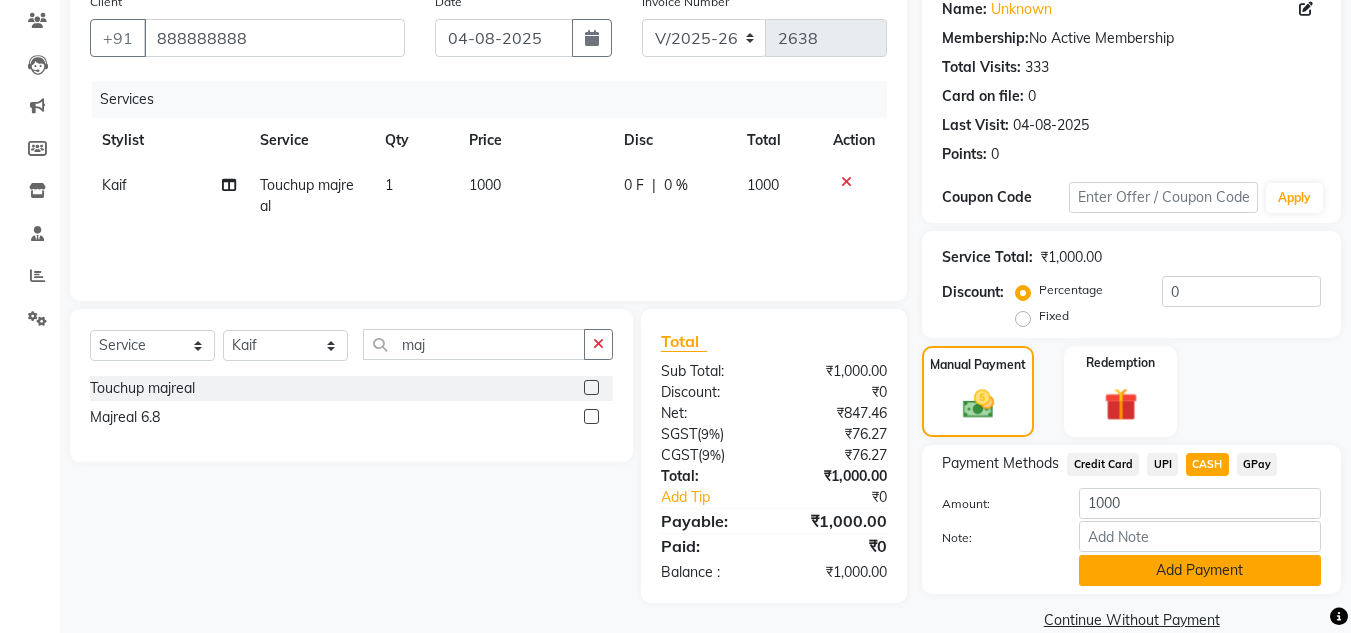 click on "Add Payment" 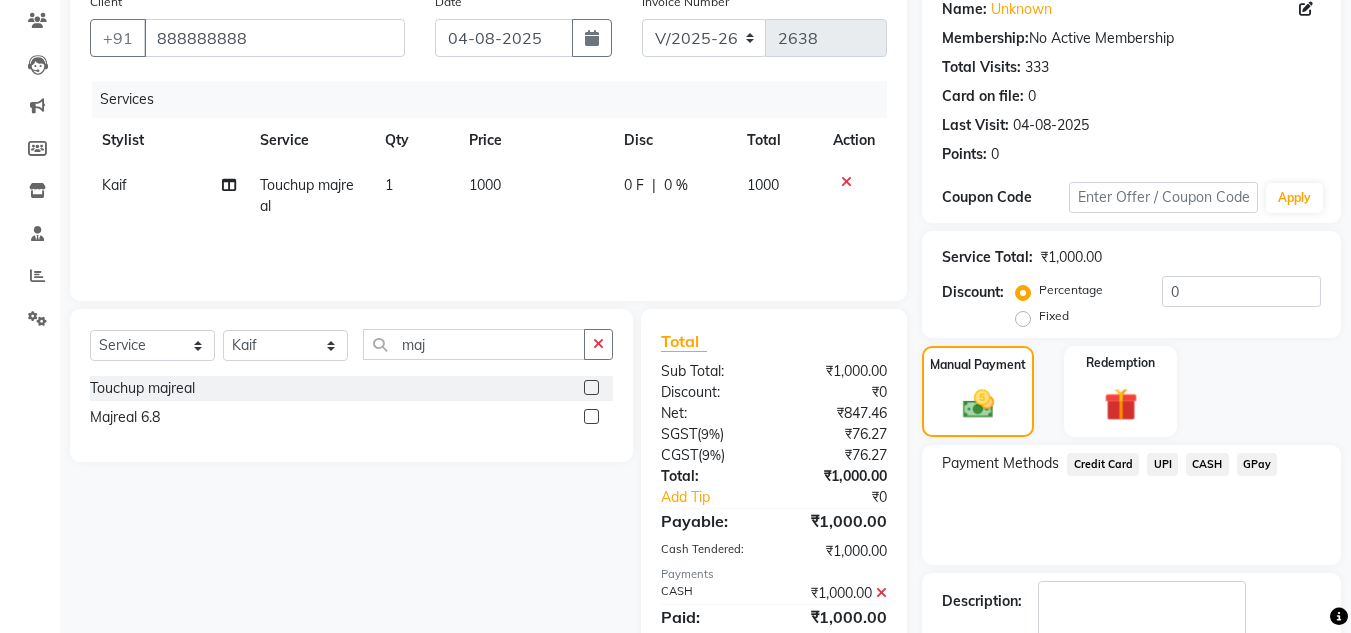 click on "Payment Methods  Credit Card   UPI   CASH   GPay" 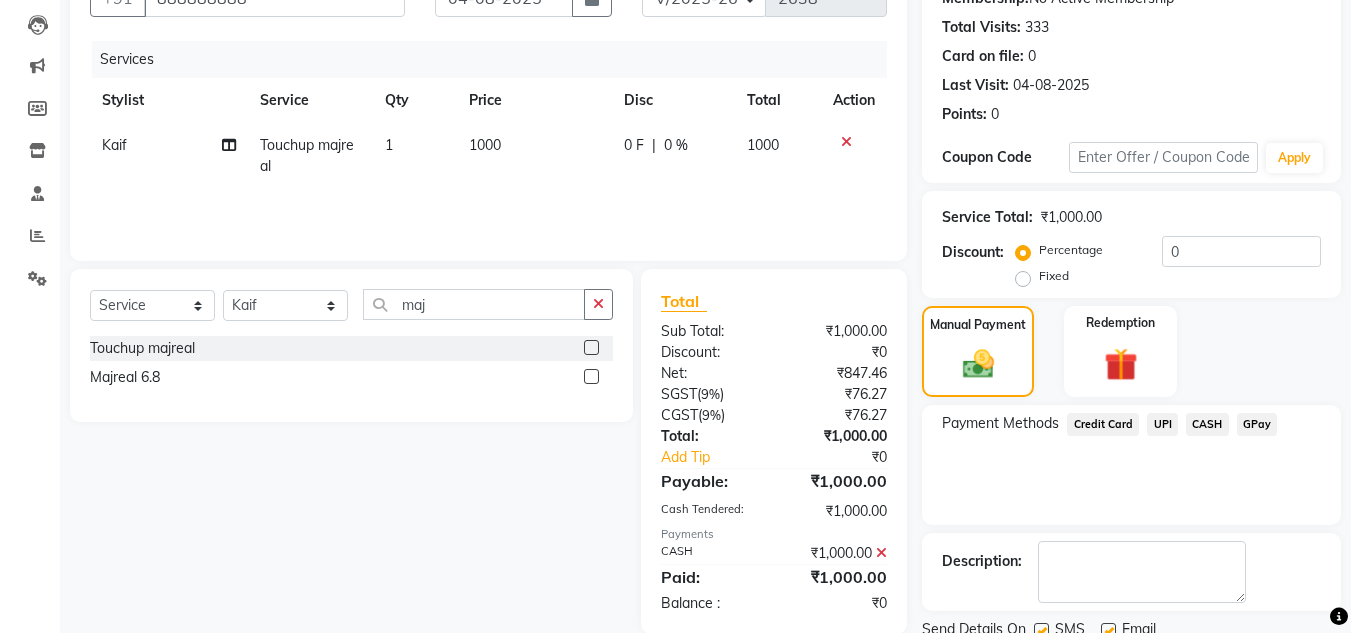 scroll, scrollTop: 283, scrollLeft: 0, axis: vertical 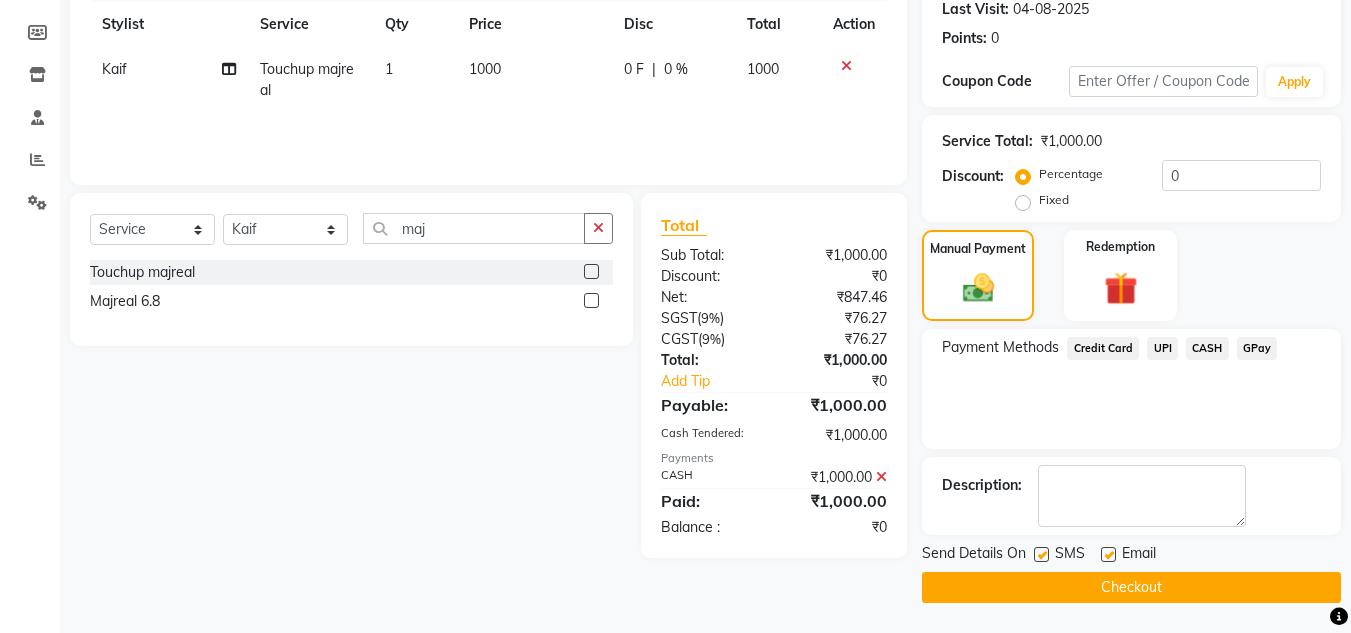 click on "Checkout" 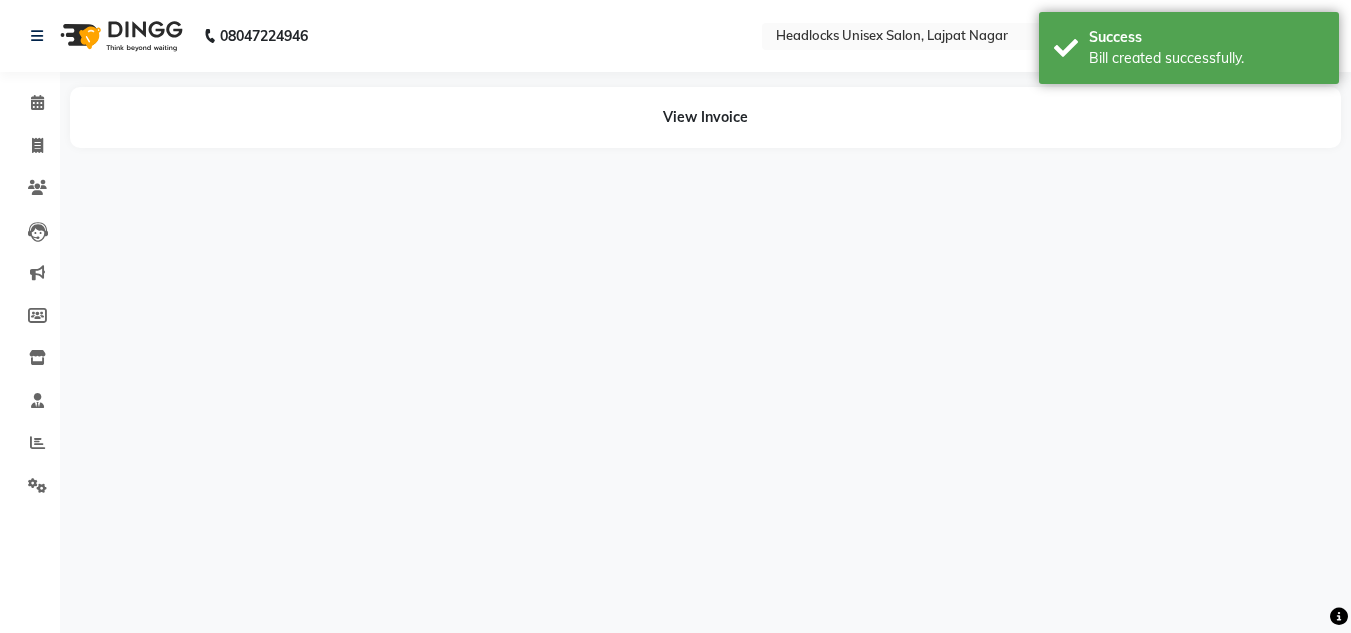 scroll, scrollTop: 0, scrollLeft: 0, axis: both 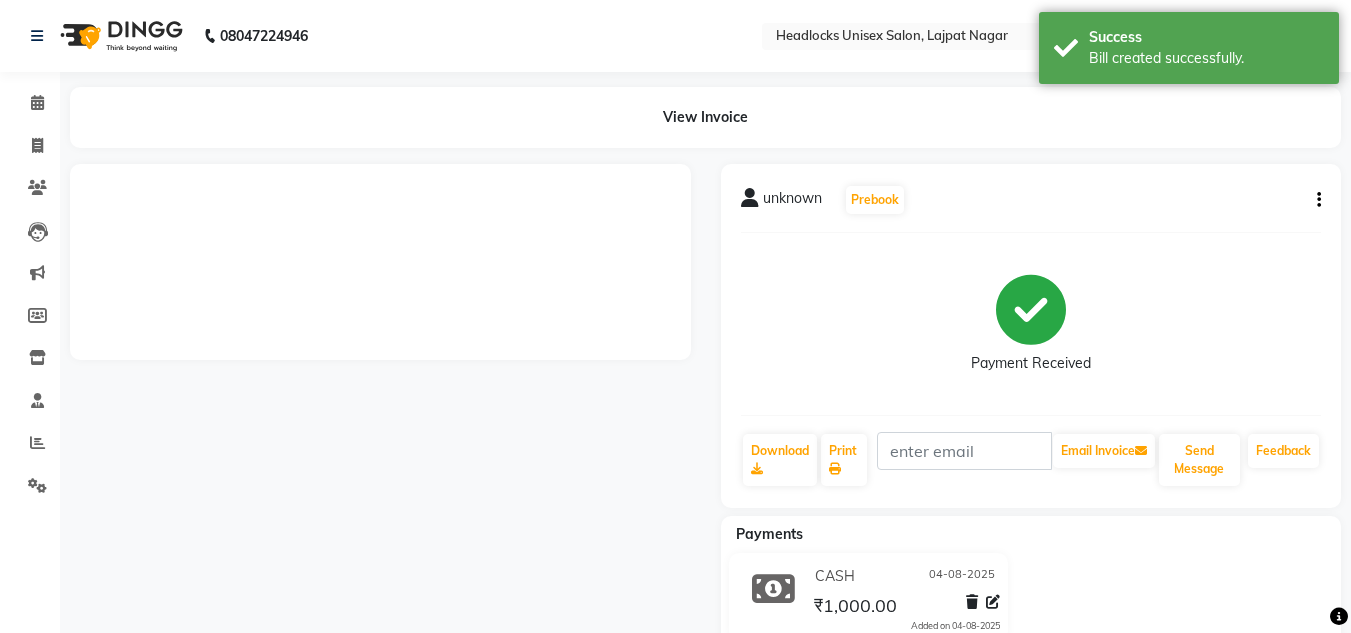 click on "CASH 04-08-2025 ₹1,000.00  Added on 04-08-2025" 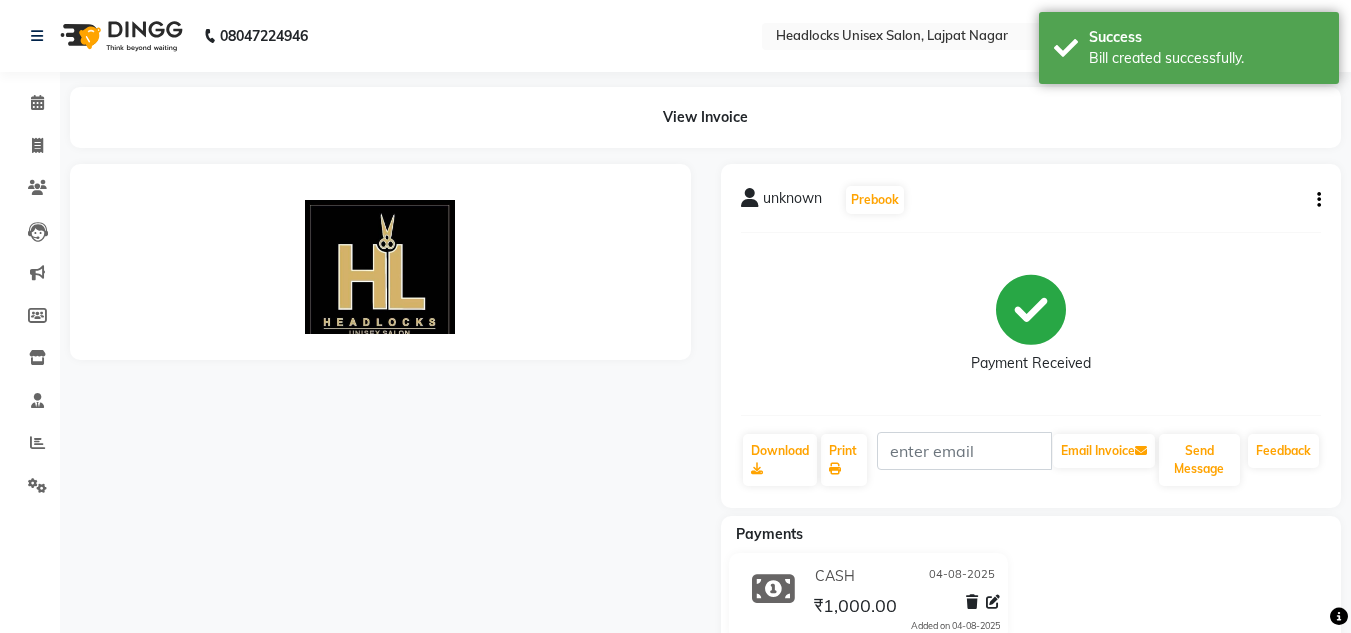 scroll, scrollTop: 0, scrollLeft: 0, axis: both 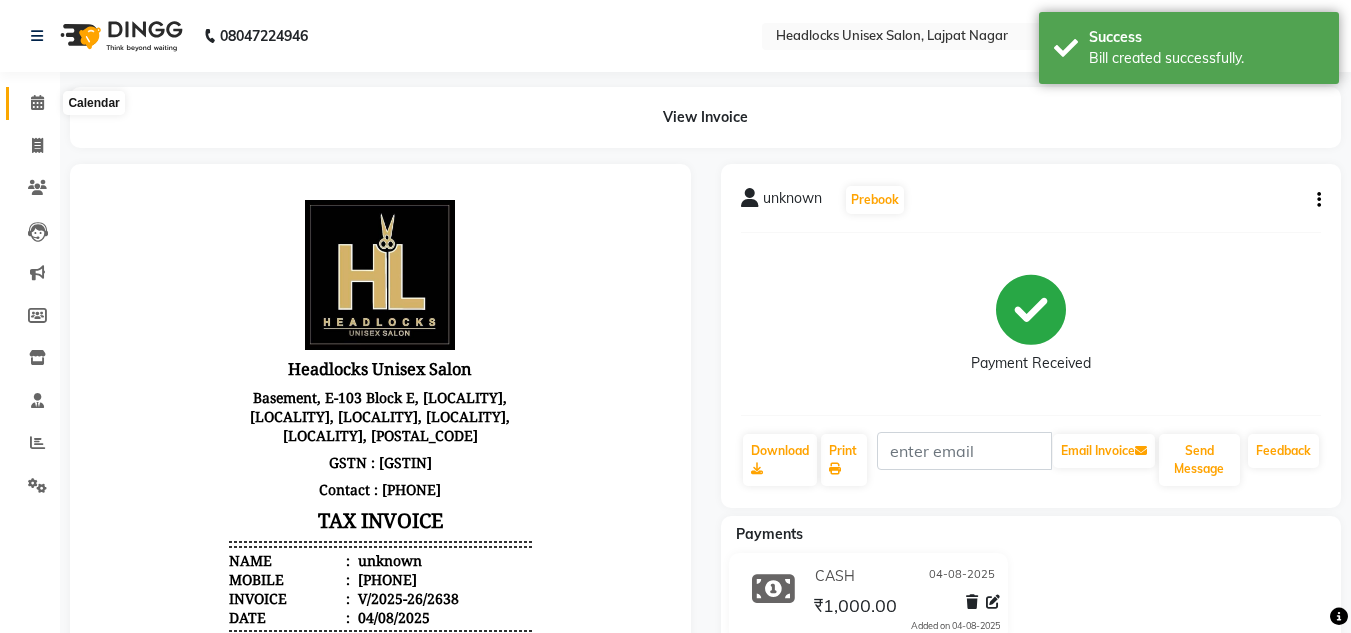 click 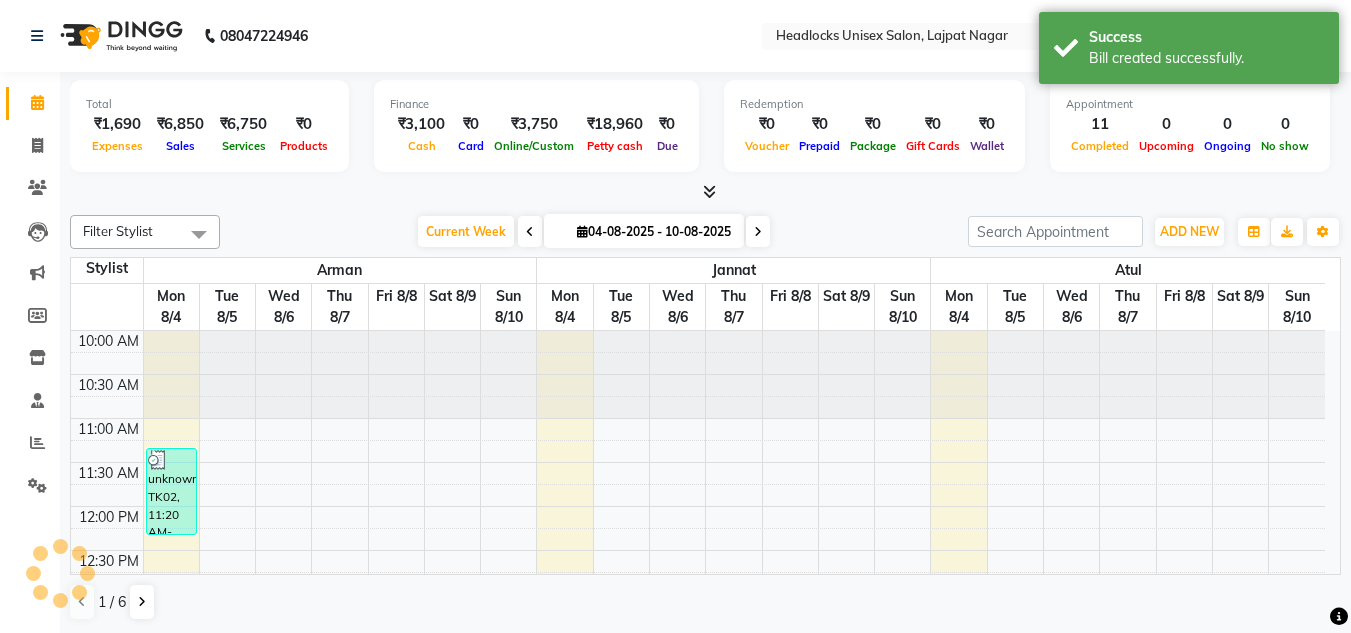 scroll, scrollTop: 0, scrollLeft: 0, axis: both 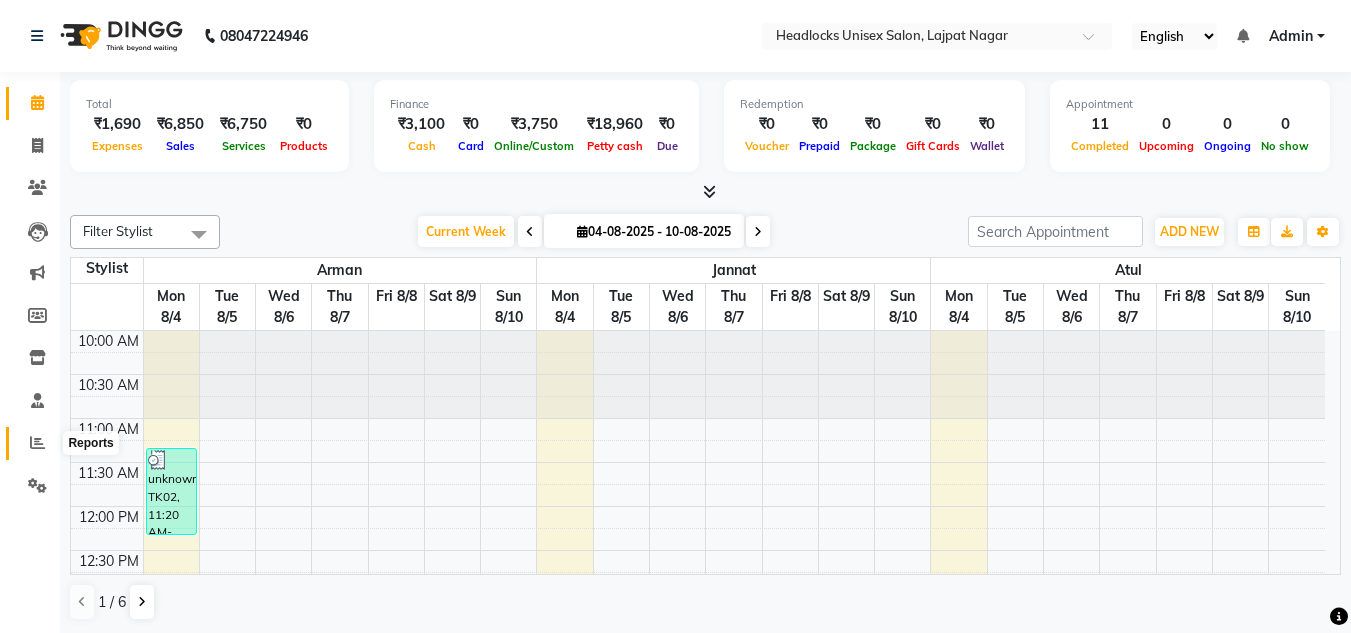 click 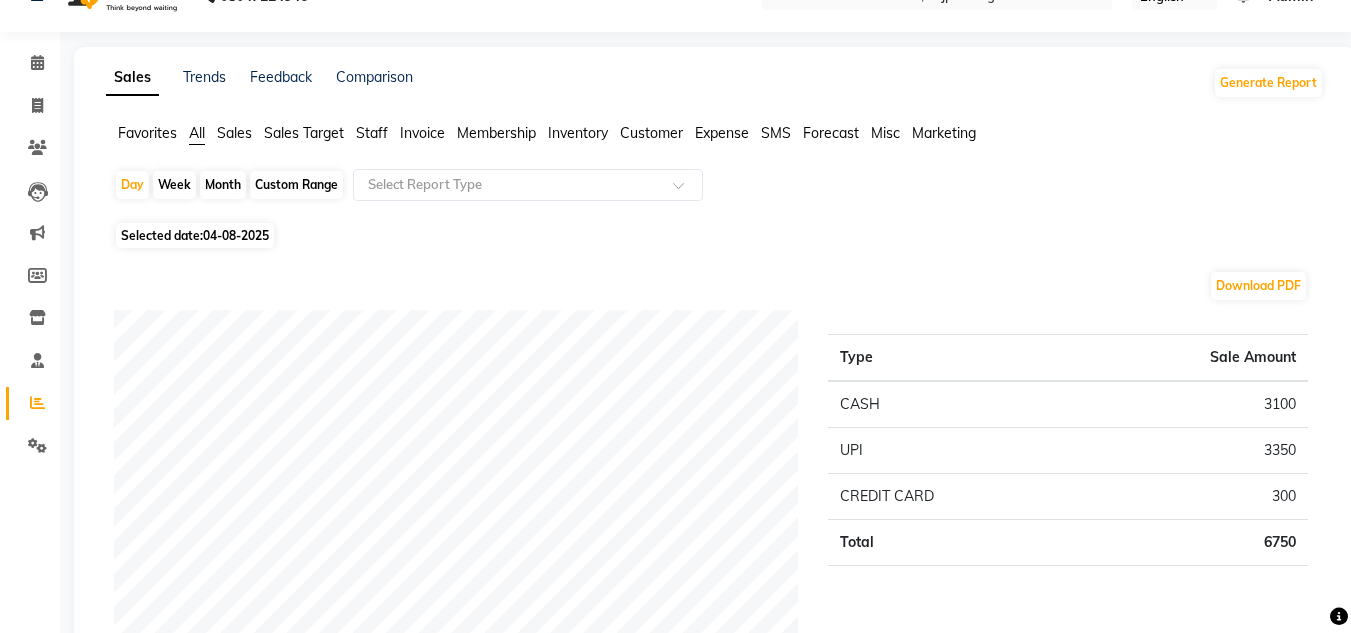 scroll, scrollTop: 0, scrollLeft: 0, axis: both 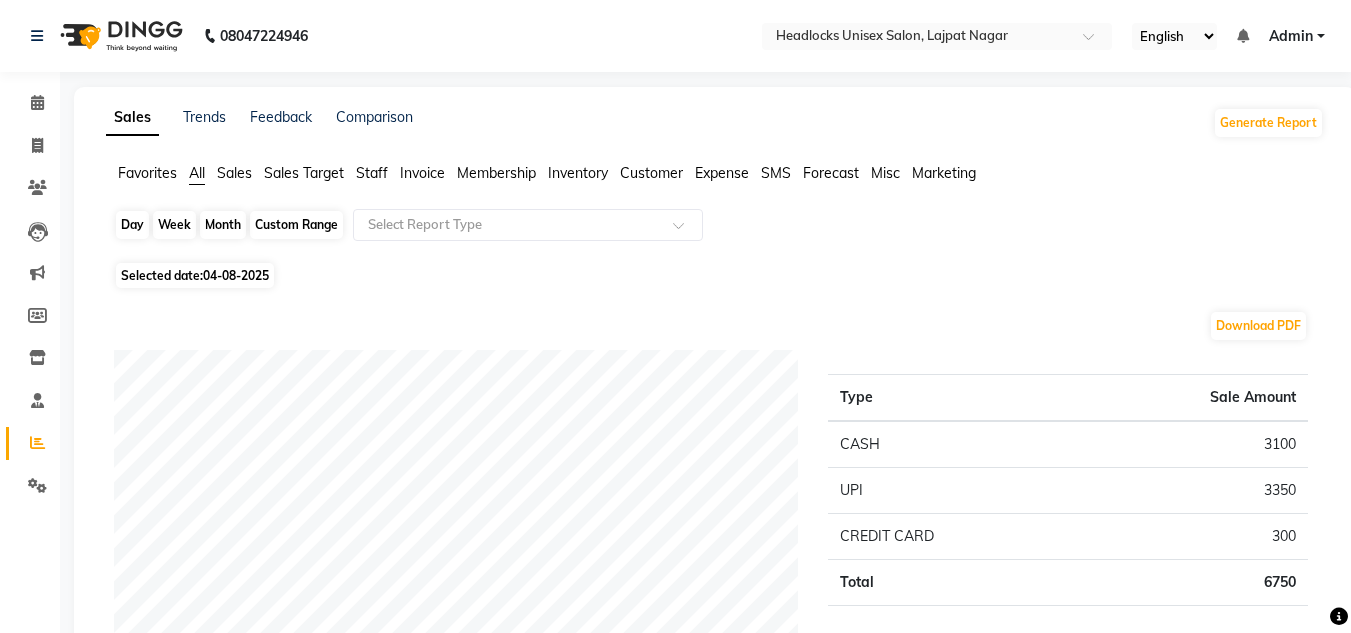 click on "Day" 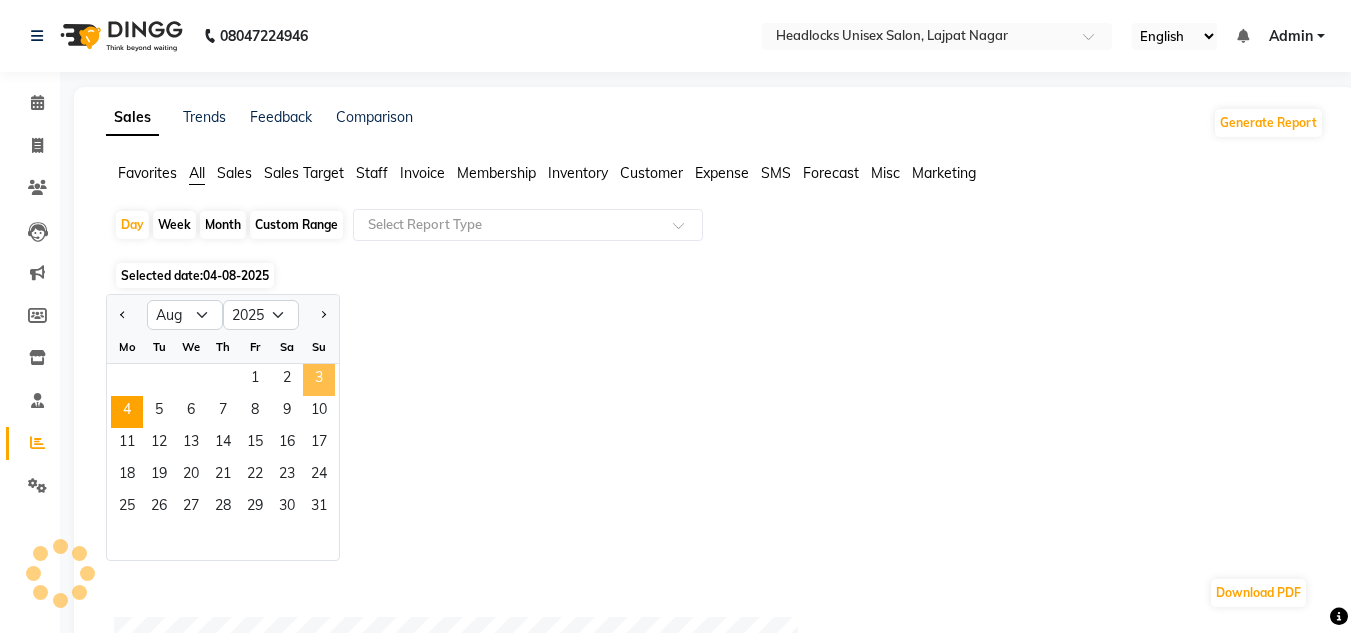 click on "3" 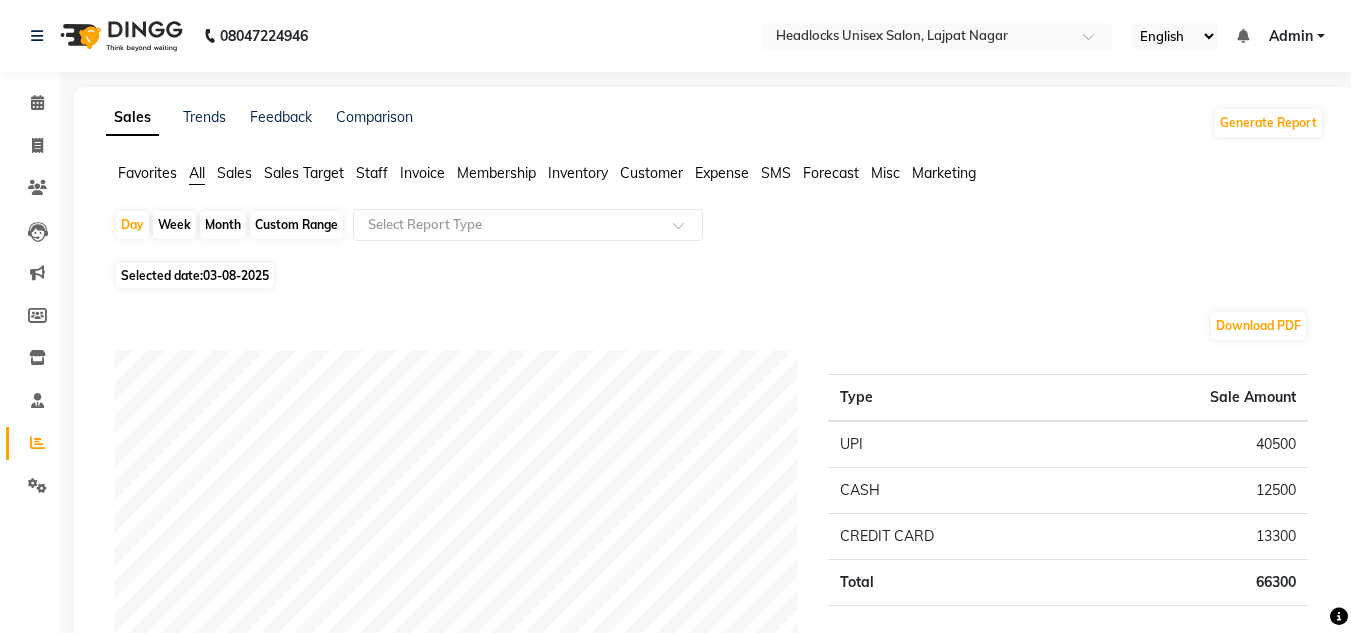 click on "Download PDF" 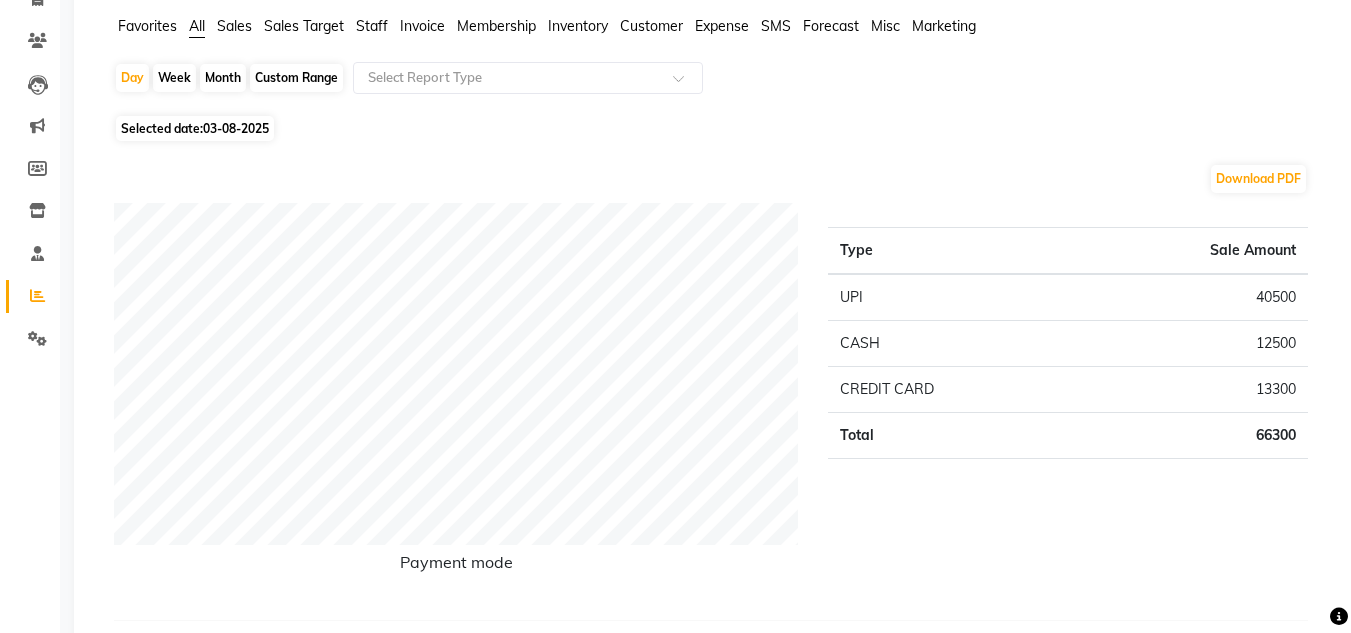 scroll, scrollTop: 0, scrollLeft: 0, axis: both 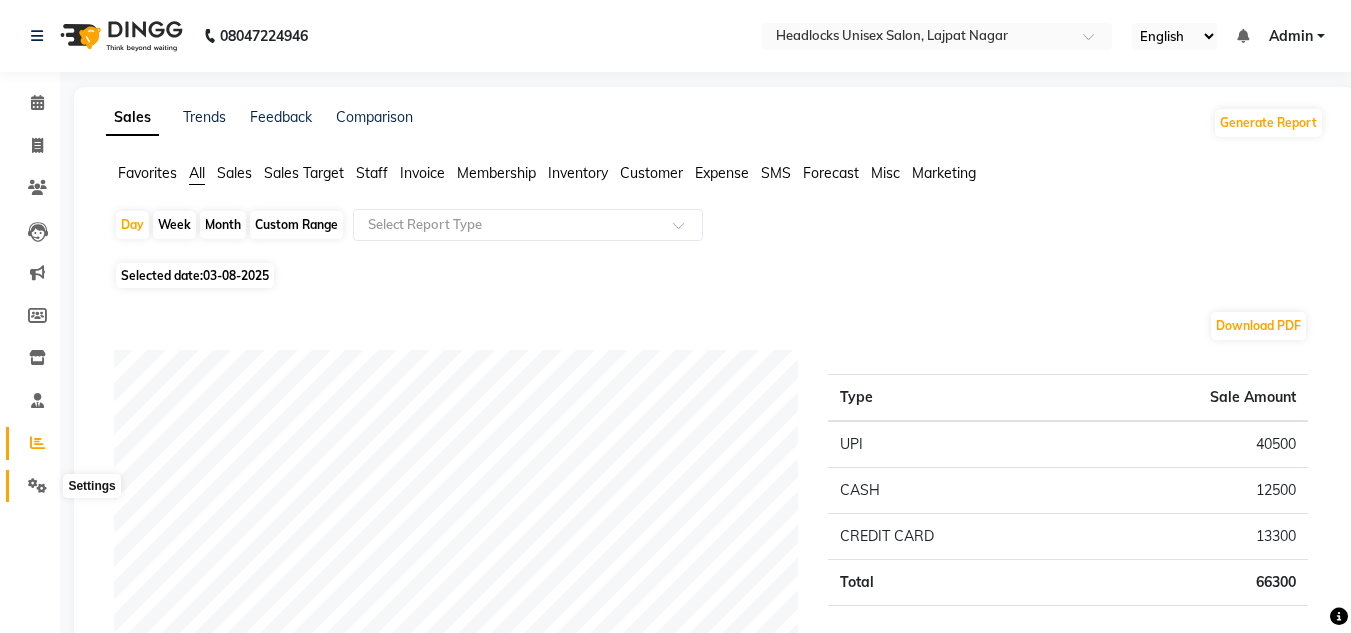 click 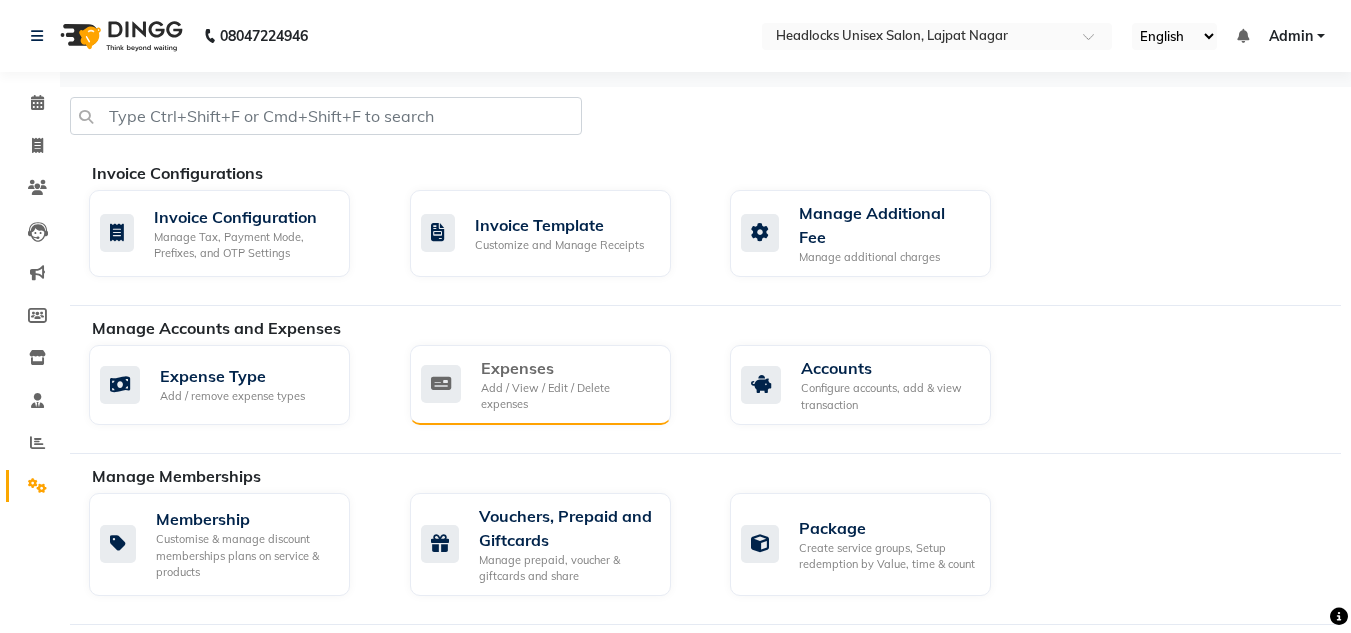 click on "Add / View / Edit / Delete expenses" 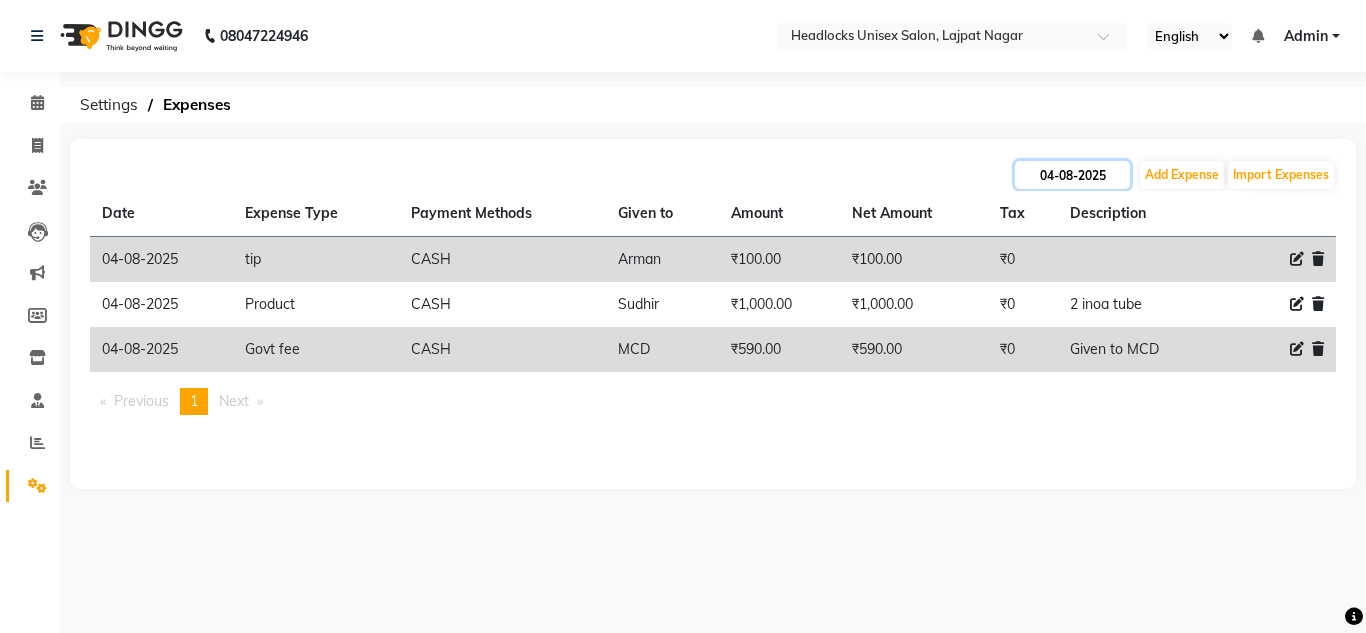 click on "04-08-2025" 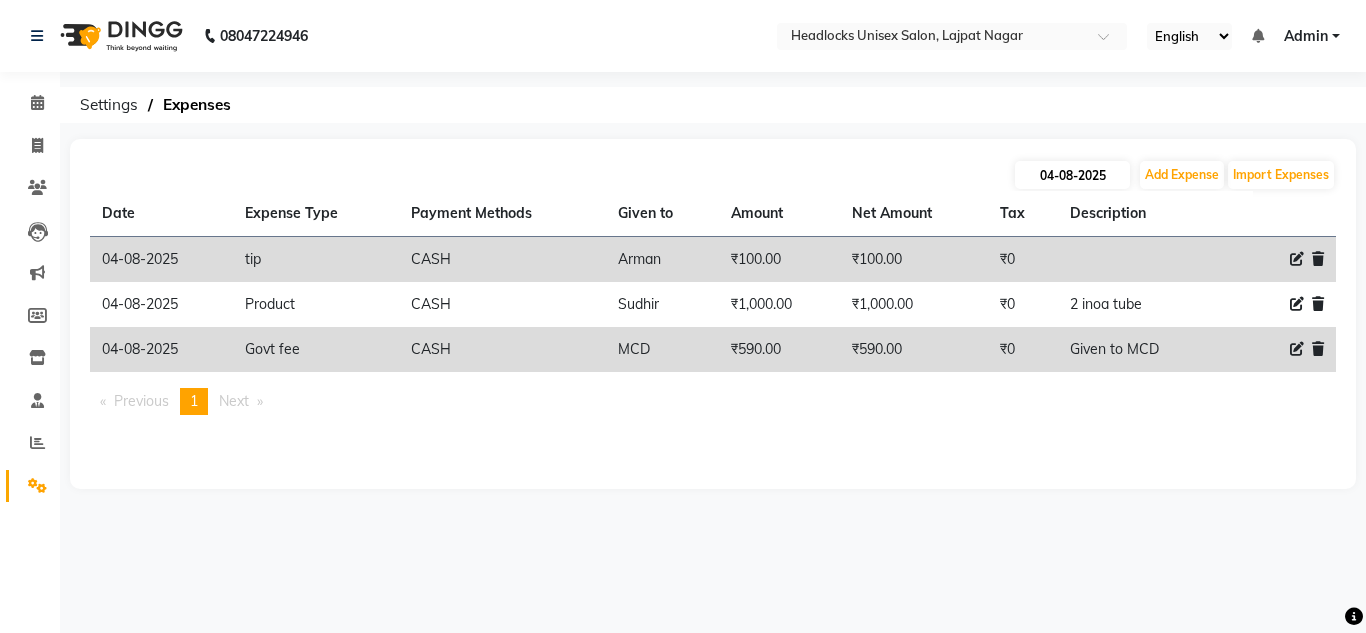 select on "8" 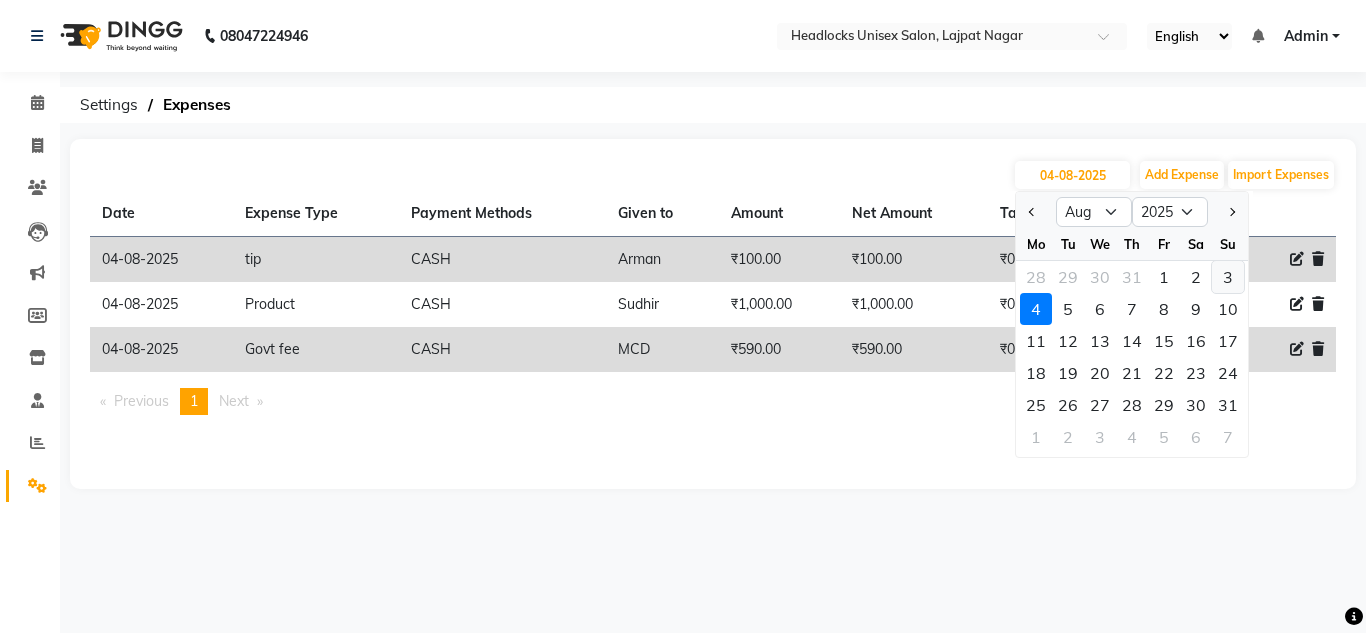 click on "3" 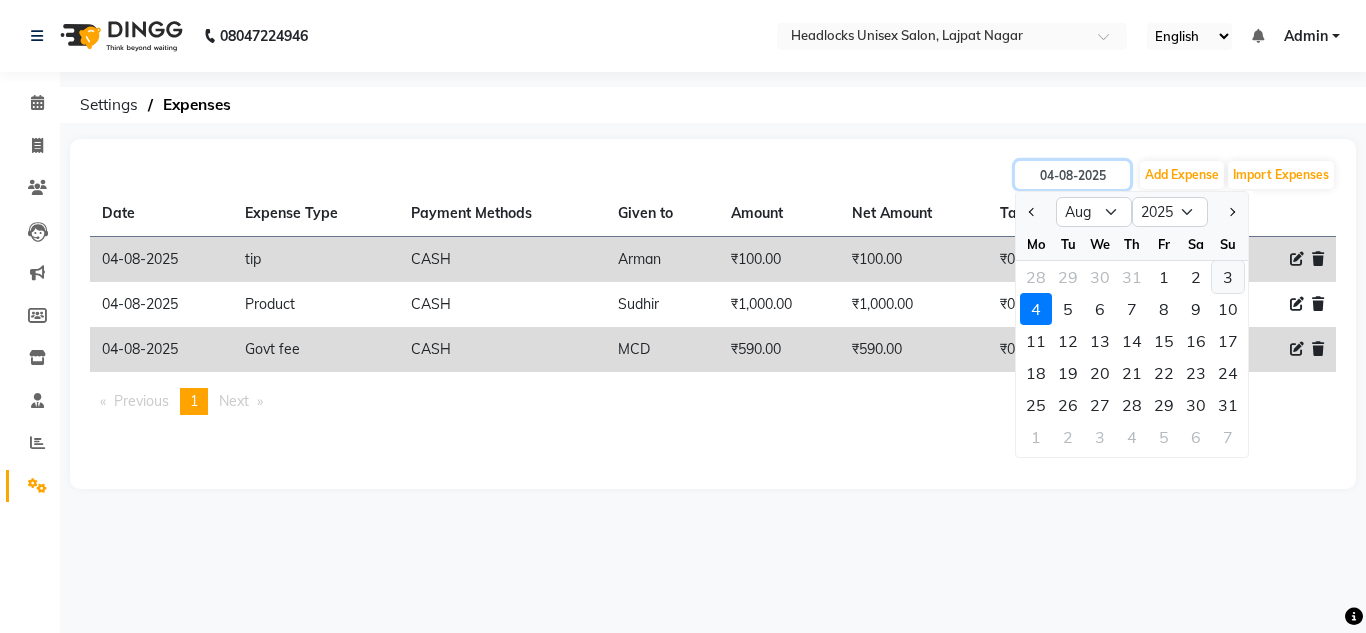 type on "03-08-2025" 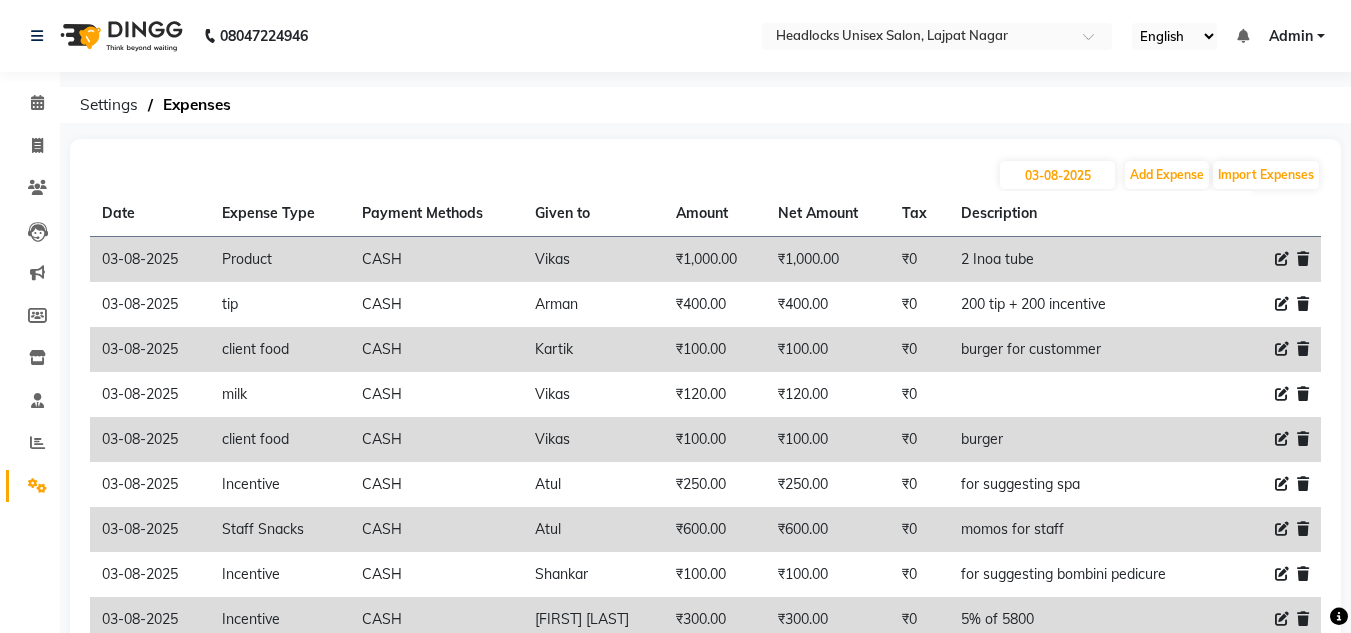 click on "03-08-2025 Add Expense Import Expenses Date Expense Type Payment Methods Given to Amount Net Amount Tax Description  03-08-2025   Product   CASH   [FIRST]   ₹1,000.00  ₹1,000.00 ₹0  2 Inoa tube   03-08-2025   tip   CASH   [FIRST]   ₹400.00  ₹400.00 ₹0  200 tip + 200 incentive   03-08-2025   client food   CASH   [FIRST]   ₹100.00  ₹100.00 ₹0  burger for custommer   03-08-2025   milk   CASH   [FIRST]   ₹120.00  ₹120.00 ₹0     03-08-2025   client food   CASH   [FIRST]   ₹100.00  ₹100.00 ₹0  burger    03-08-2025   Incentive   CASH   [FIRST]   ₹250.00  ₹250.00 ₹0  for suggesting spa   03-08-2025   Staff Snacks   CASH   [FIRST]   ₹600.00  ₹600.00 ₹0  momos for staff   03-08-2025   Incentive   CASH   [FIRST]   ₹100.00  ₹100.00 ₹0  for suggesting bombini pedicure   03-08-2025   Incentive   CASH   [FIRST] [LAST]   ₹300.00  ₹300.00 ₹0  5% of 5800   03-08-2025   Incentive   CASH   [FIRST]   ₹590.00  ₹590.00 ₹0  [FIRST] incentive 5% of 11800   Previous  page  1 / 2  You're on page  1 2" 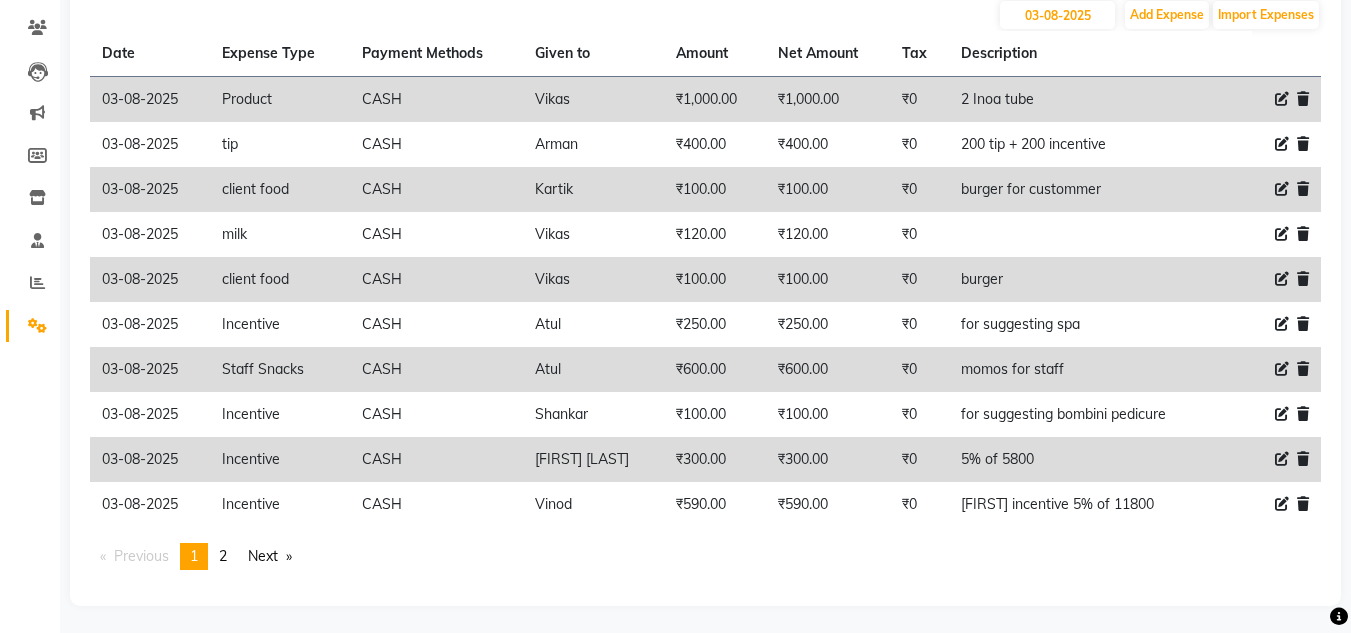 scroll, scrollTop: 163, scrollLeft: 0, axis: vertical 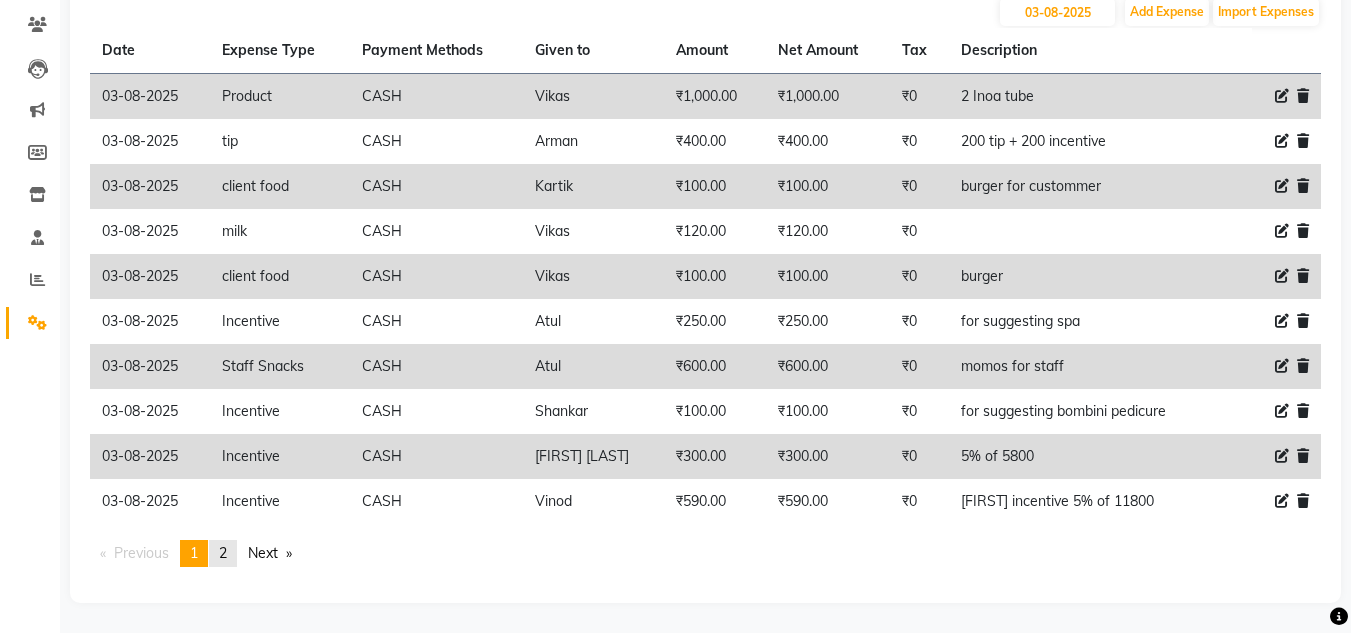 click on "2" at bounding box center (223, 553) 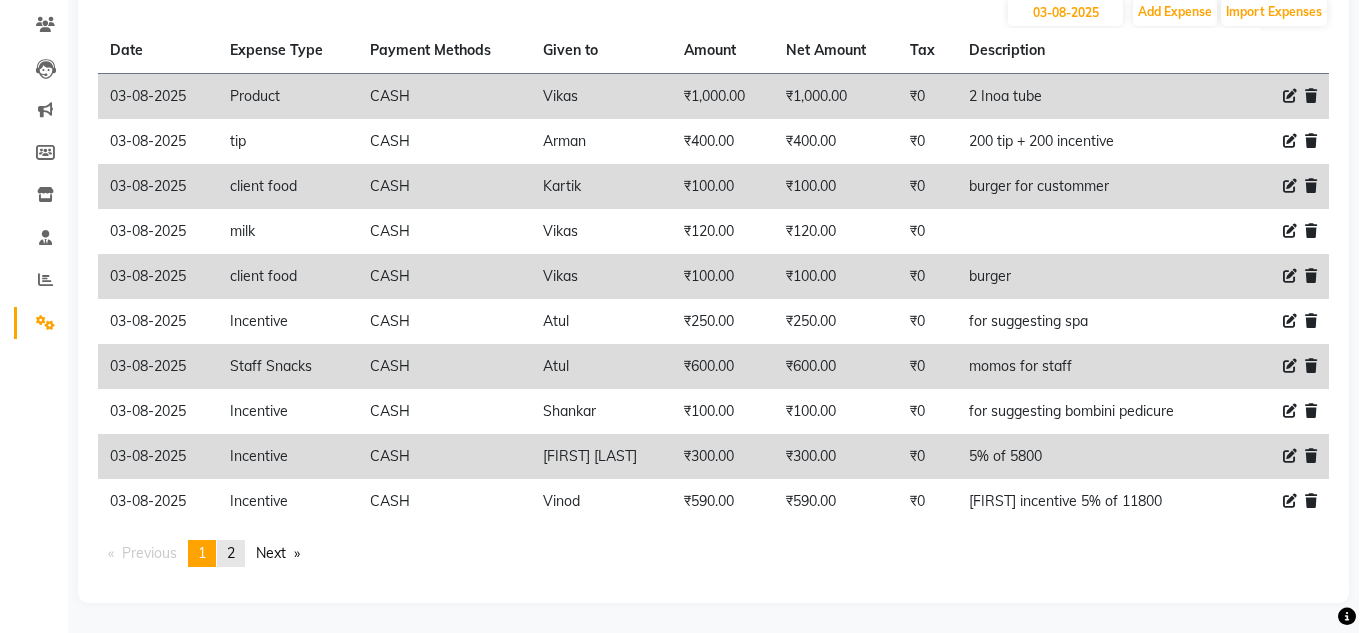 scroll, scrollTop: 0, scrollLeft: 0, axis: both 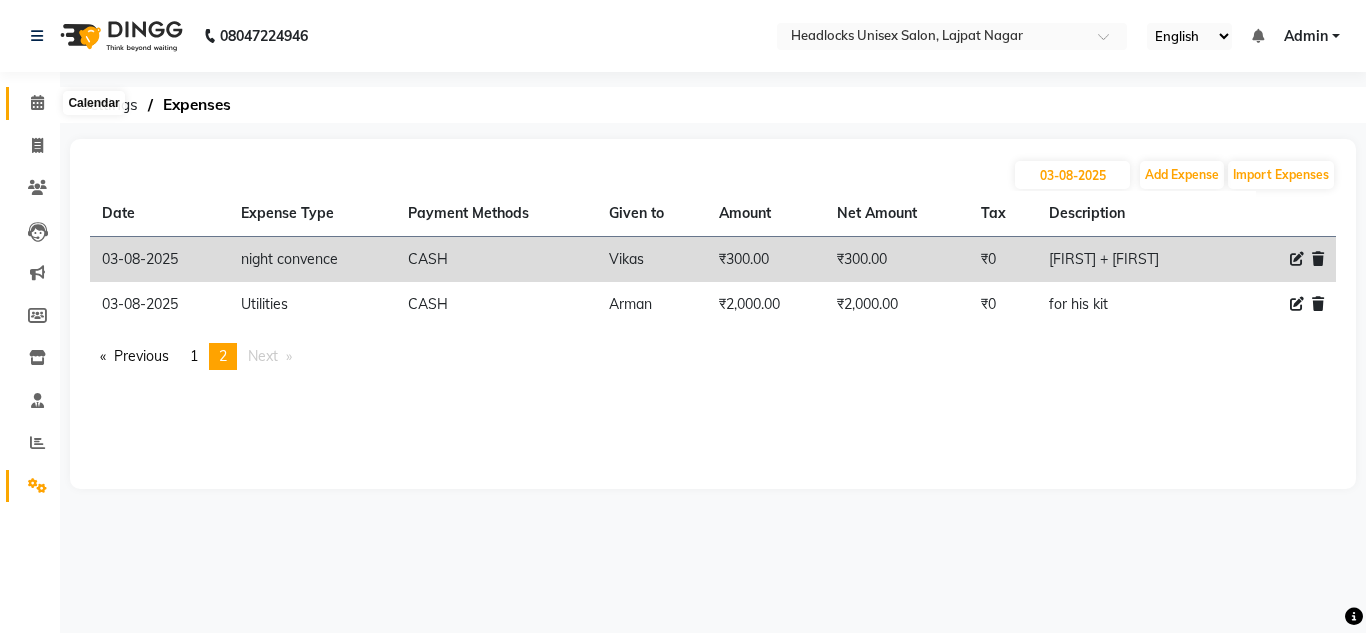 click 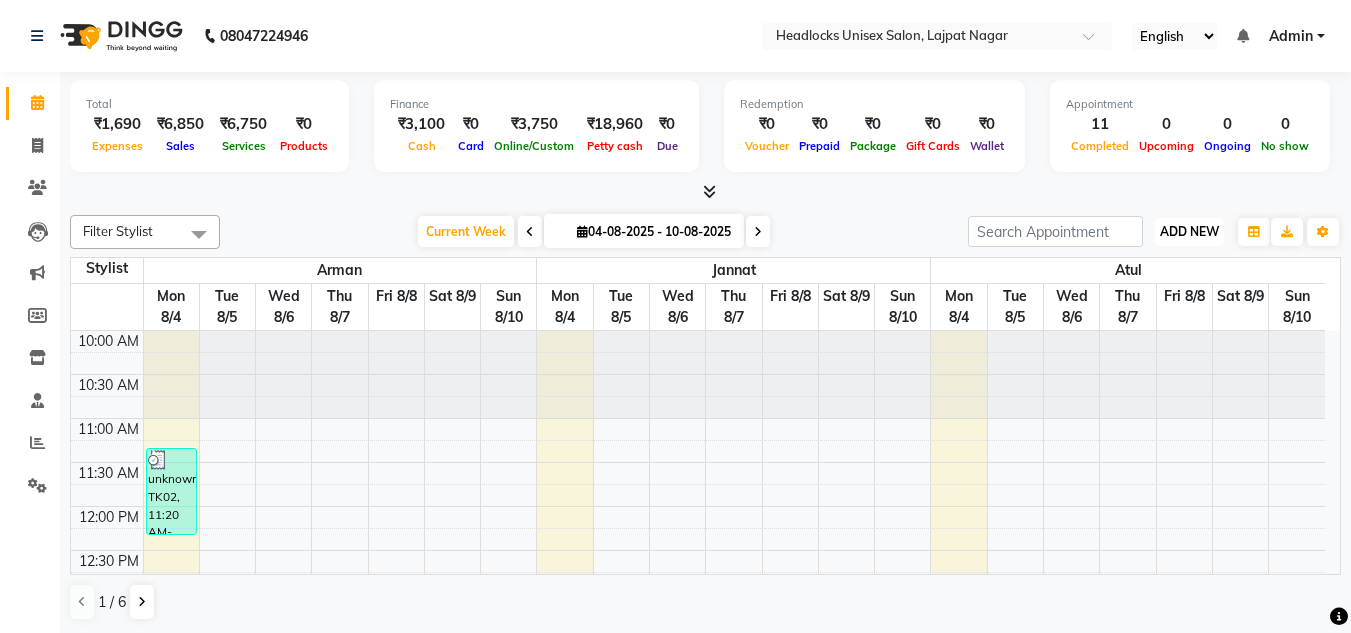 click on "ADD NEW" at bounding box center [1189, 231] 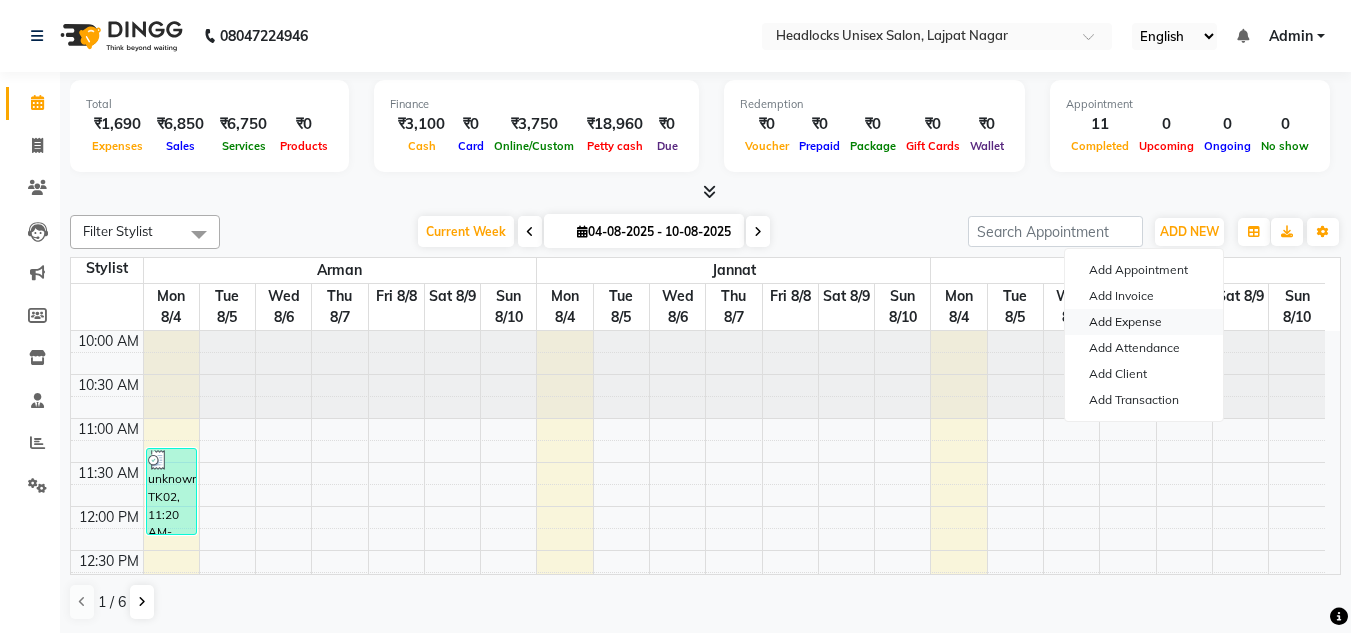 click on "Add Expense" at bounding box center (1144, 322) 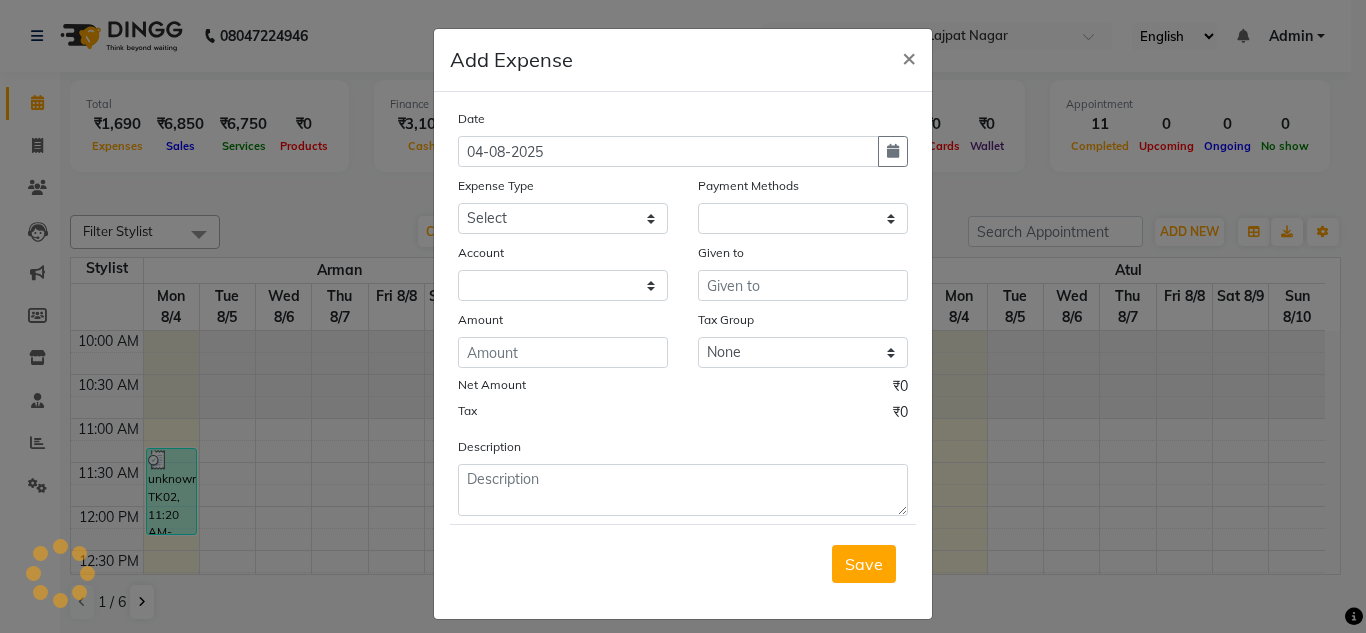 select 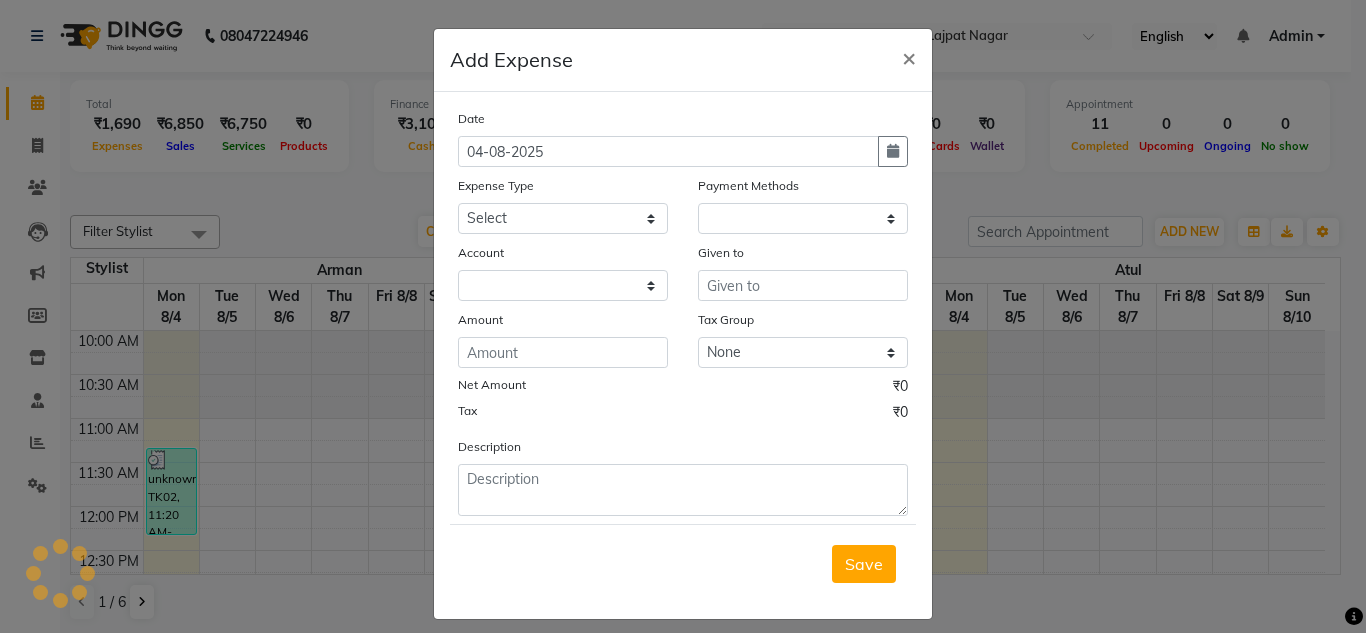 select on "1" 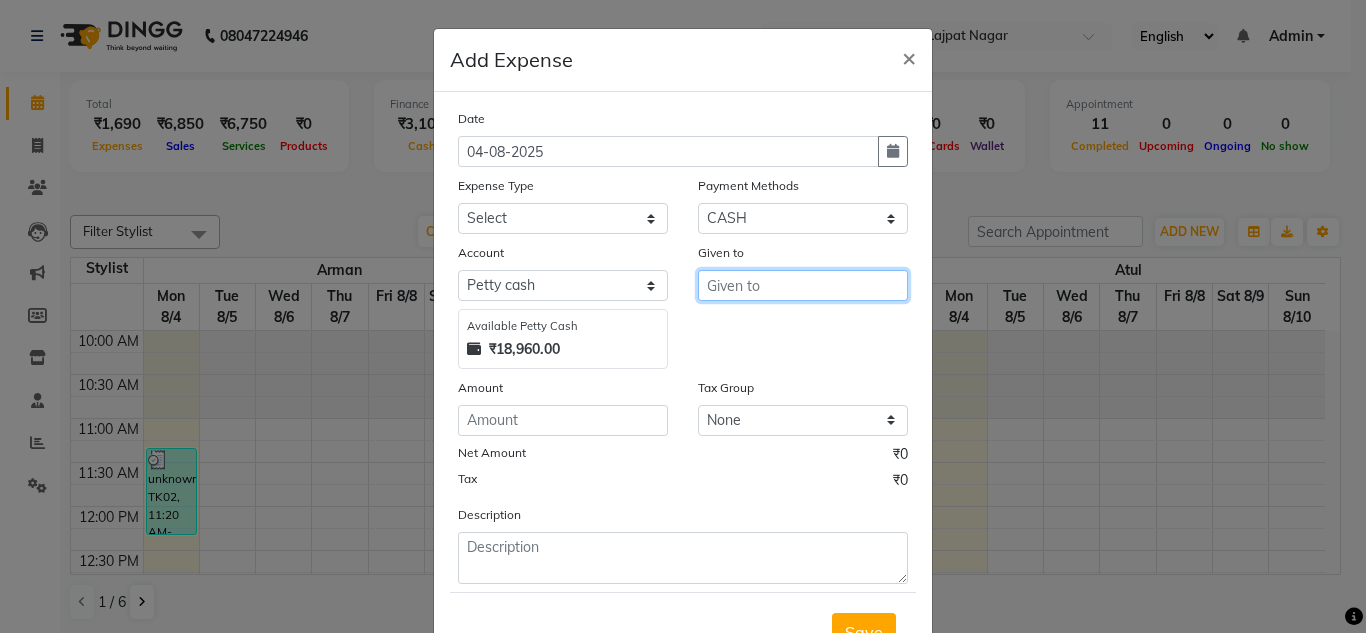 click at bounding box center (803, 285) 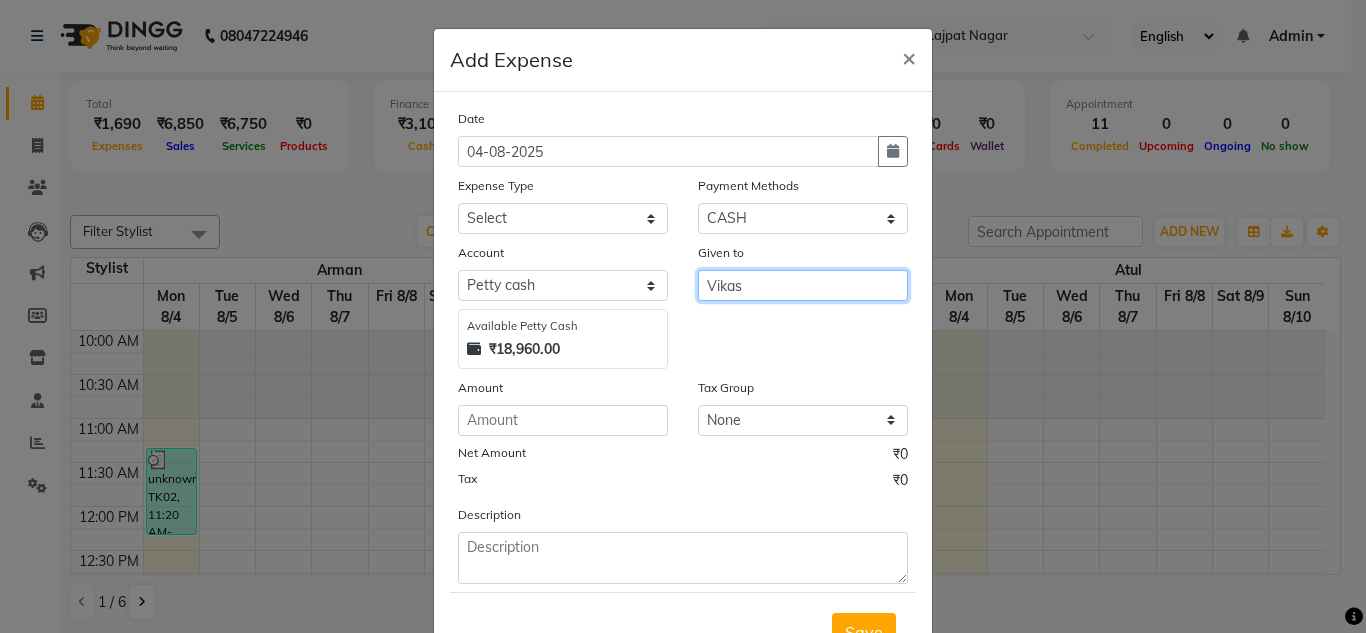 type on "Vikas" 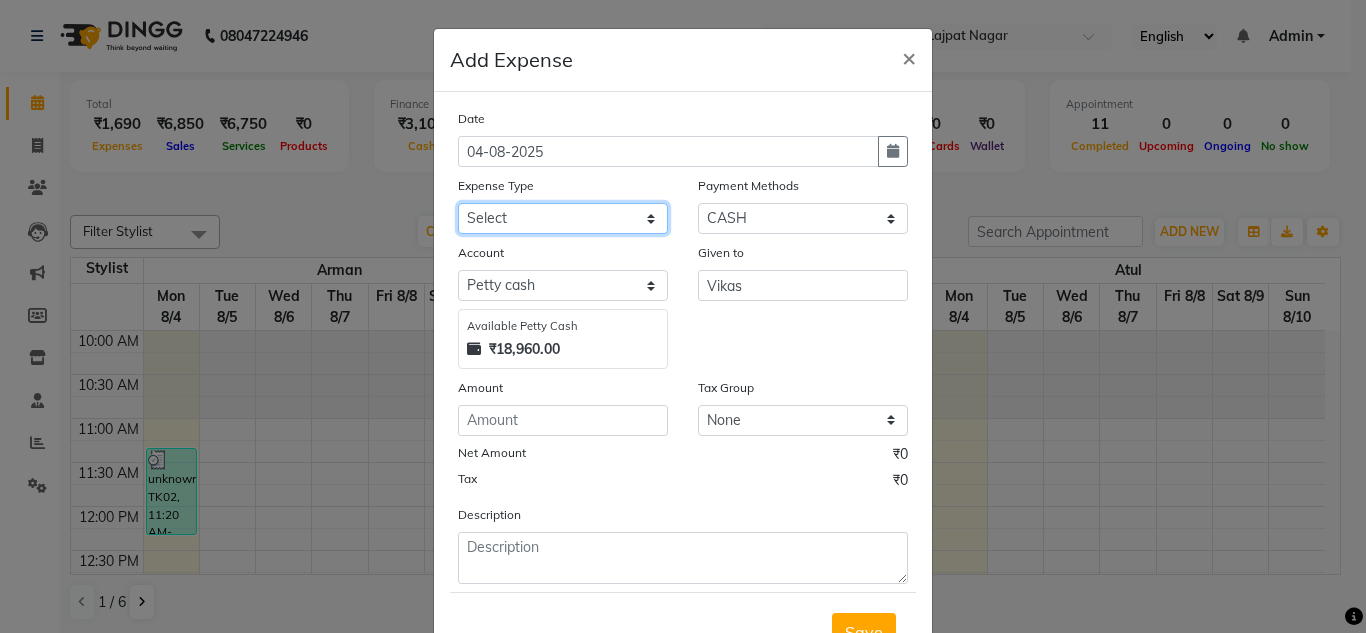 click on "Select Advance Salary Bank charges Car maintenance  Cash transfer to bank Cash transfer to hub charity client food Client Snacks Clinical charges coffee Equipment Fuel Govt fee Incentive Insurance International purchase Loan Repayment Maintenance maintenance Marketing milk Miscellaneous MRA night convence oil Other Pantry pentary item Product product incentive Rent Salary Staff Snacks sugar Tax tea Tea & Refreshment tip urgent stock Utilities water bottles" 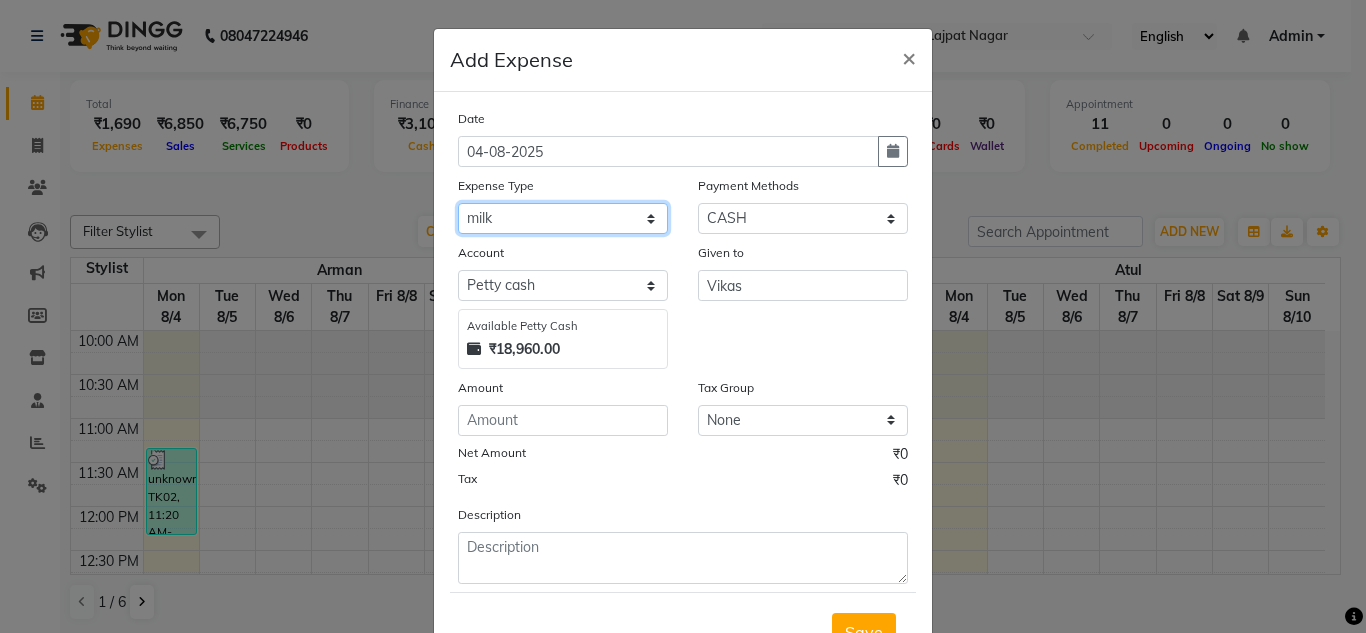 click on "Select Advance Salary Bank charges Car maintenance  Cash transfer to bank Cash transfer to hub charity client food Client Snacks Clinical charges coffee Equipment Fuel Govt fee Incentive Insurance International purchase Loan Repayment Maintenance maintenance Marketing milk Miscellaneous MRA night convence oil Other Pantry pentary item Product product incentive Rent Salary Staff Snacks sugar Tax tea Tea & Refreshment tip urgent stock Utilities water bottles" 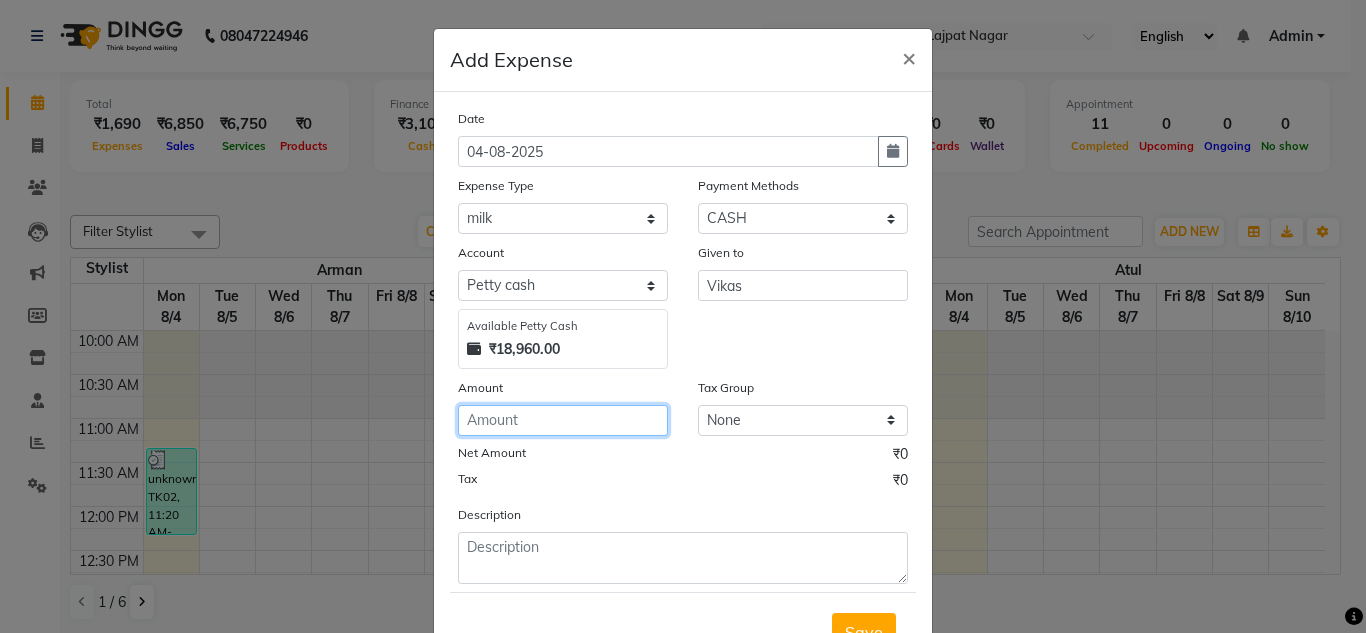 click 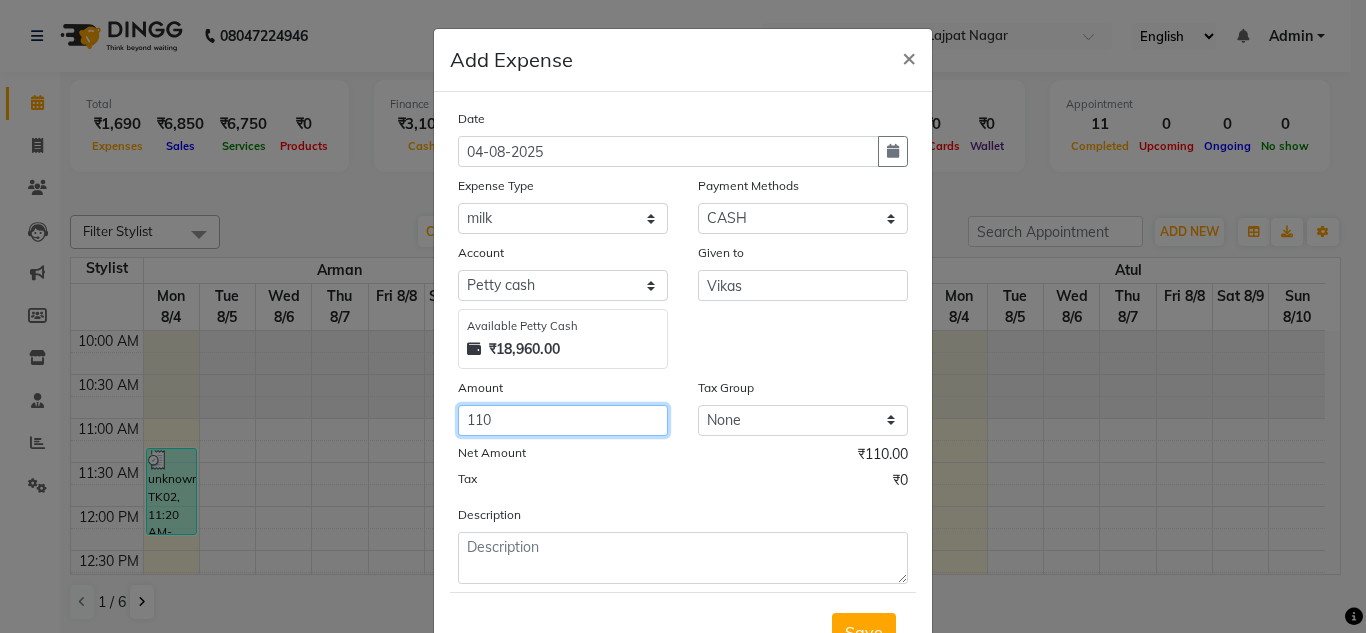 type on "110" 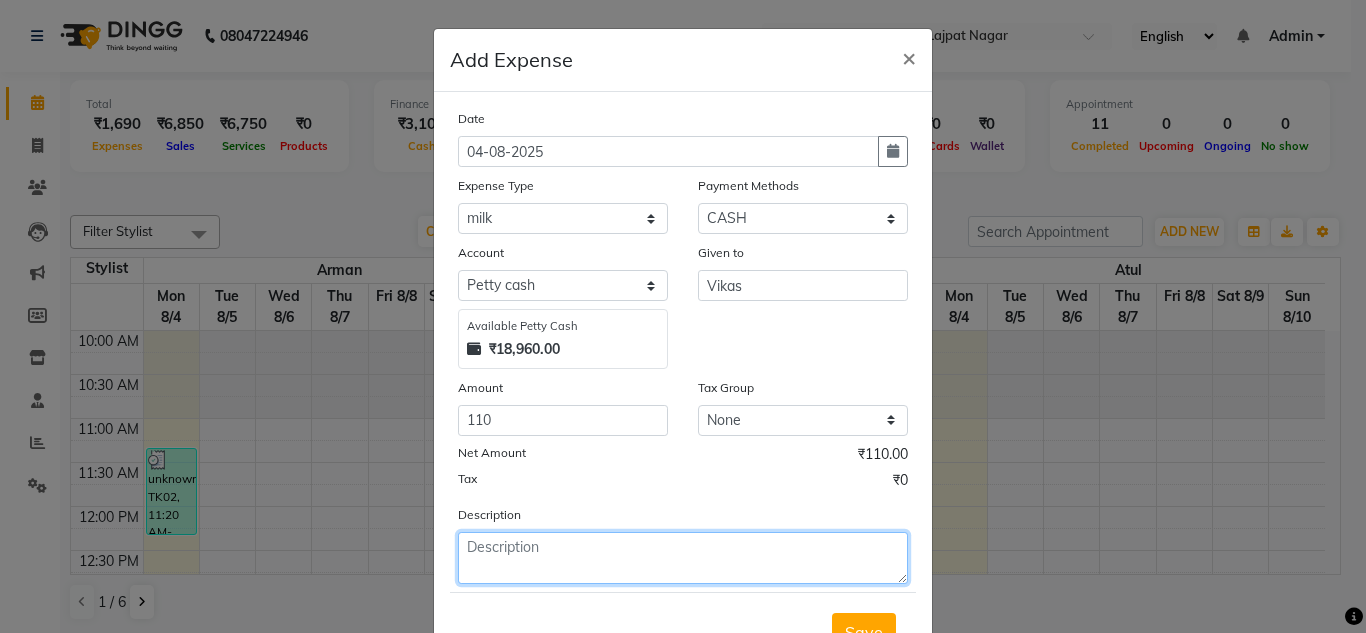 click 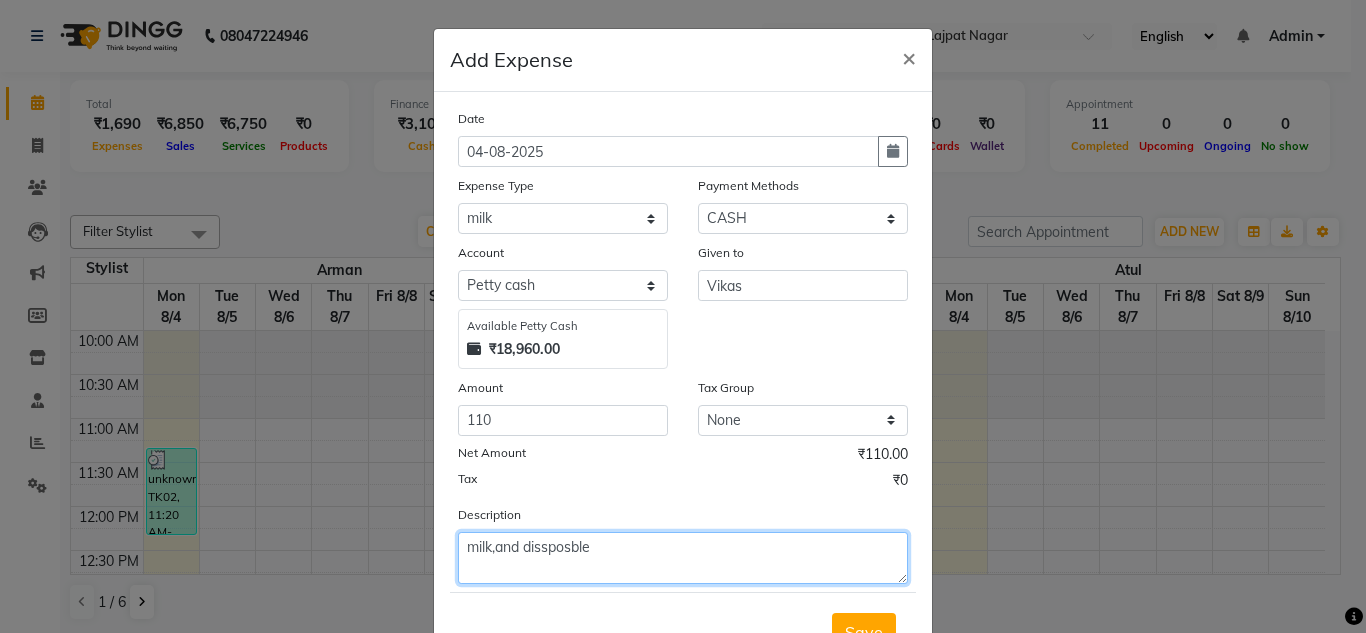 click on "milk,and dissposble" 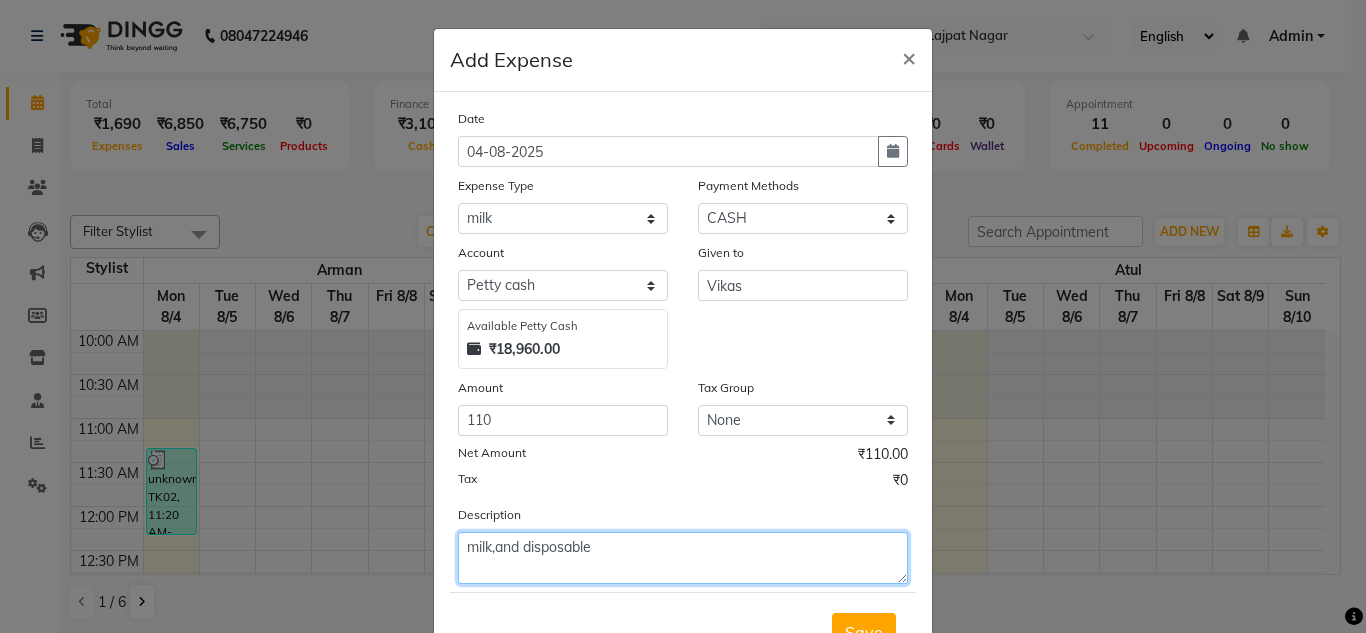 type on "milk,and disposable" 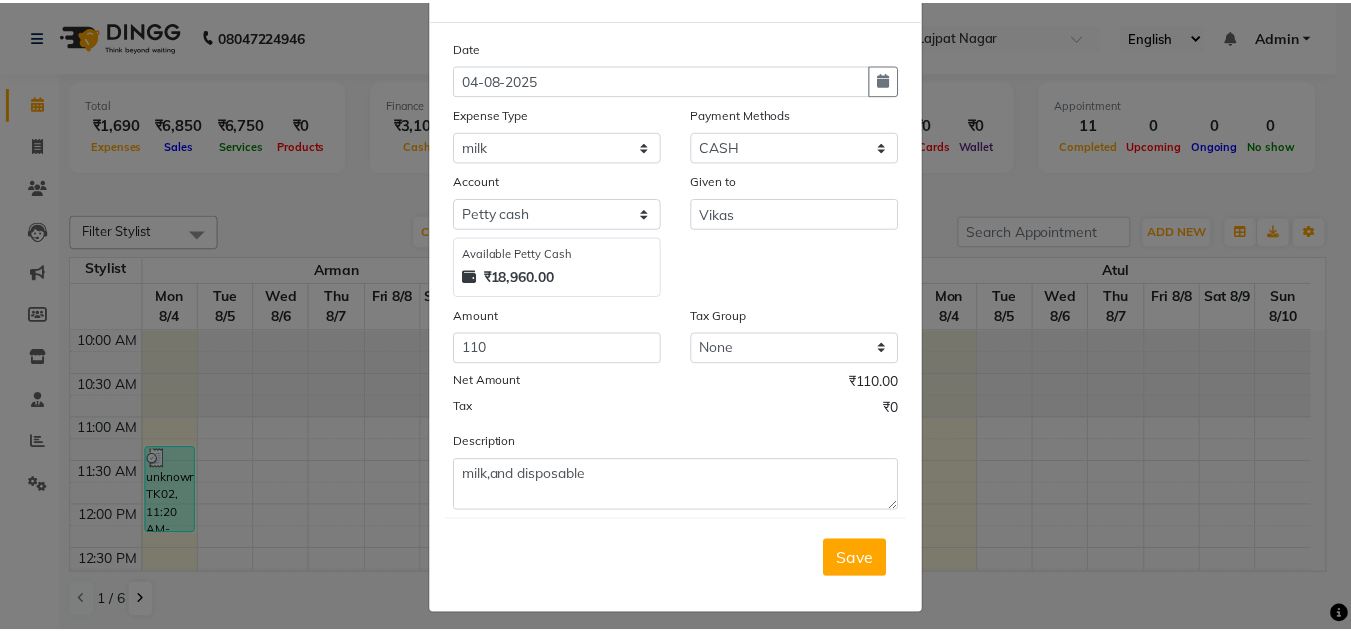 scroll, scrollTop: 83, scrollLeft: 0, axis: vertical 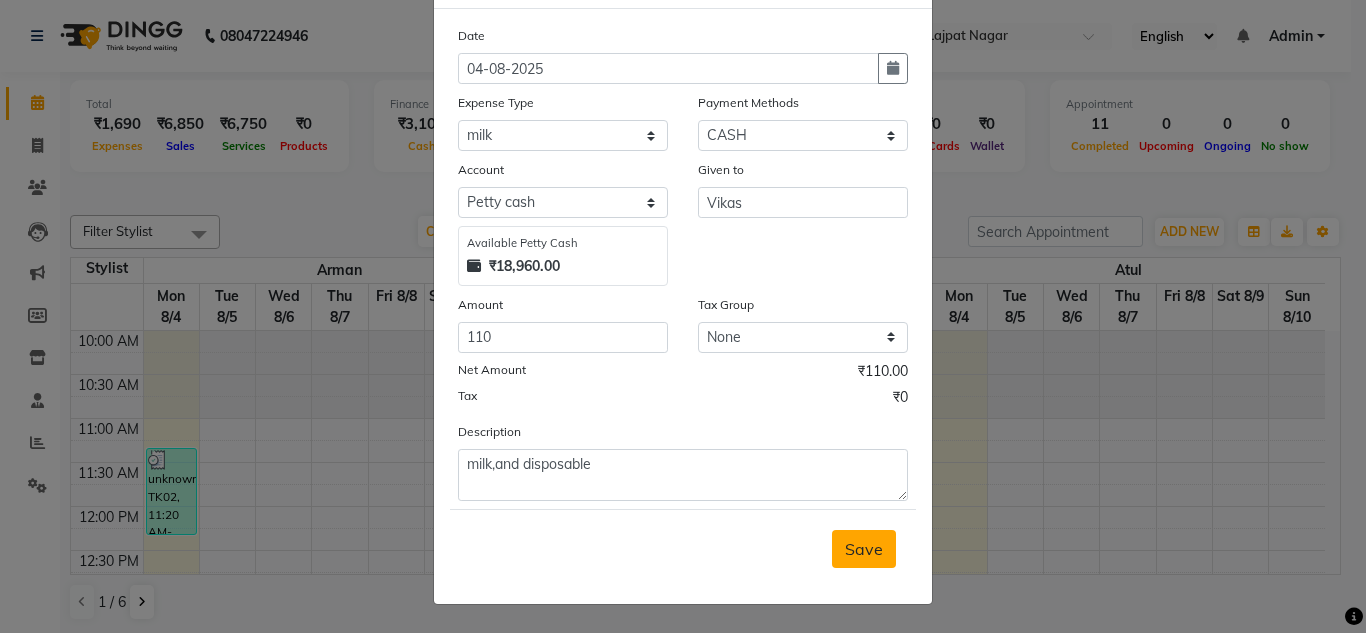 click on "Save" at bounding box center [864, 549] 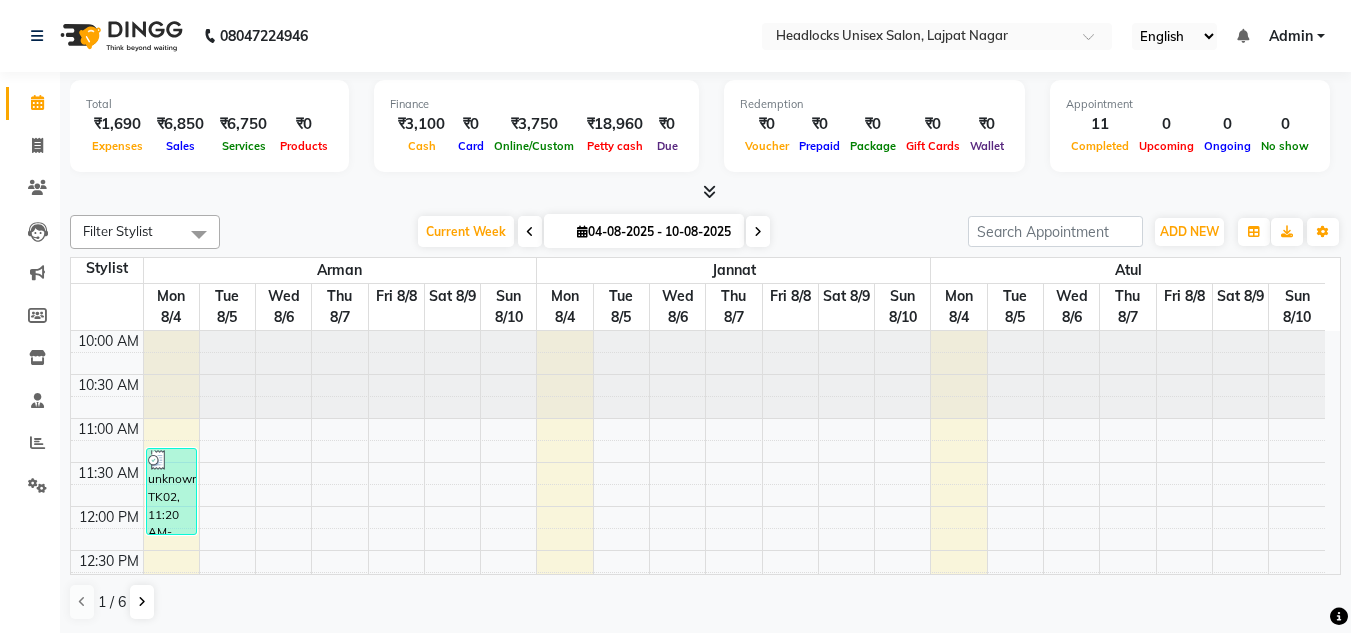 scroll, scrollTop: 1, scrollLeft: 0, axis: vertical 